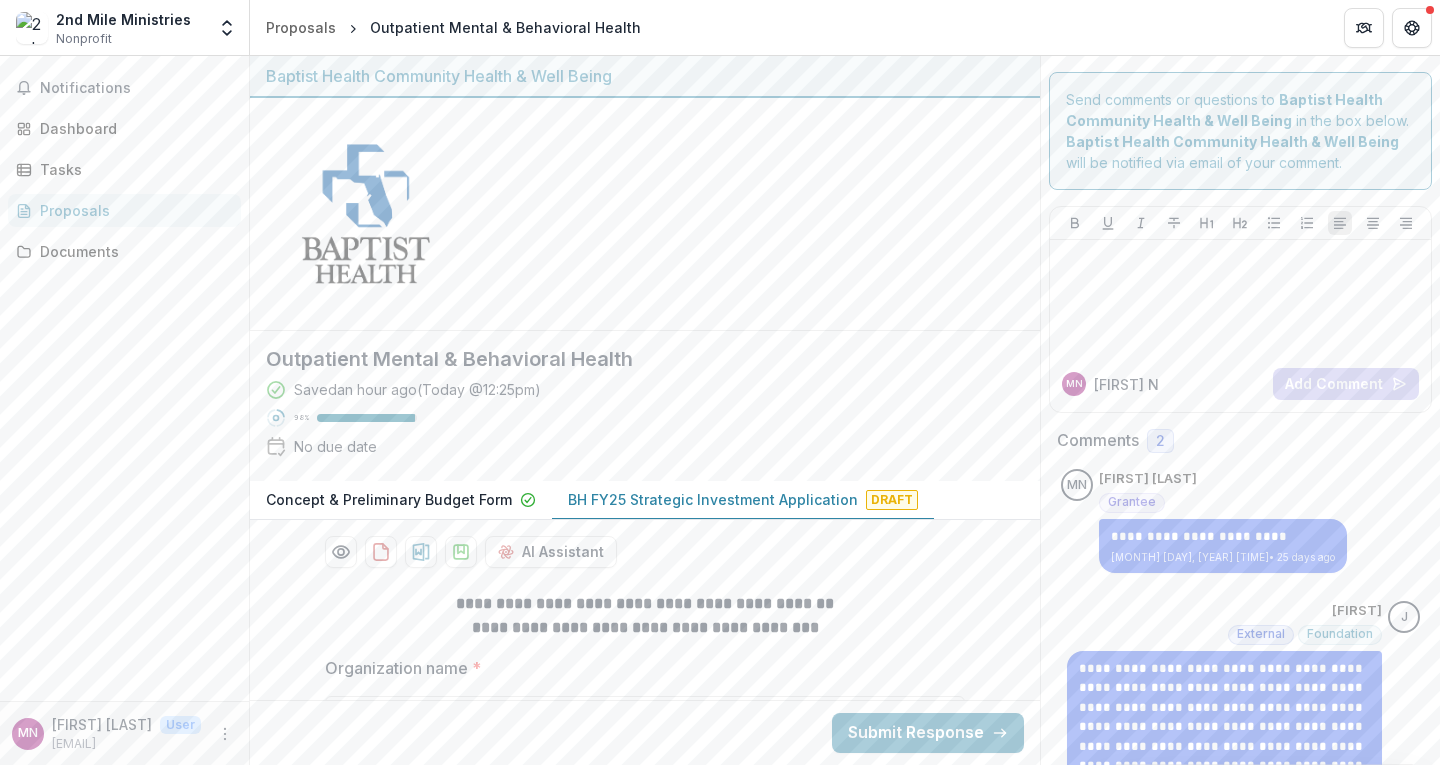 scroll, scrollTop: 0, scrollLeft: 0, axis: both 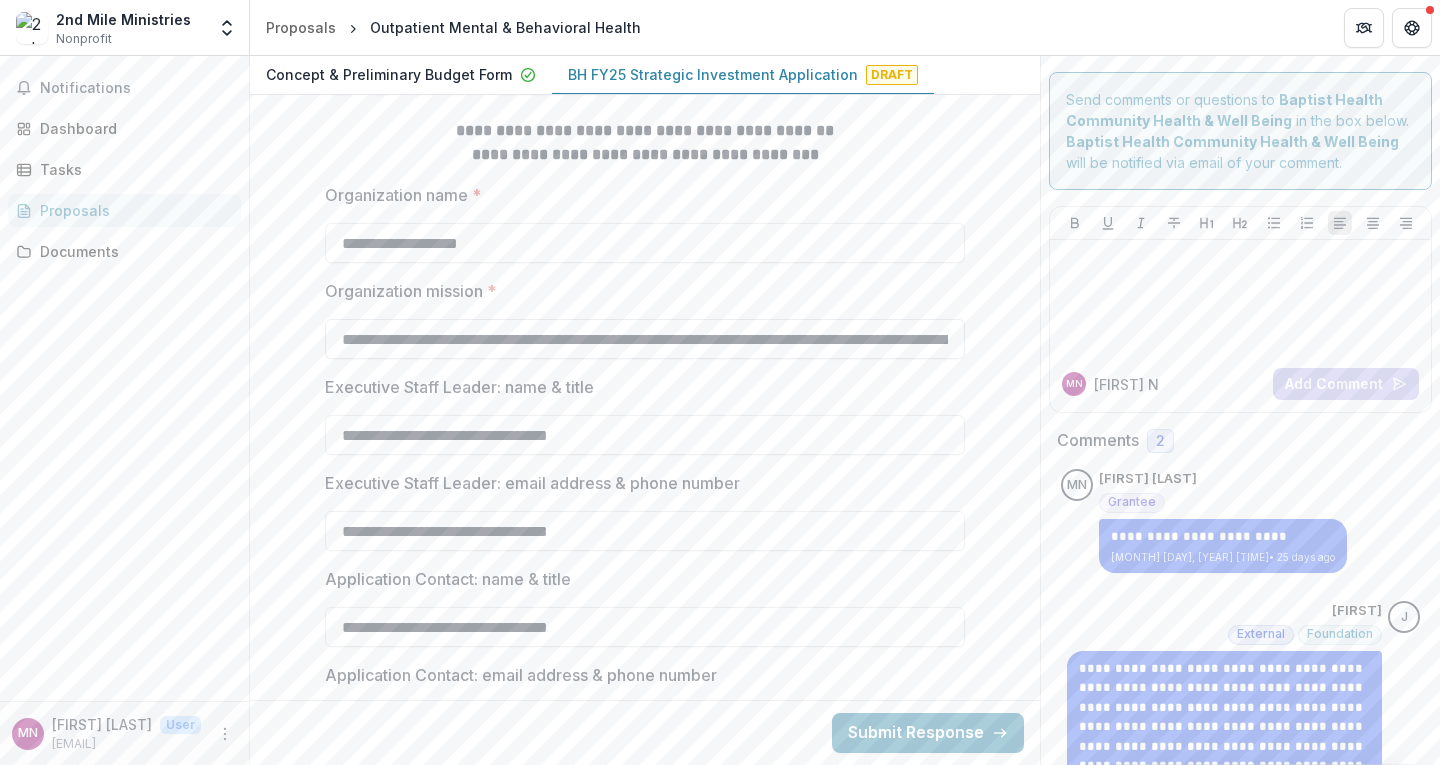 click on "**********" at bounding box center (645, 339) 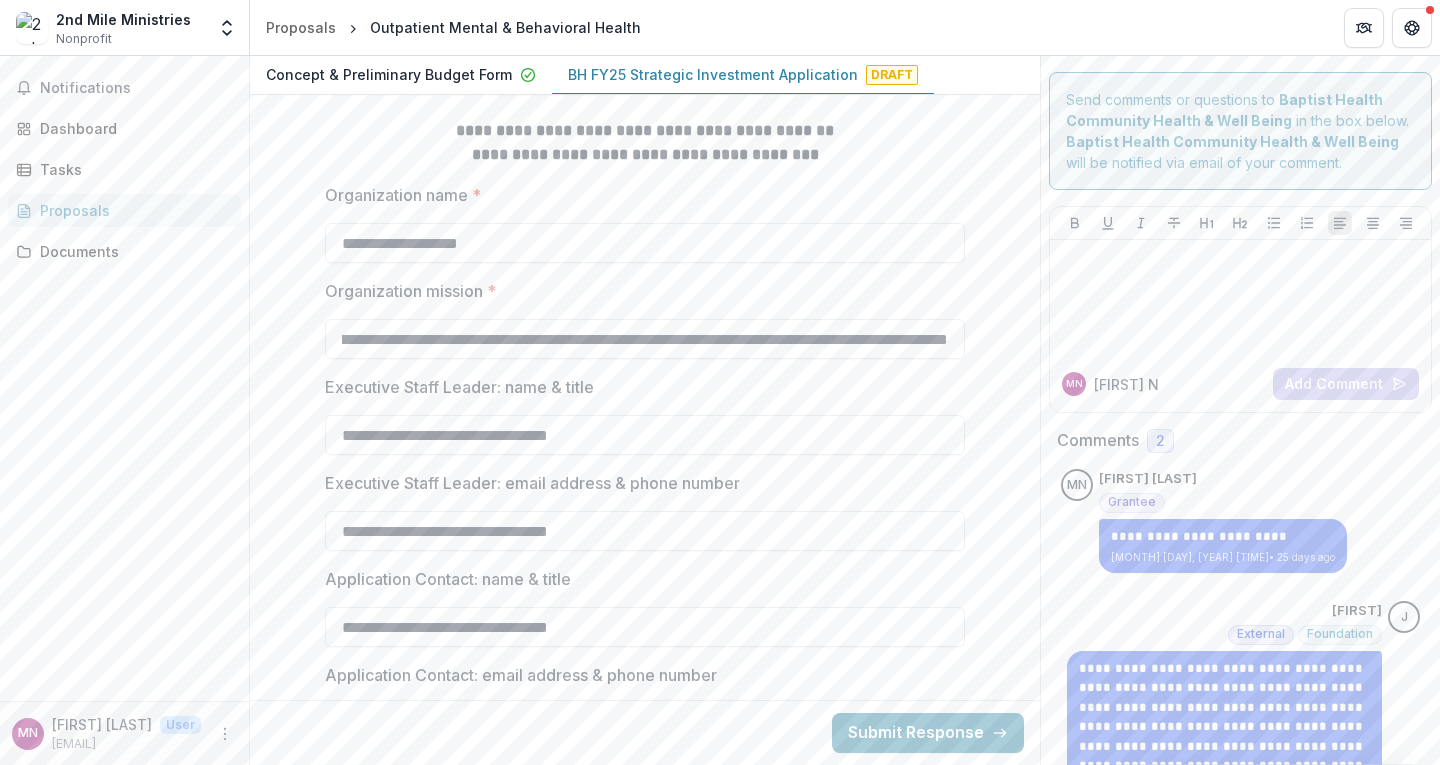 scroll, scrollTop: 0, scrollLeft: 498, axis: horizontal 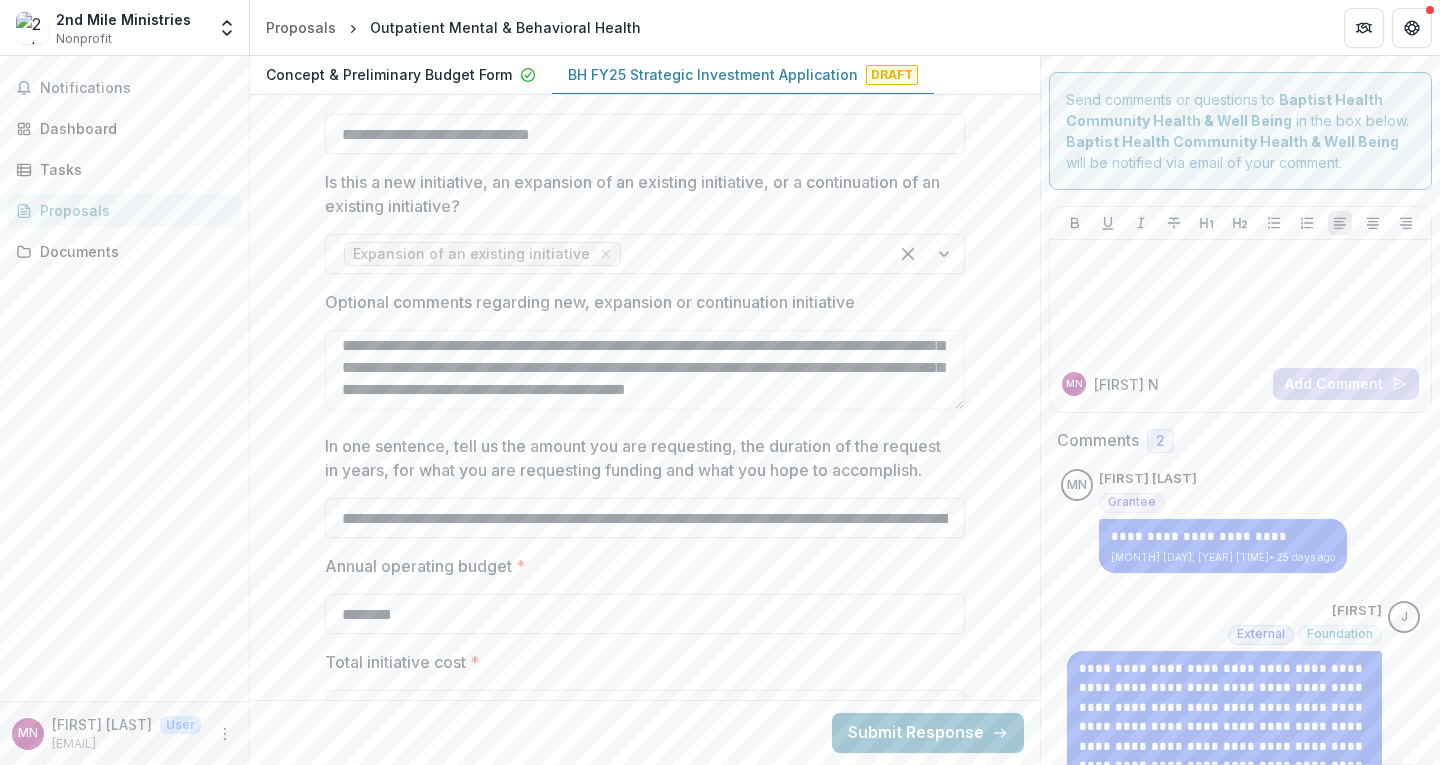 click on "**********" at bounding box center [645, 370] 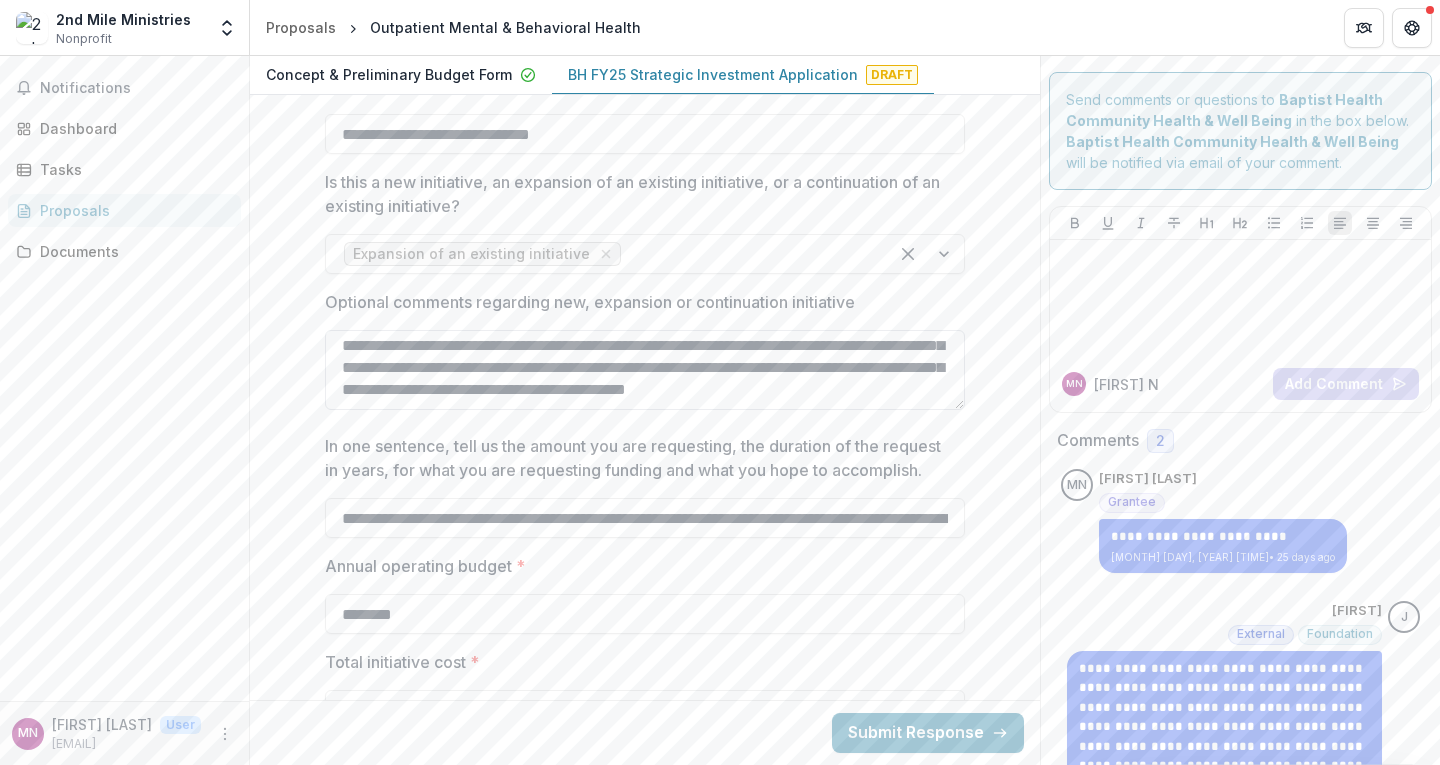 click on "**********" at bounding box center [645, 370] 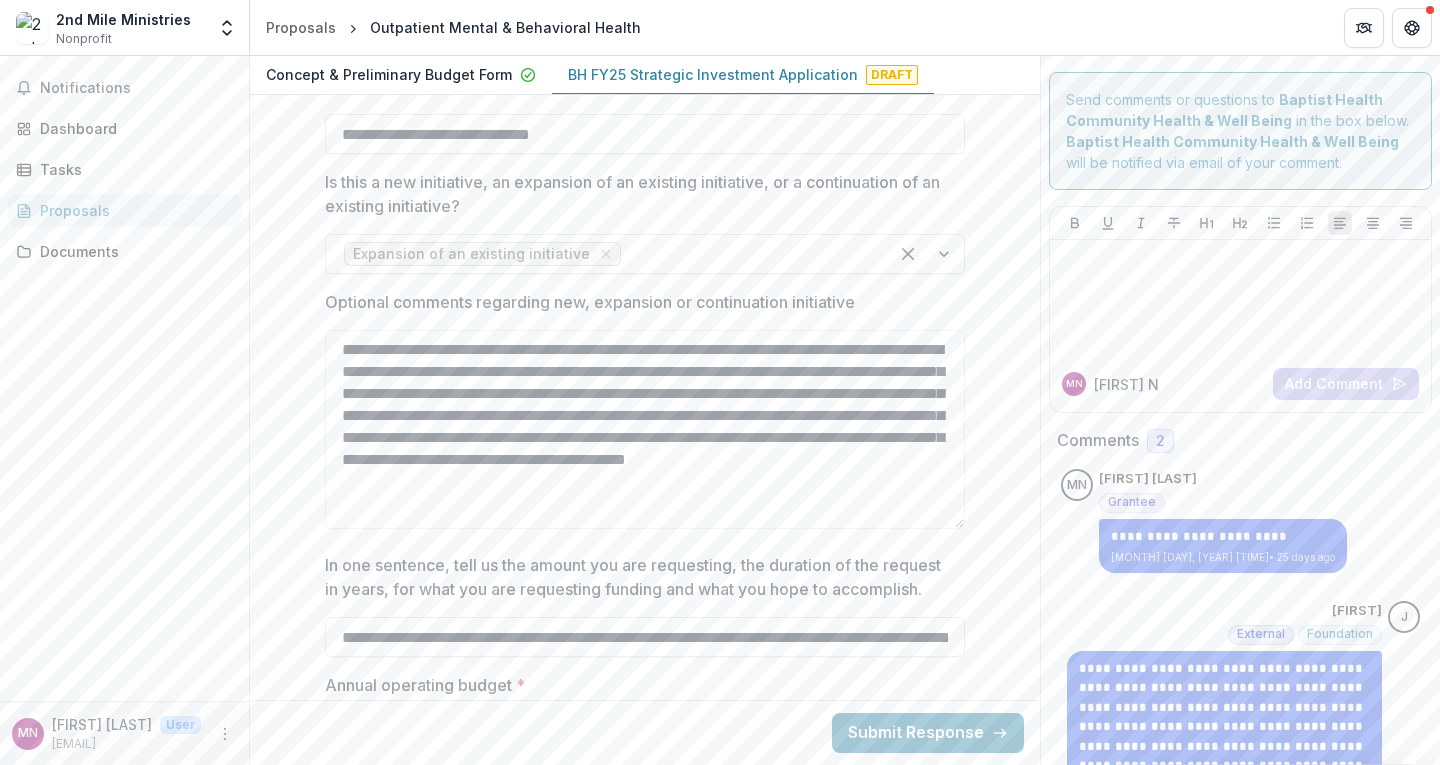 scroll, scrollTop: 0, scrollLeft: 0, axis: both 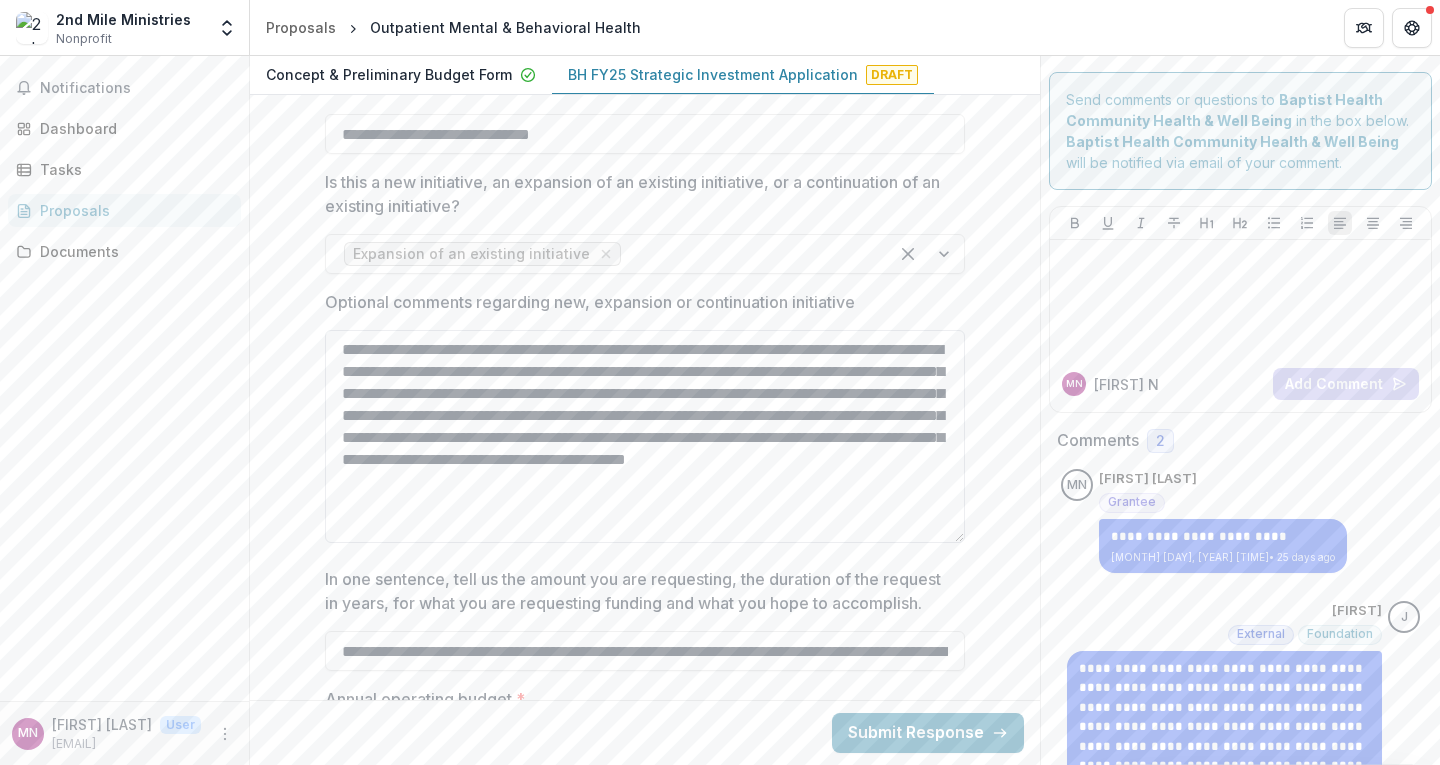 drag, startPoint x: 958, startPoint y: 404, endPoint x: 950, endPoint y: 539, distance: 135.23683 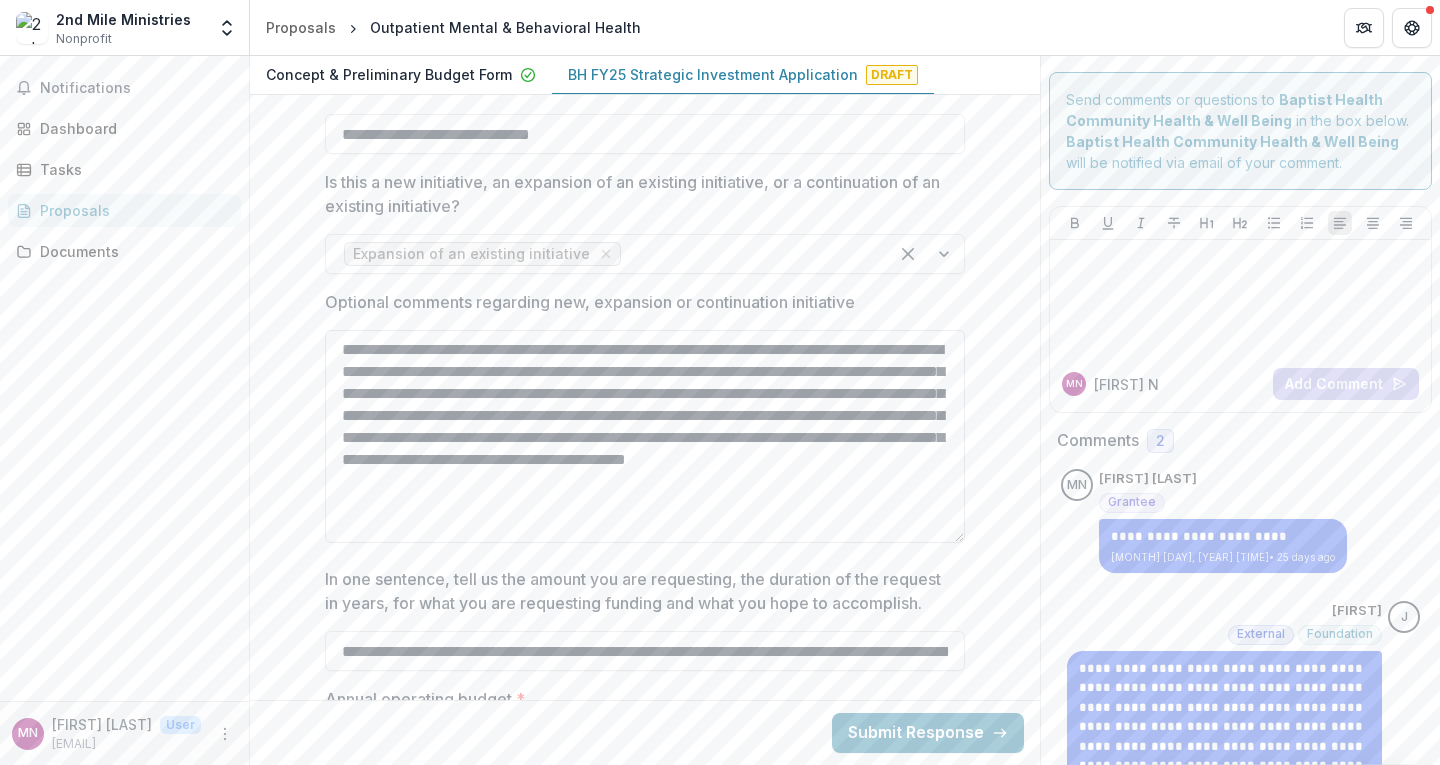 click on "**********" at bounding box center (645, 436) 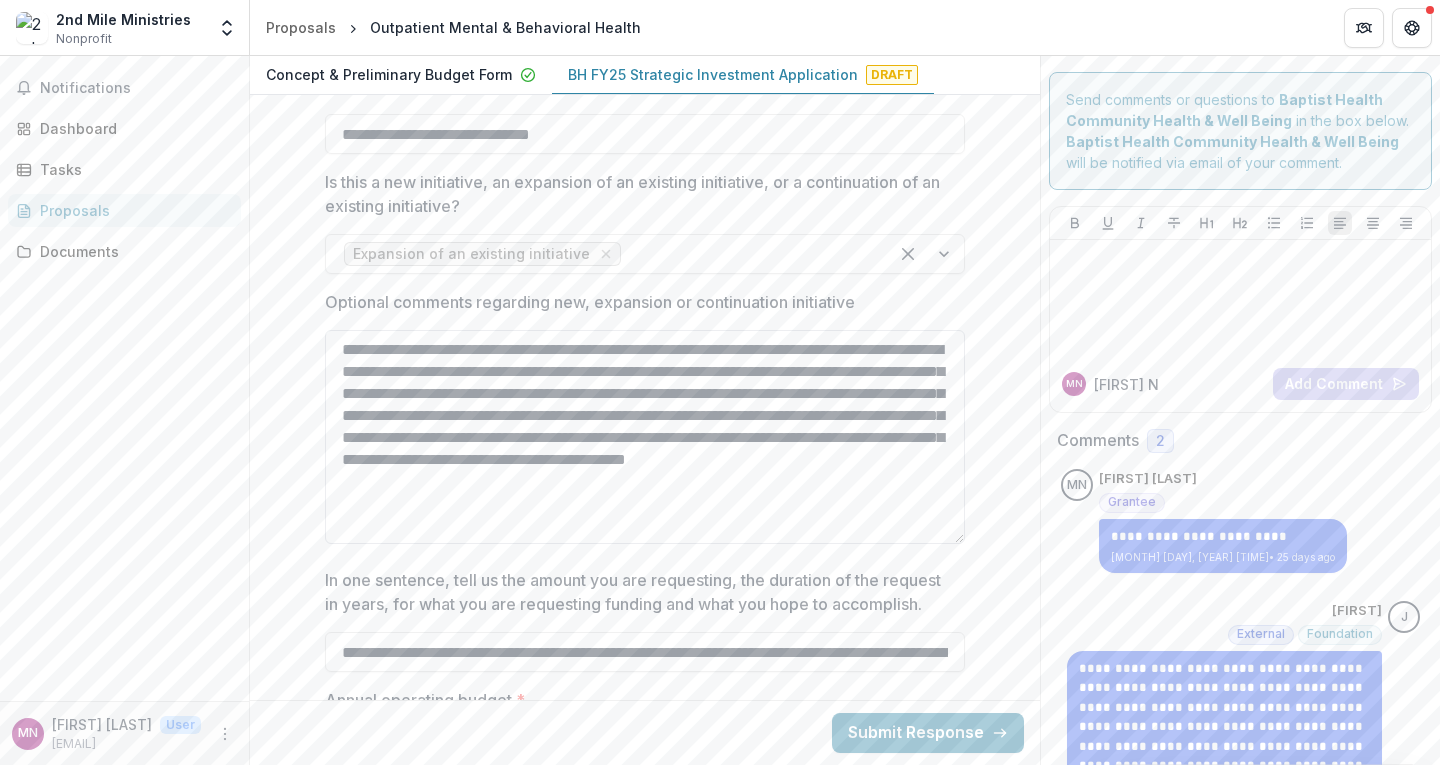 click on "**********" at bounding box center [645, 437] 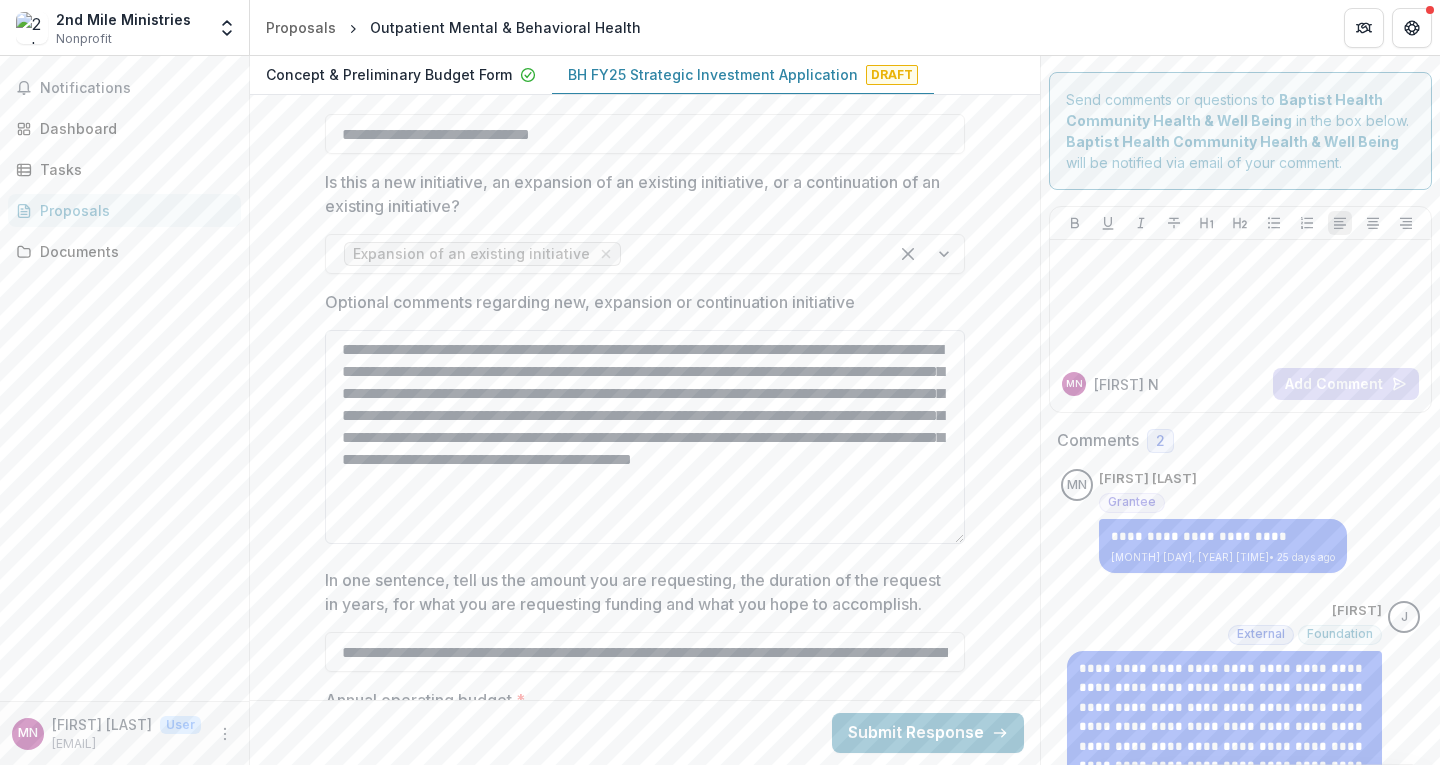 click on "**********" at bounding box center [645, 437] 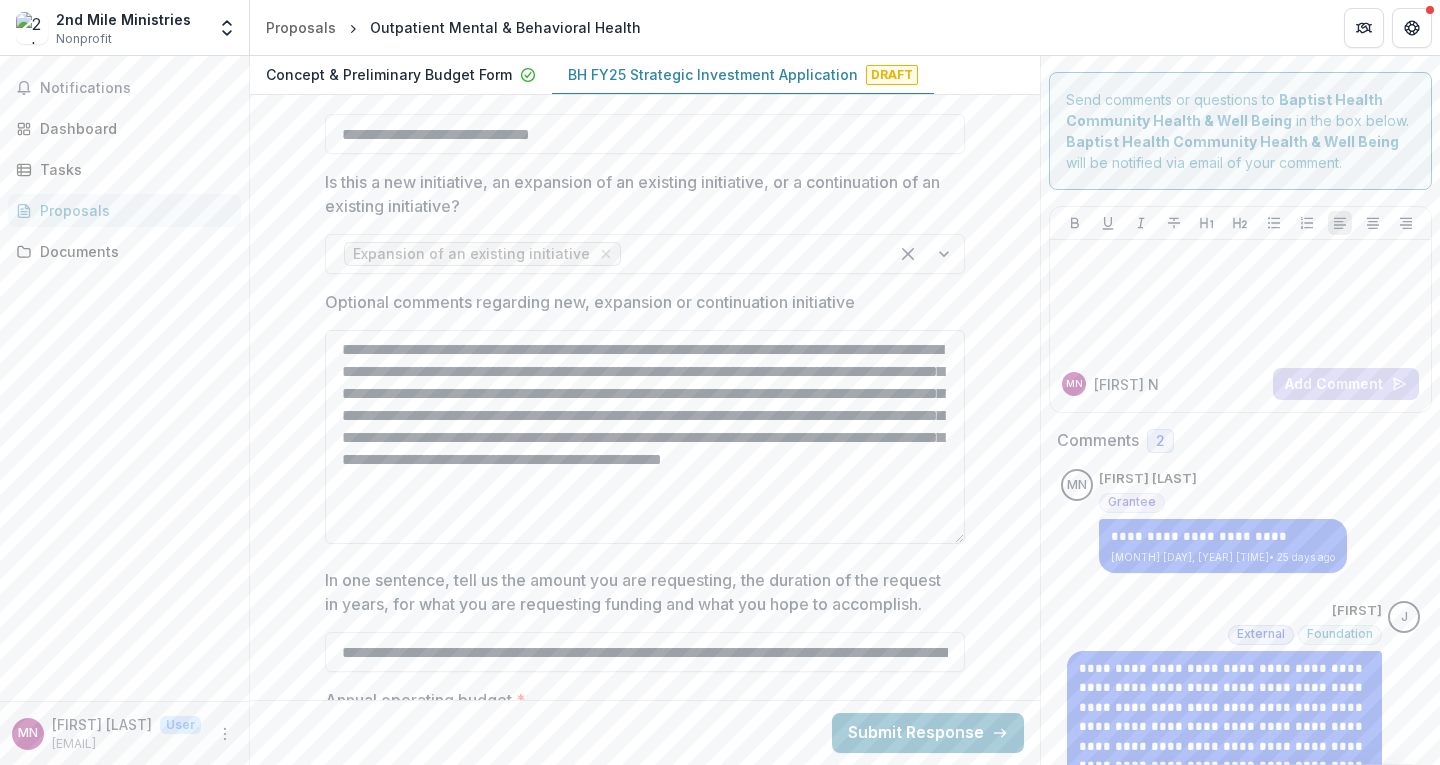 click on "**********" at bounding box center [645, 437] 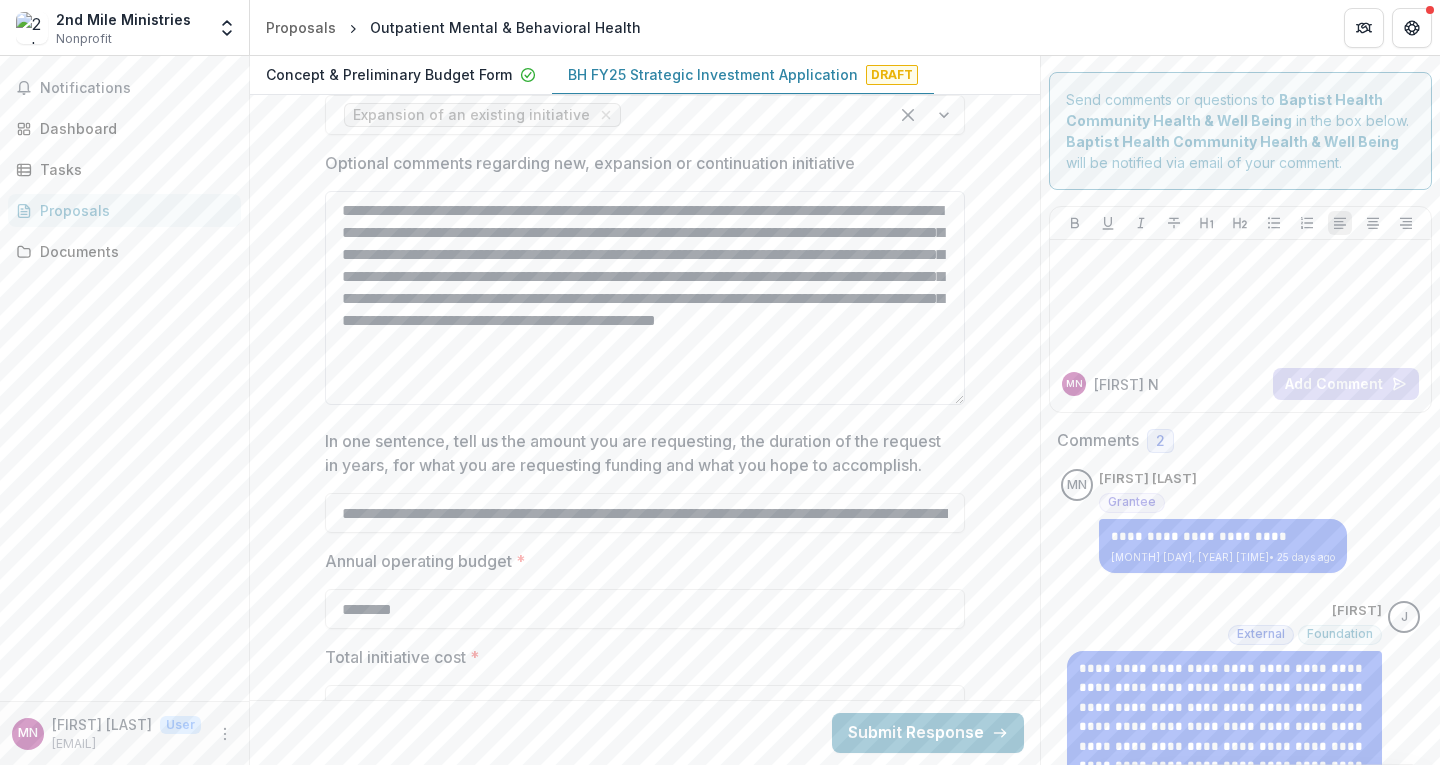scroll, scrollTop: 1298, scrollLeft: 0, axis: vertical 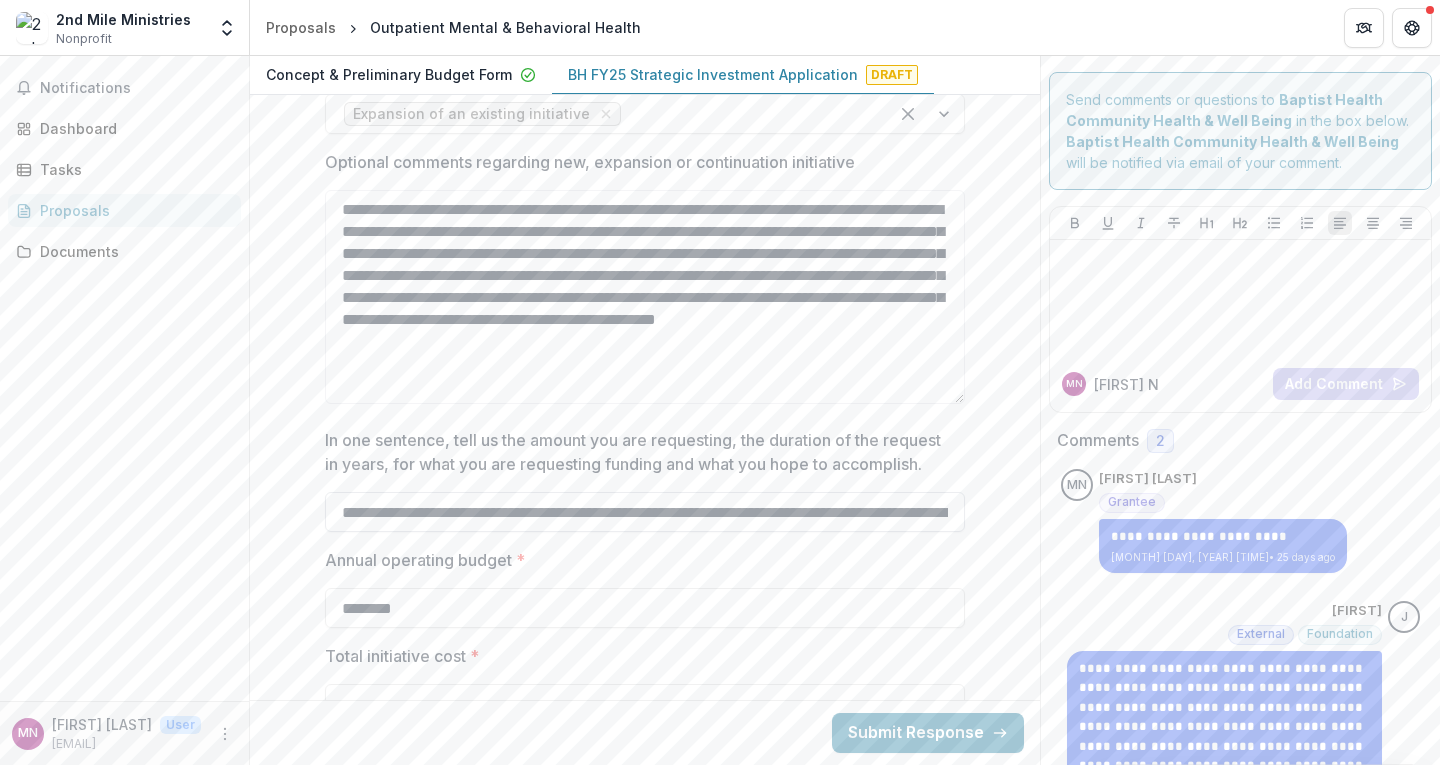 type on "**********" 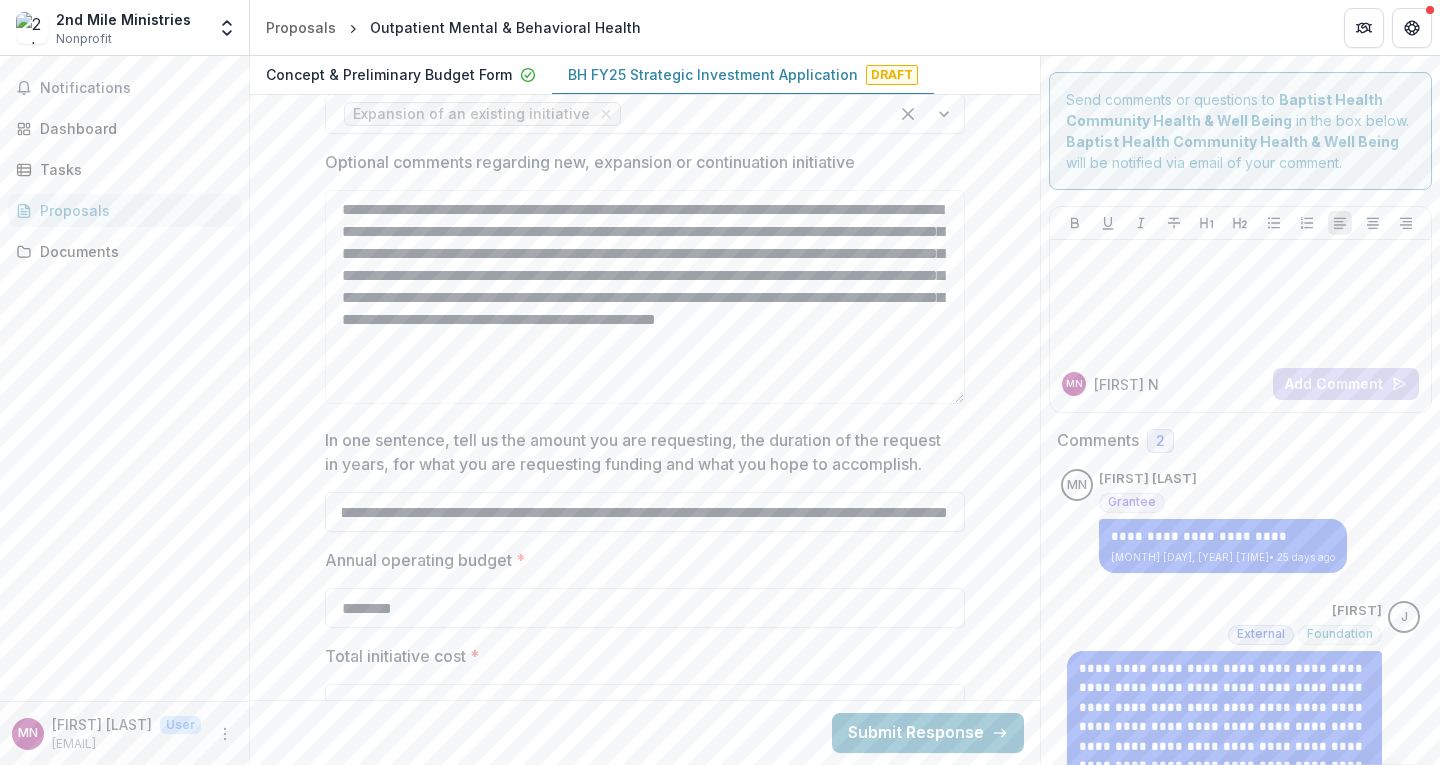 scroll, scrollTop: 0, scrollLeft: 1933, axis: horizontal 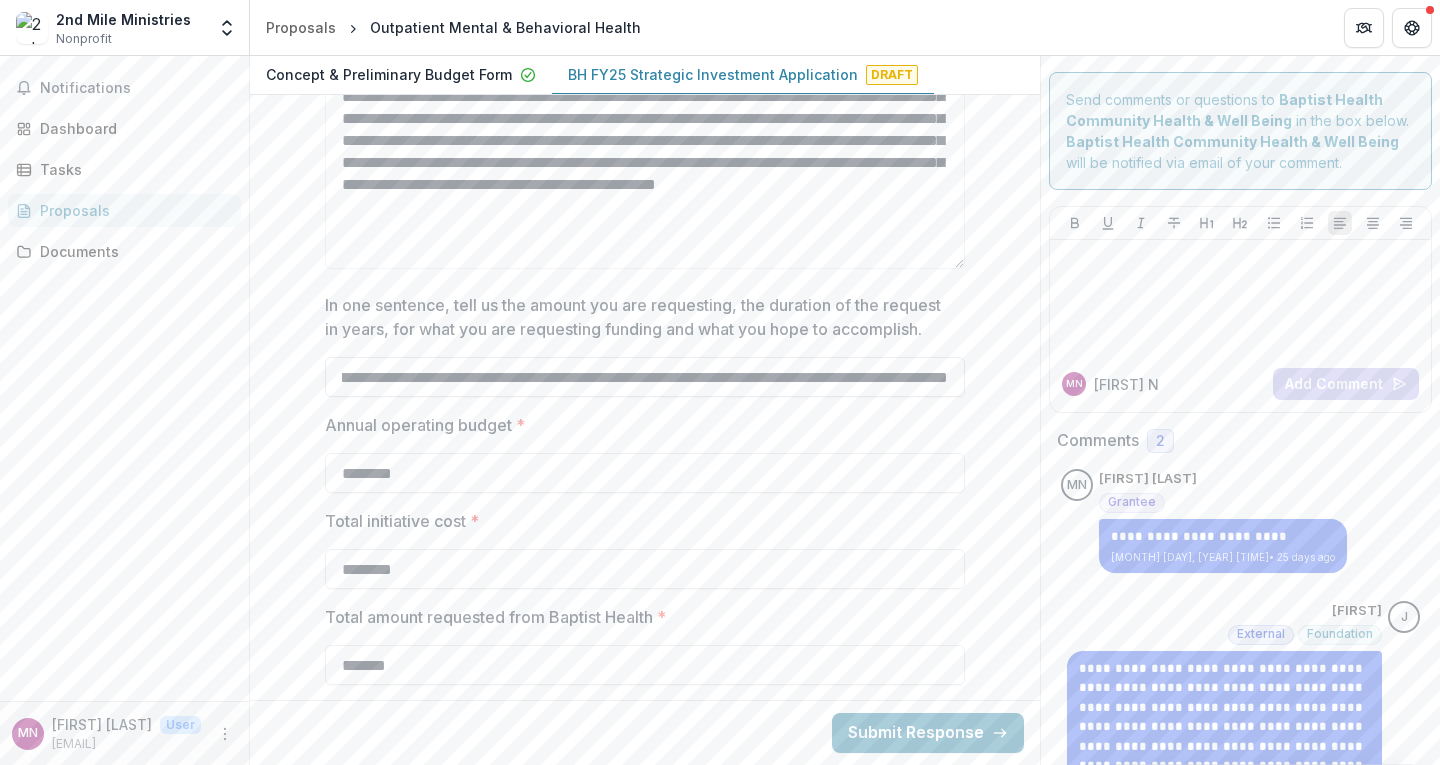 click on "**********" at bounding box center [645, 377] 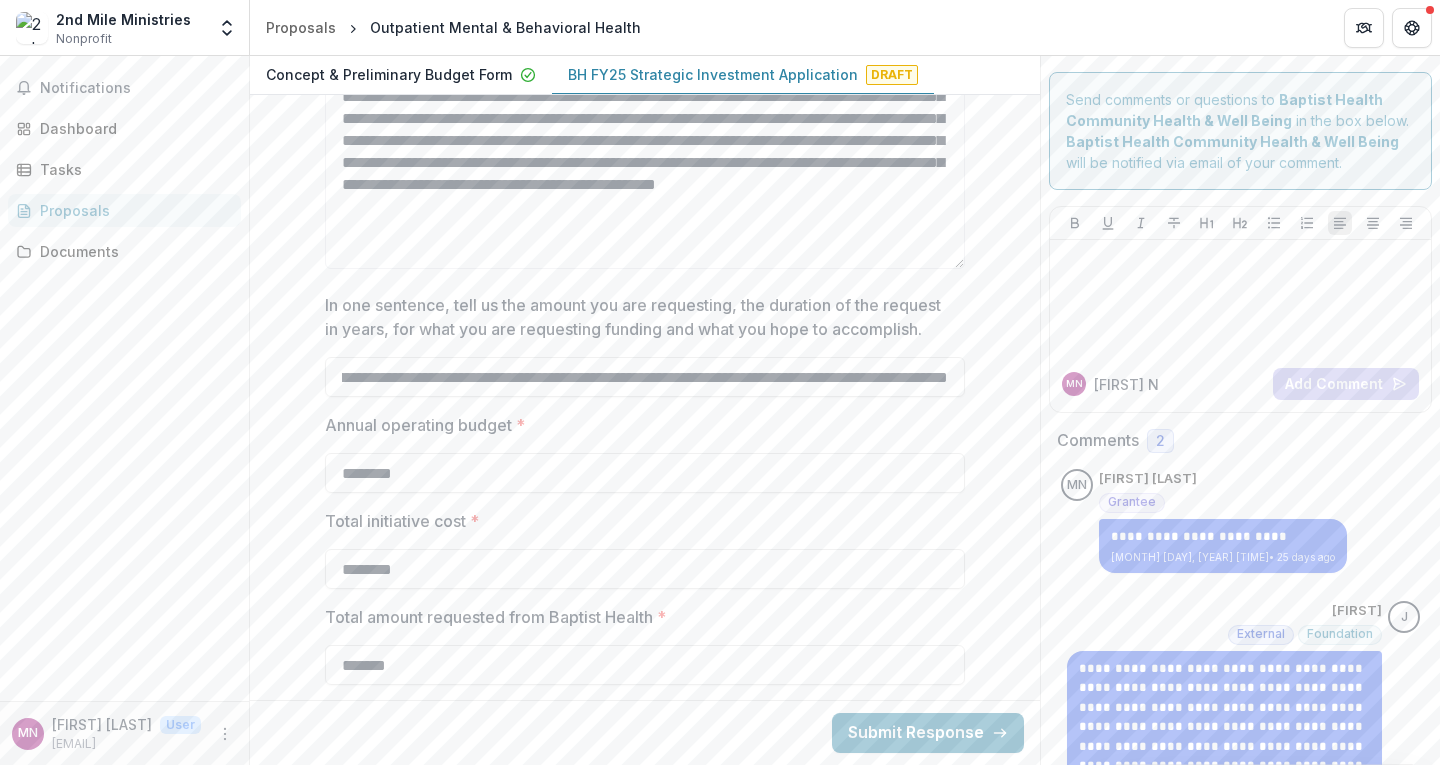 scroll, scrollTop: 0, scrollLeft: 1661, axis: horizontal 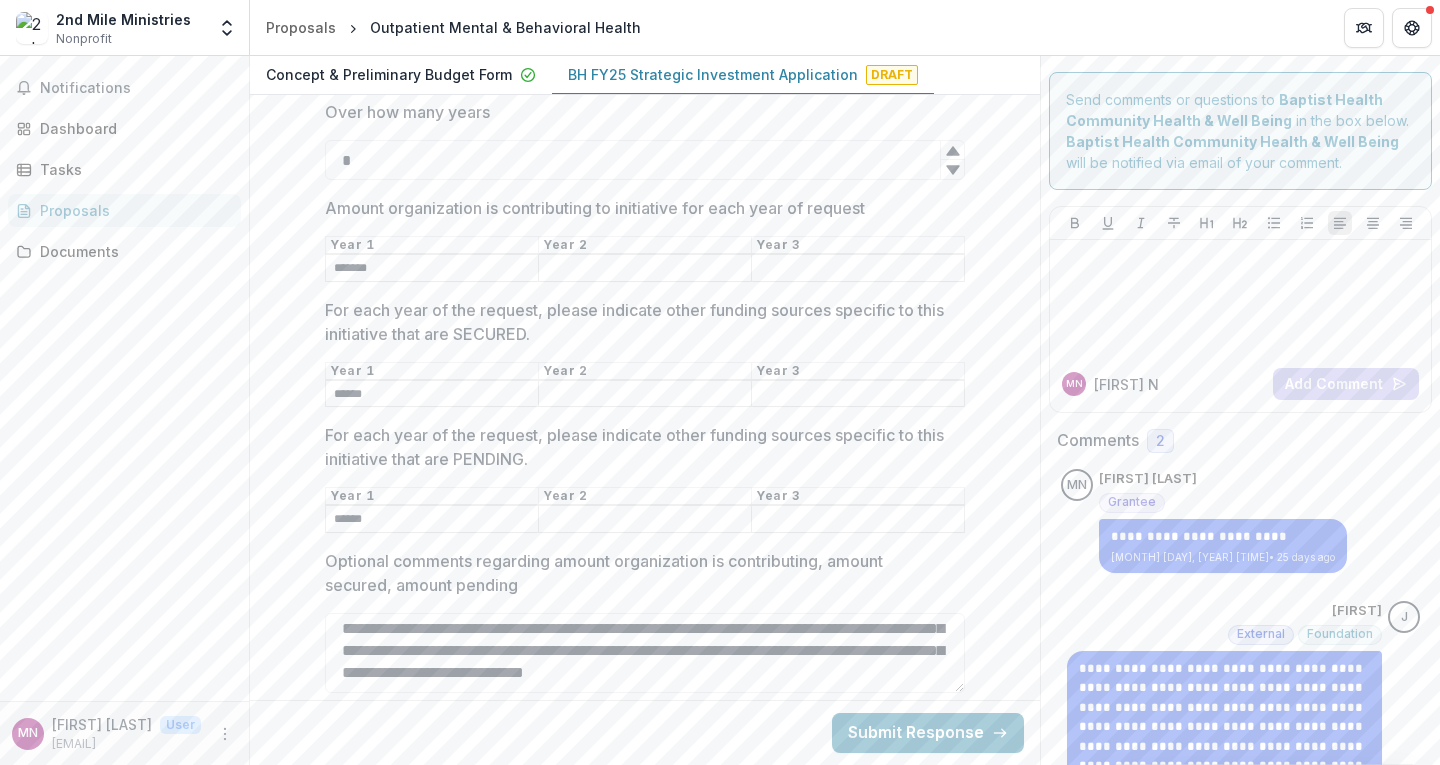 type on "**********" 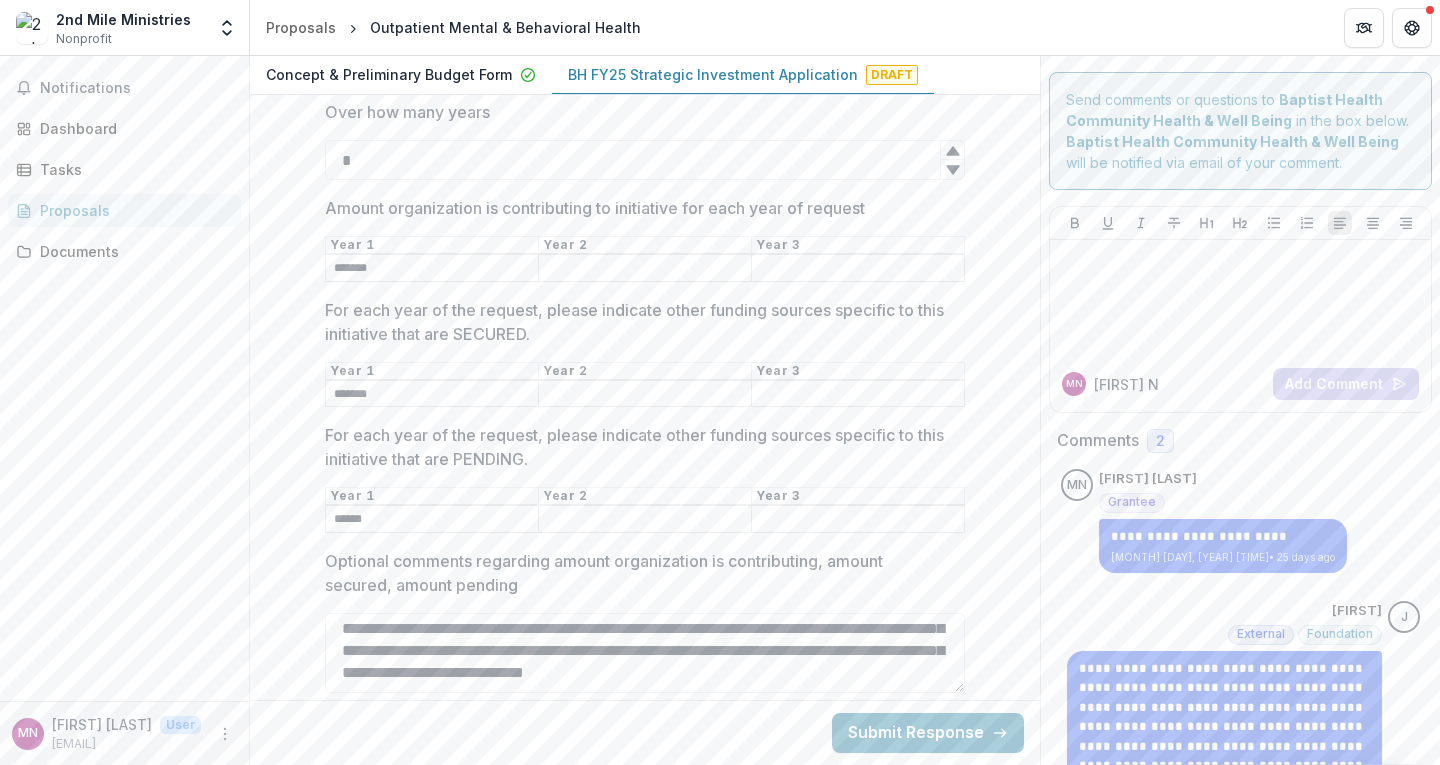 type on "*******" 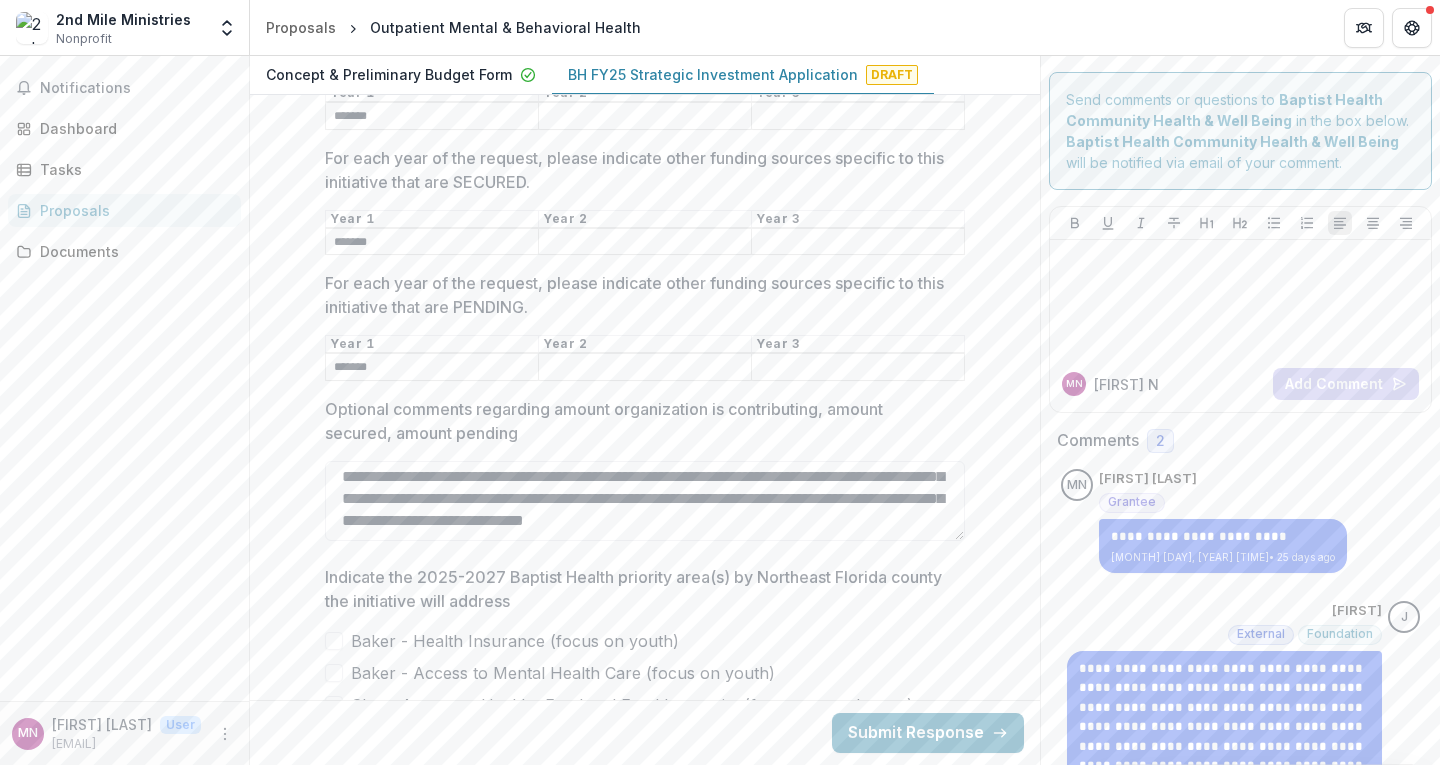 scroll, scrollTop: 2187, scrollLeft: 0, axis: vertical 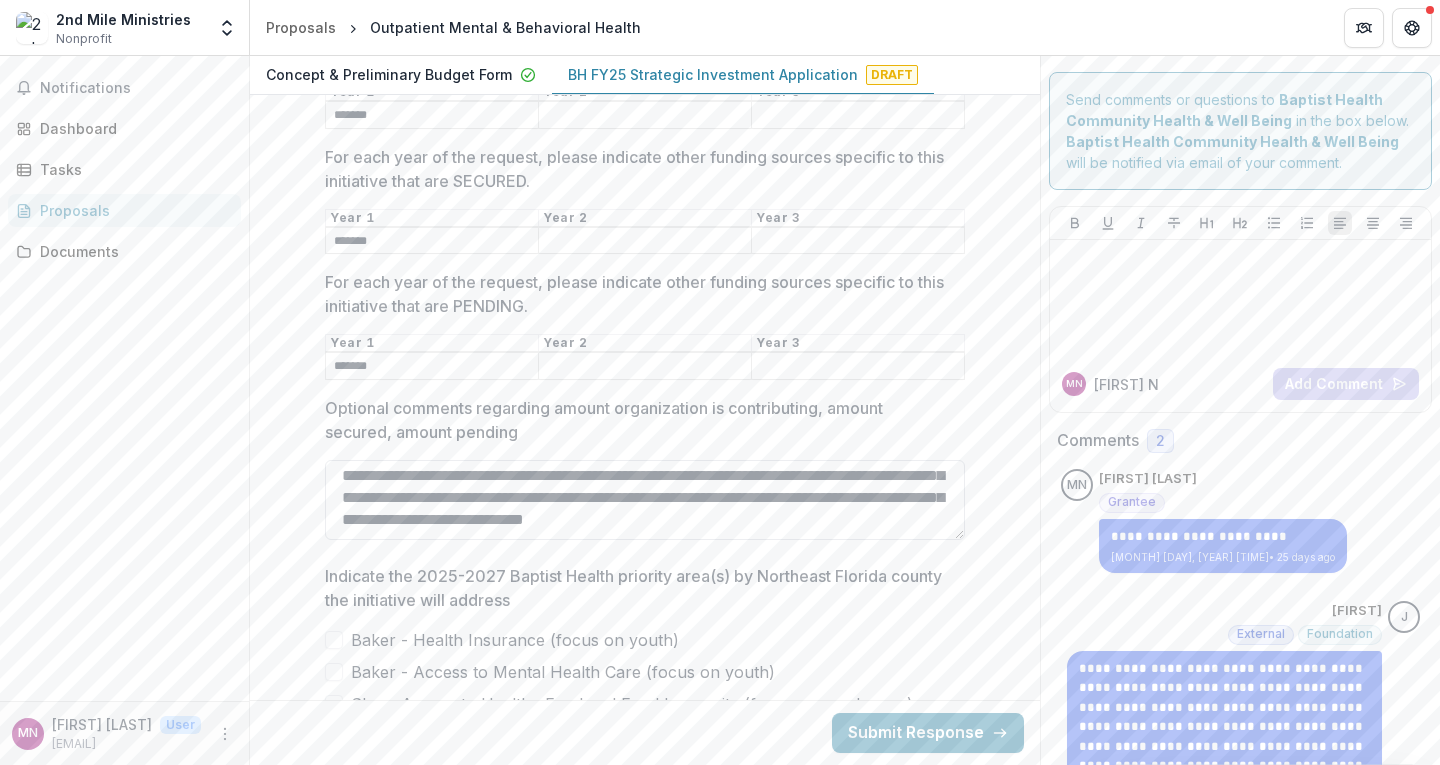 type on "*******" 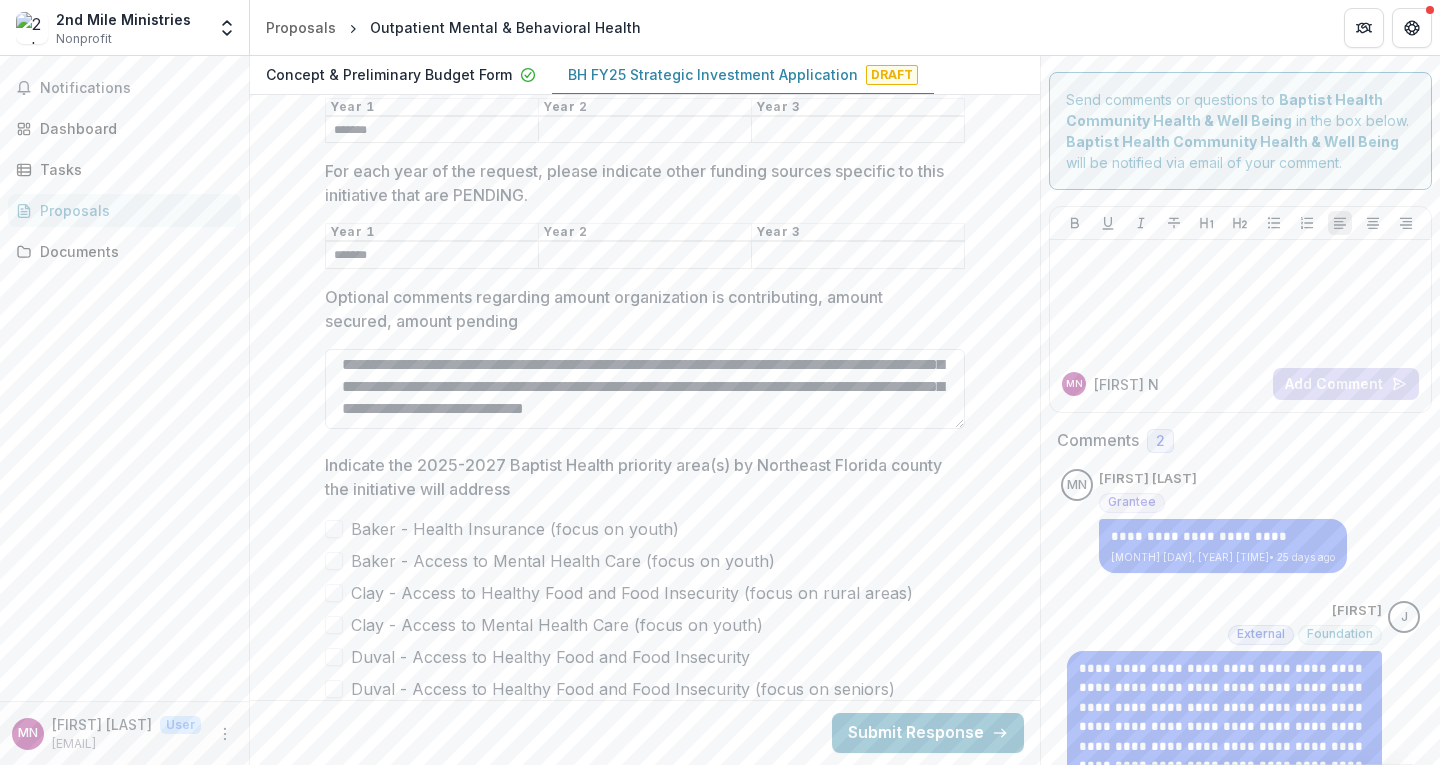 scroll, scrollTop: 2299, scrollLeft: 0, axis: vertical 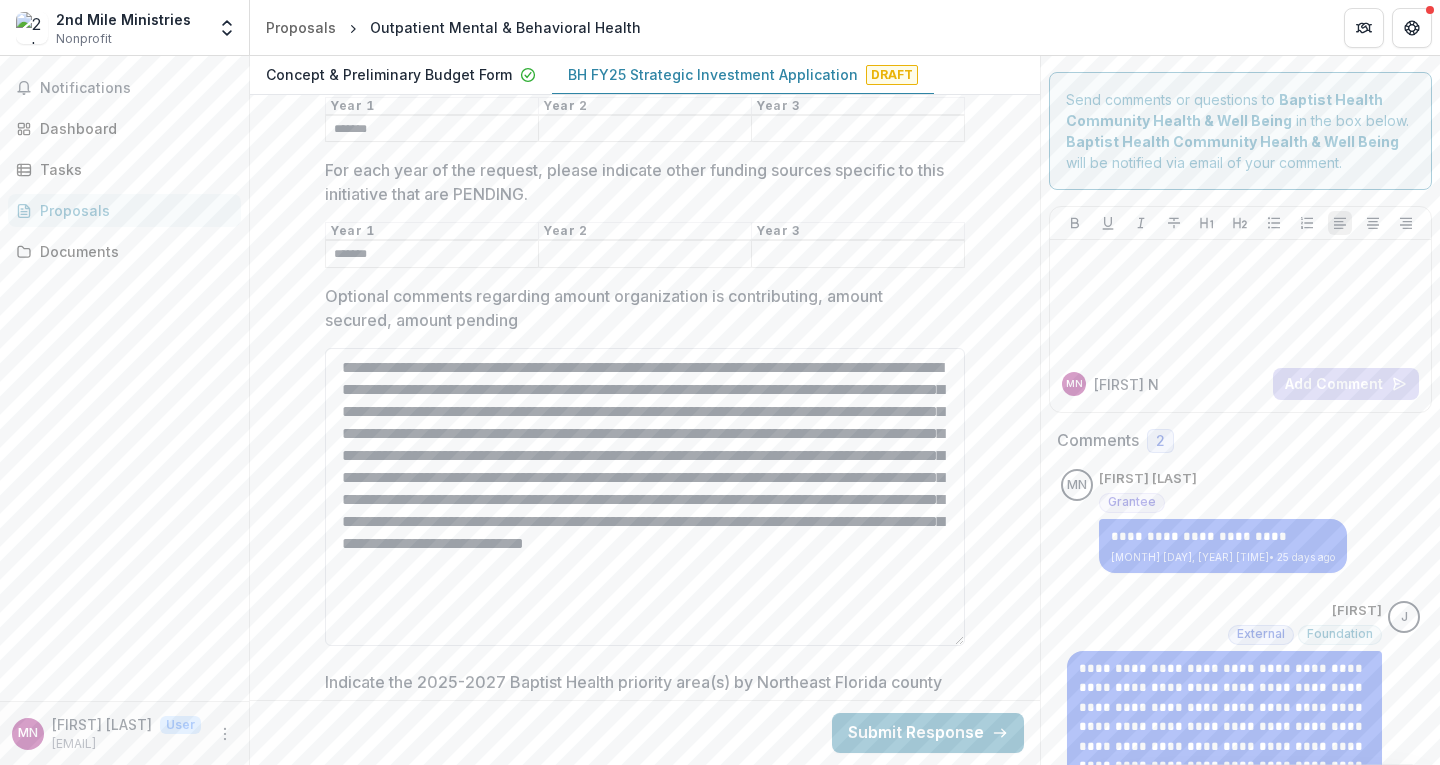 drag, startPoint x: 958, startPoint y: 421, endPoint x: 944, endPoint y: 639, distance: 218.44908 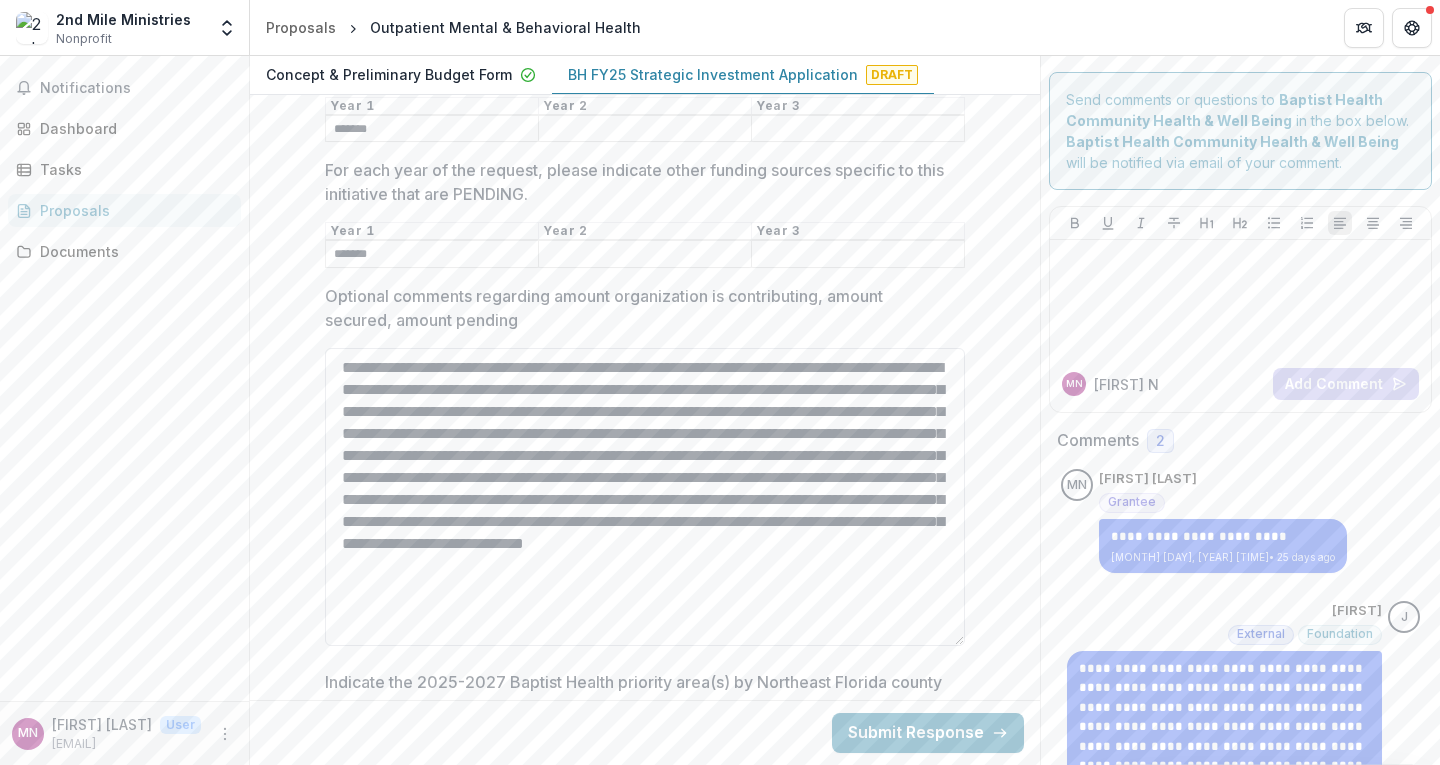 click on "**********" at bounding box center (645, 497) 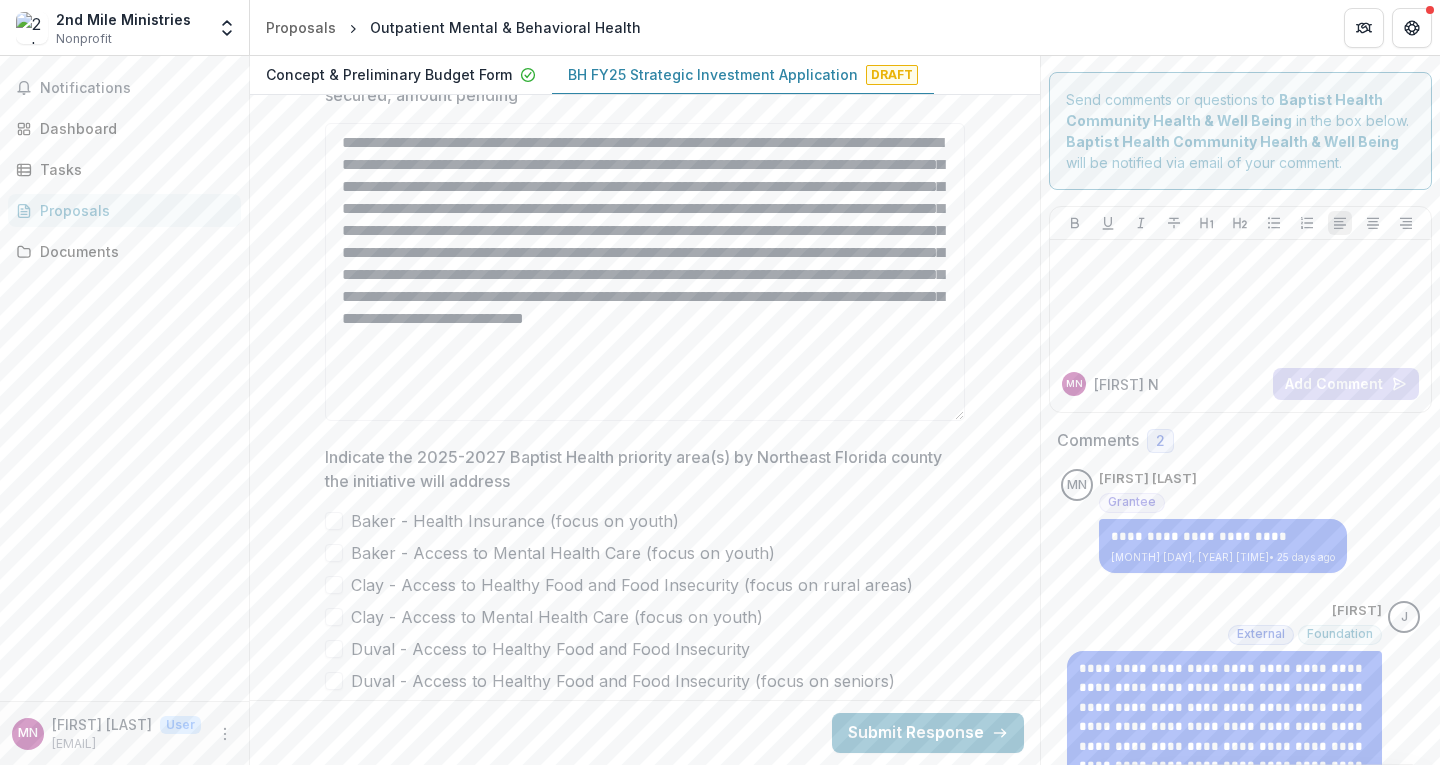 scroll, scrollTop: 2520, scrollLeft: 0, axis: vertical 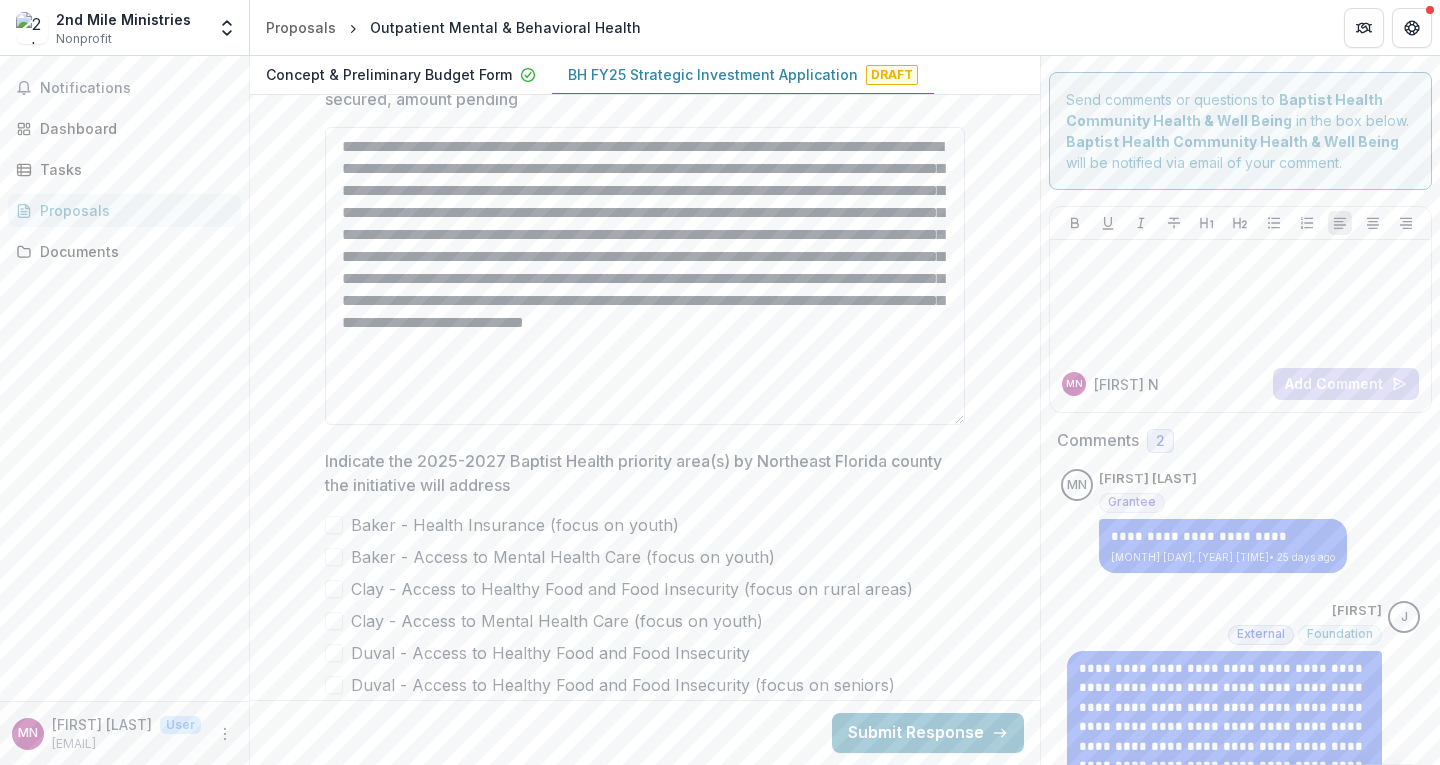 click on "**********" at bounding box center (645, 276) 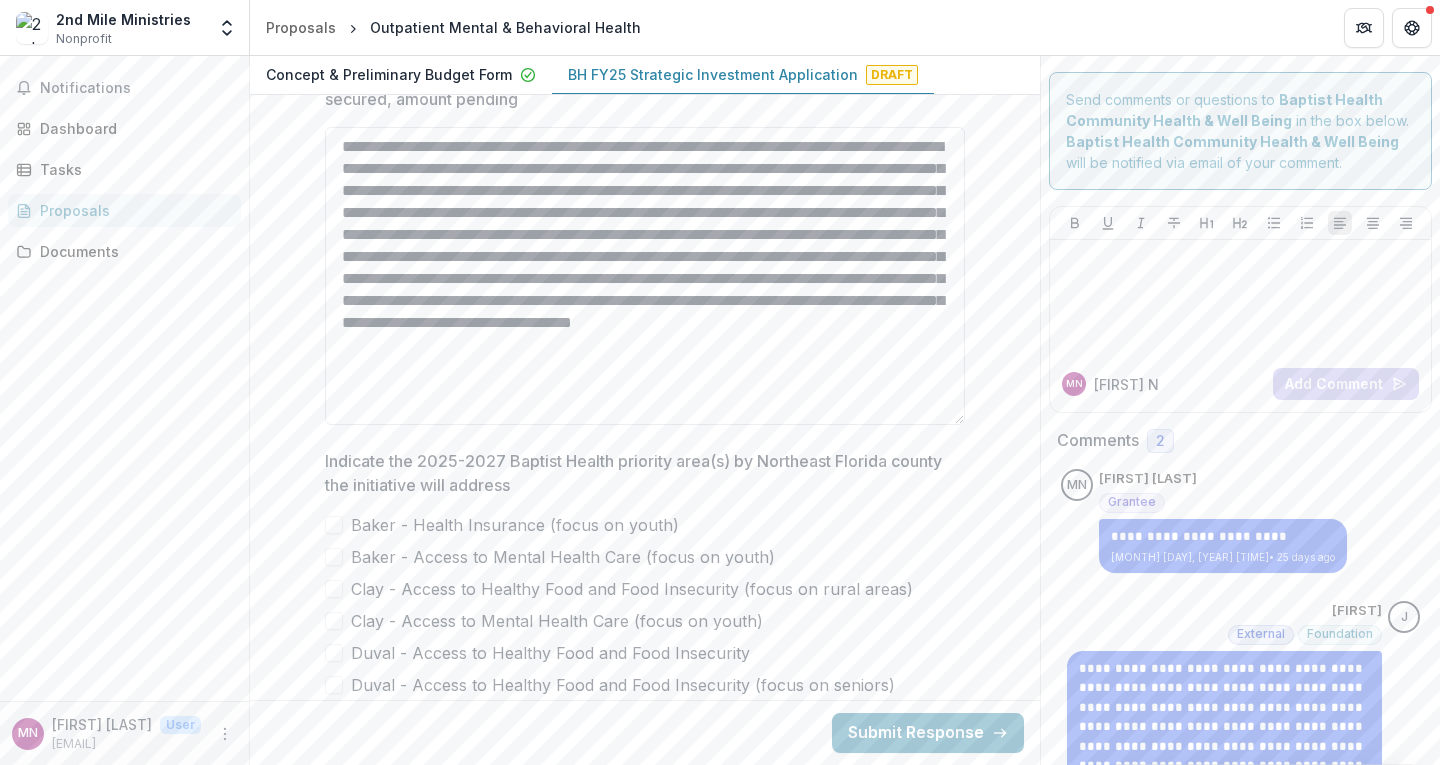 click on "**********" at bounding box center [645, 276] 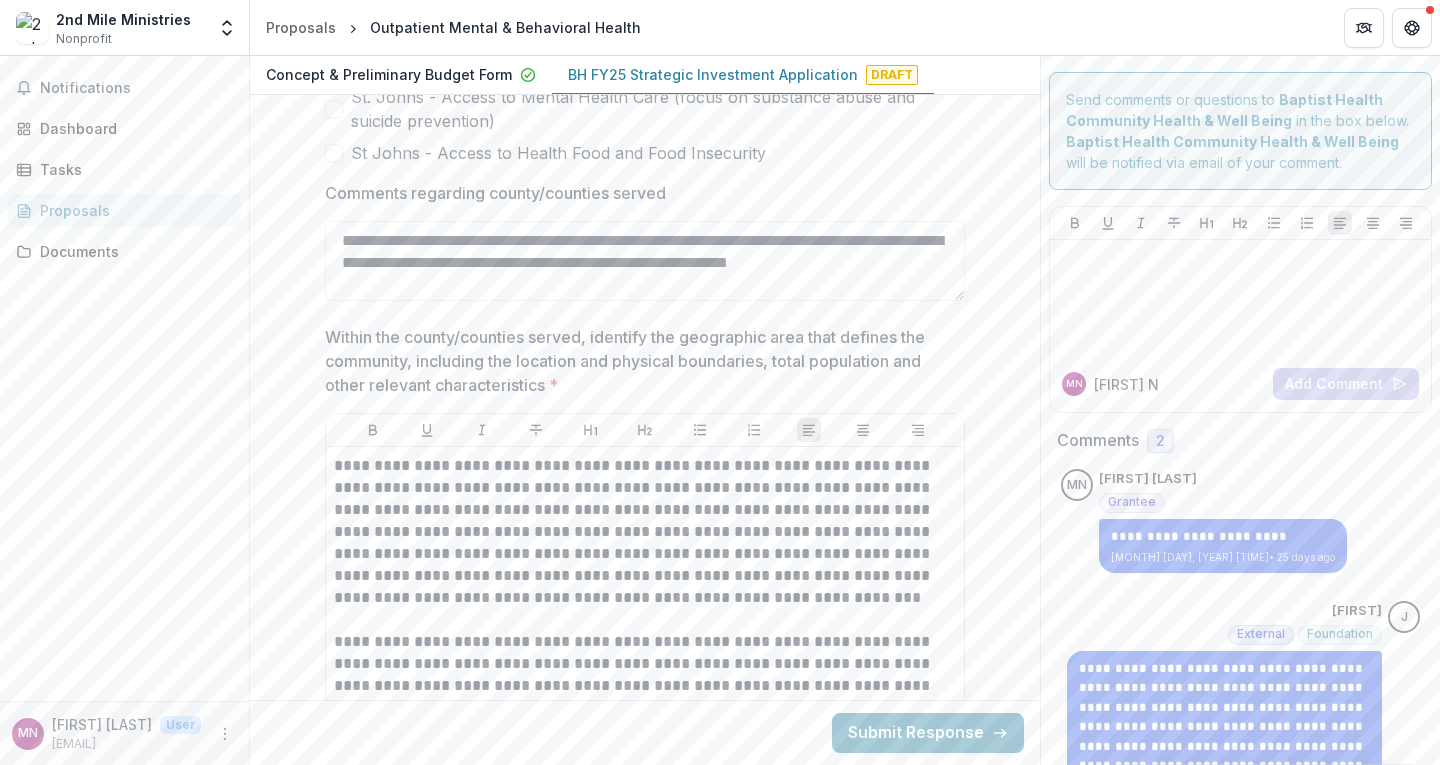 scroll, scrollTop: 3418, scrollLeft: 0, axis: vertical 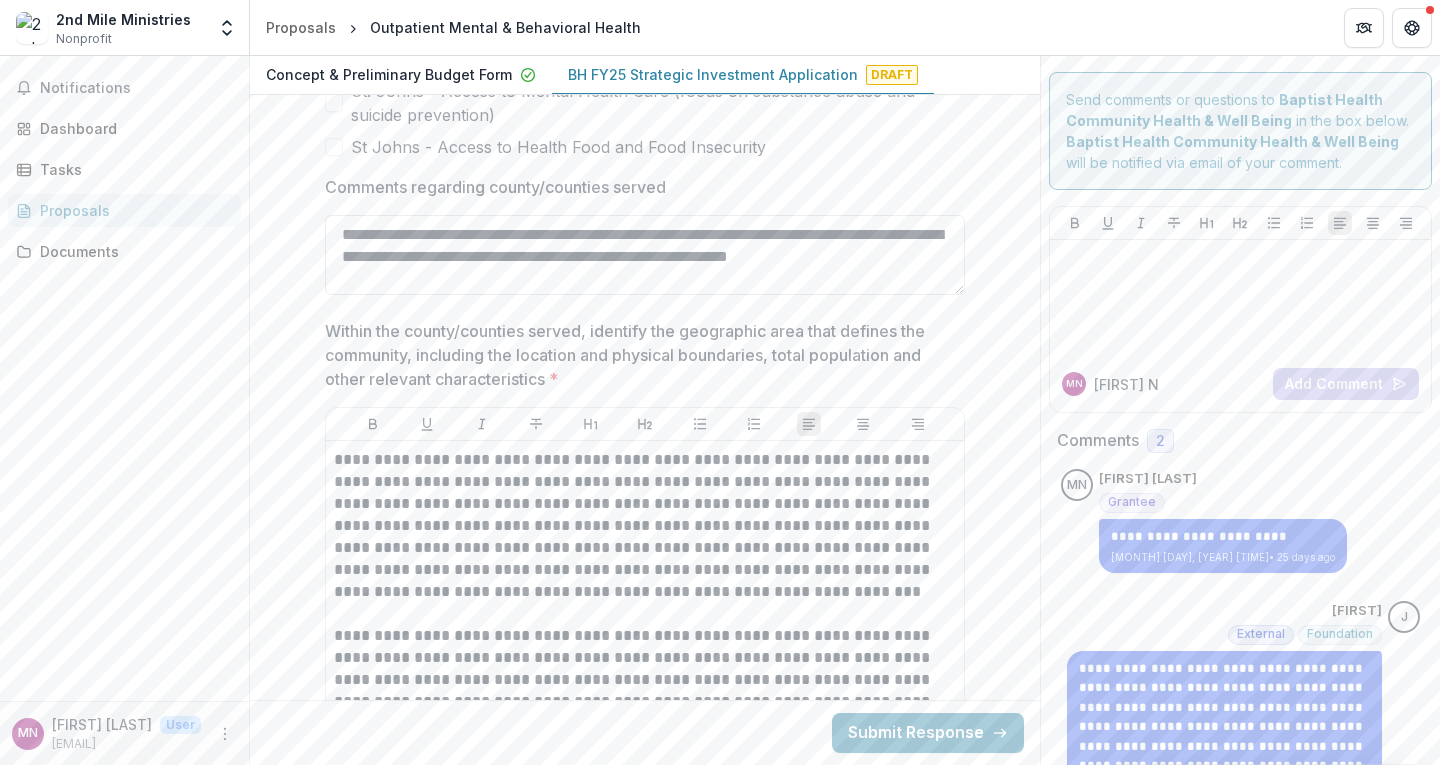type on "**********" 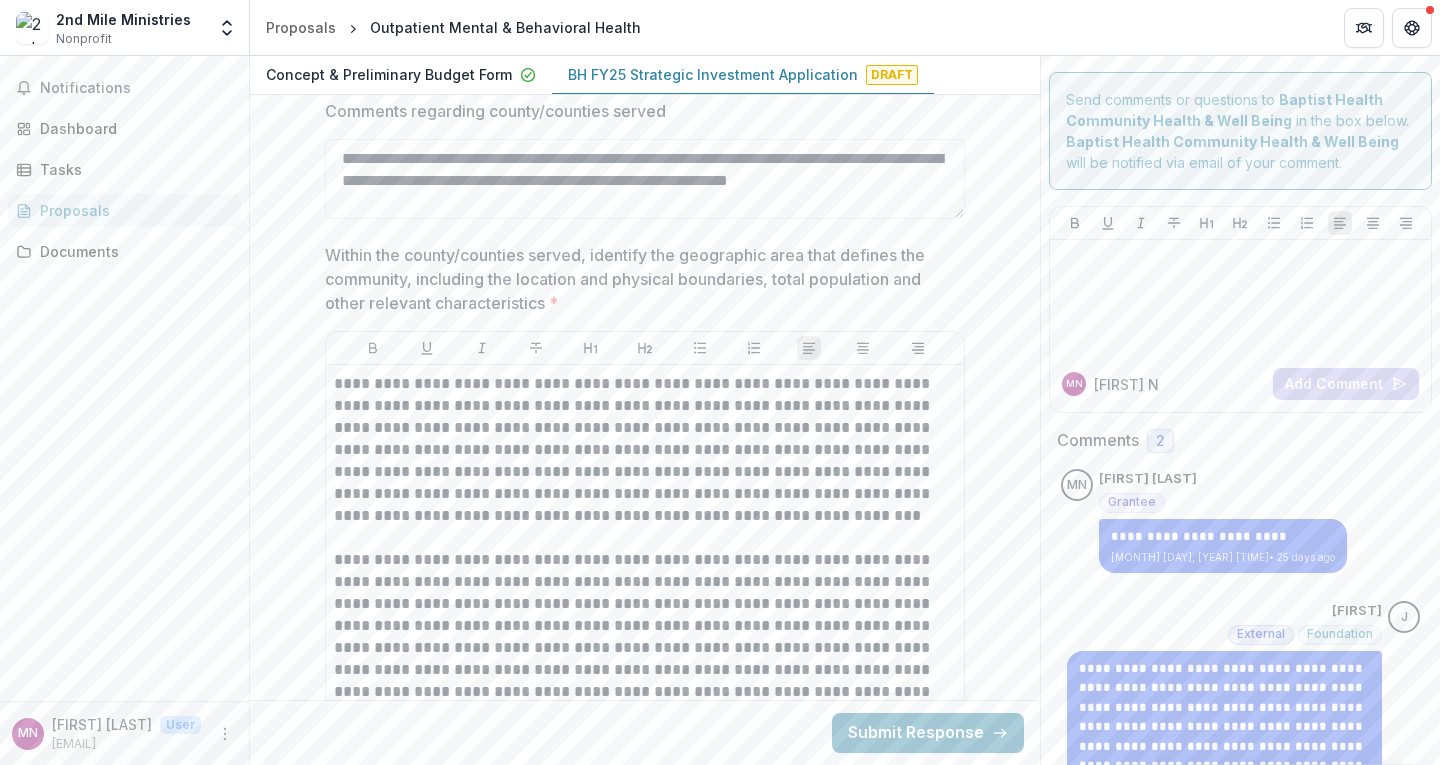 scroll, scrollTop: 3493, scrollLeft: 0, axis: vertical 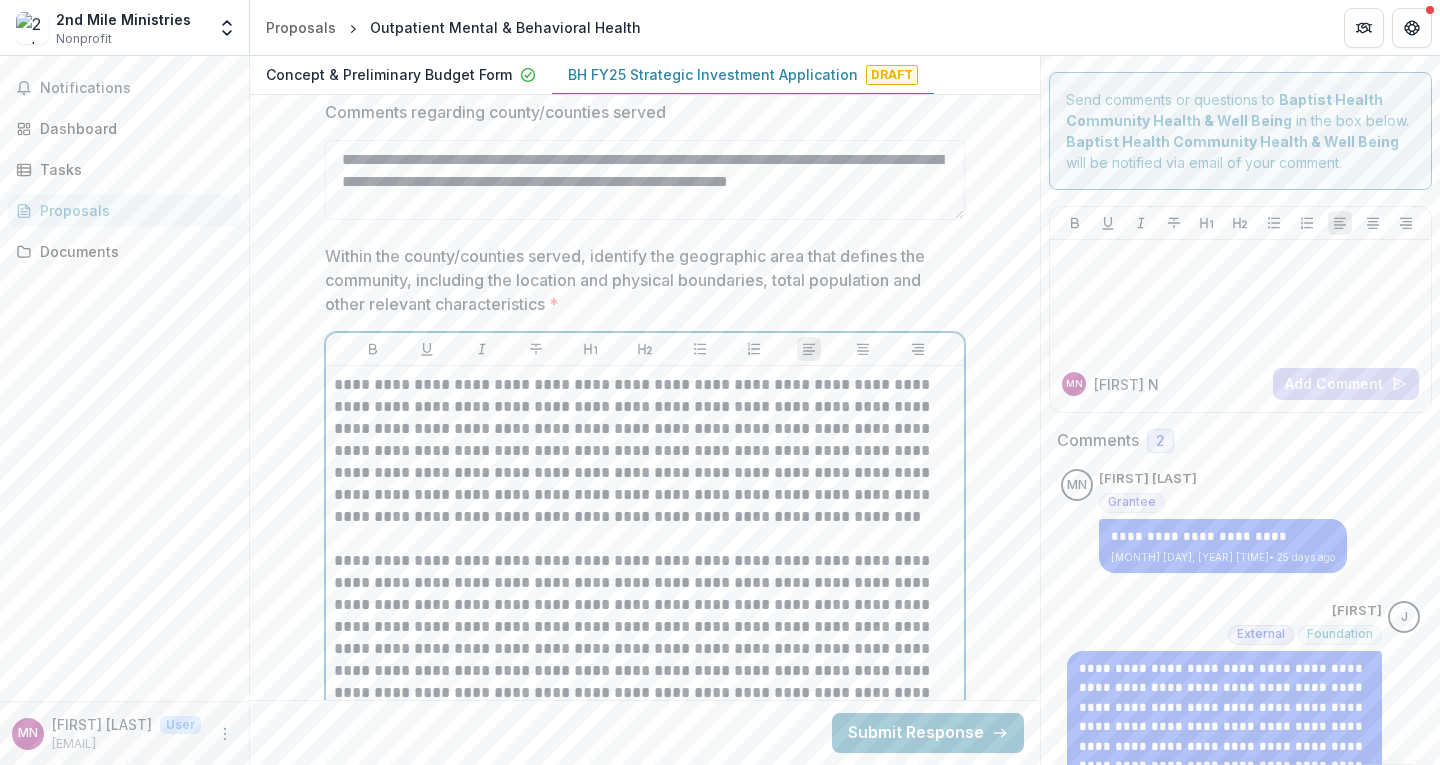 click on "**********" at bounding box center (645, 451) 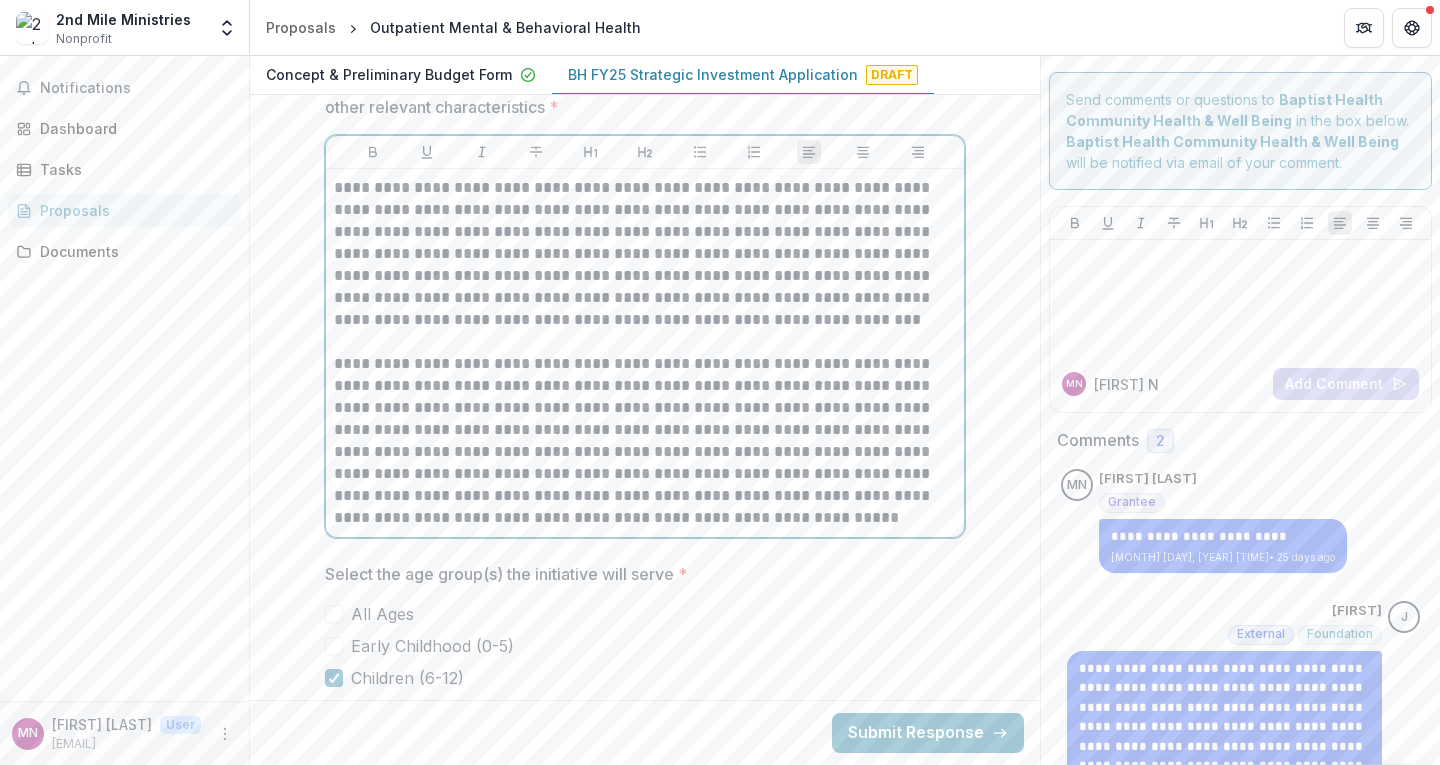 scroll, scrollTop: 3691, scrollLeft: 0, axis: vertical 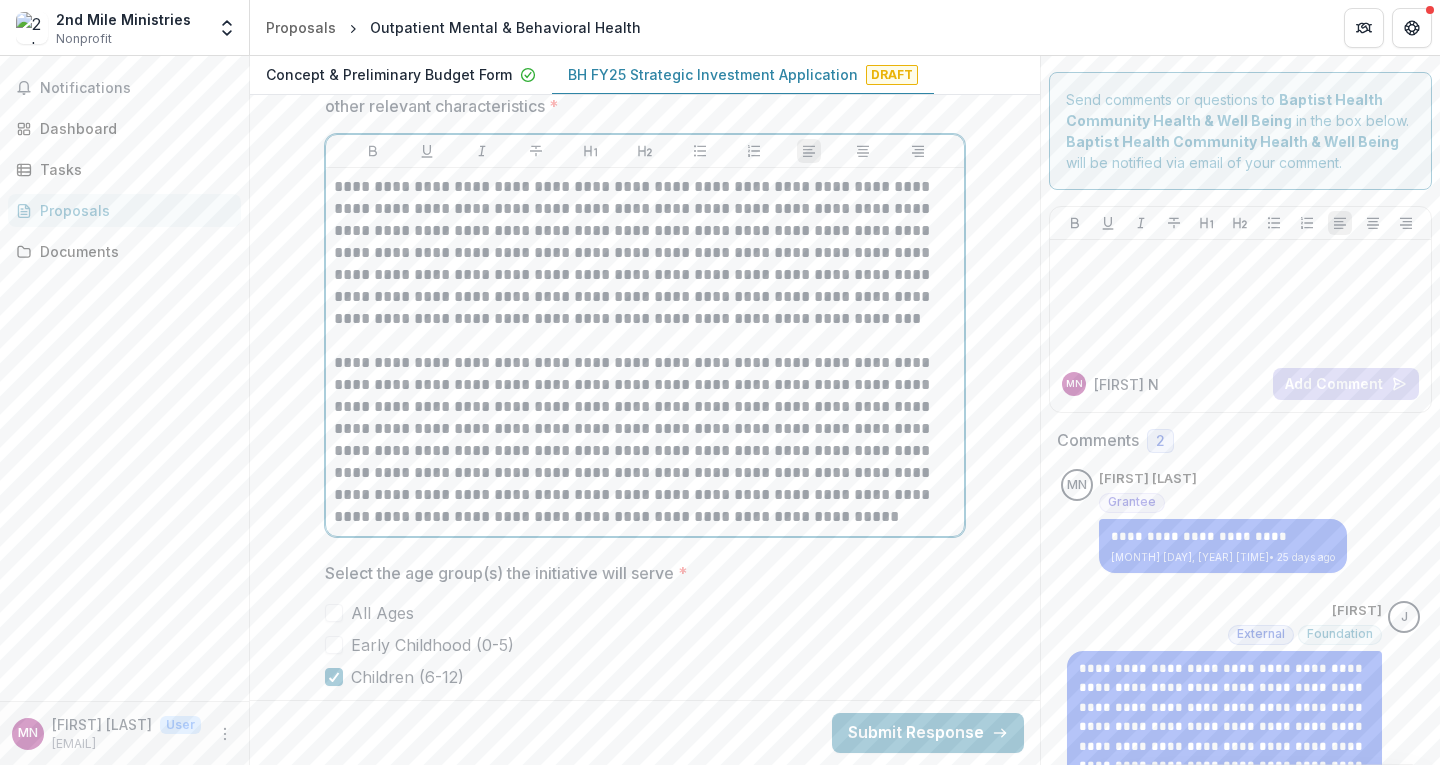 click on "**********" at bounding box center (645, 440) 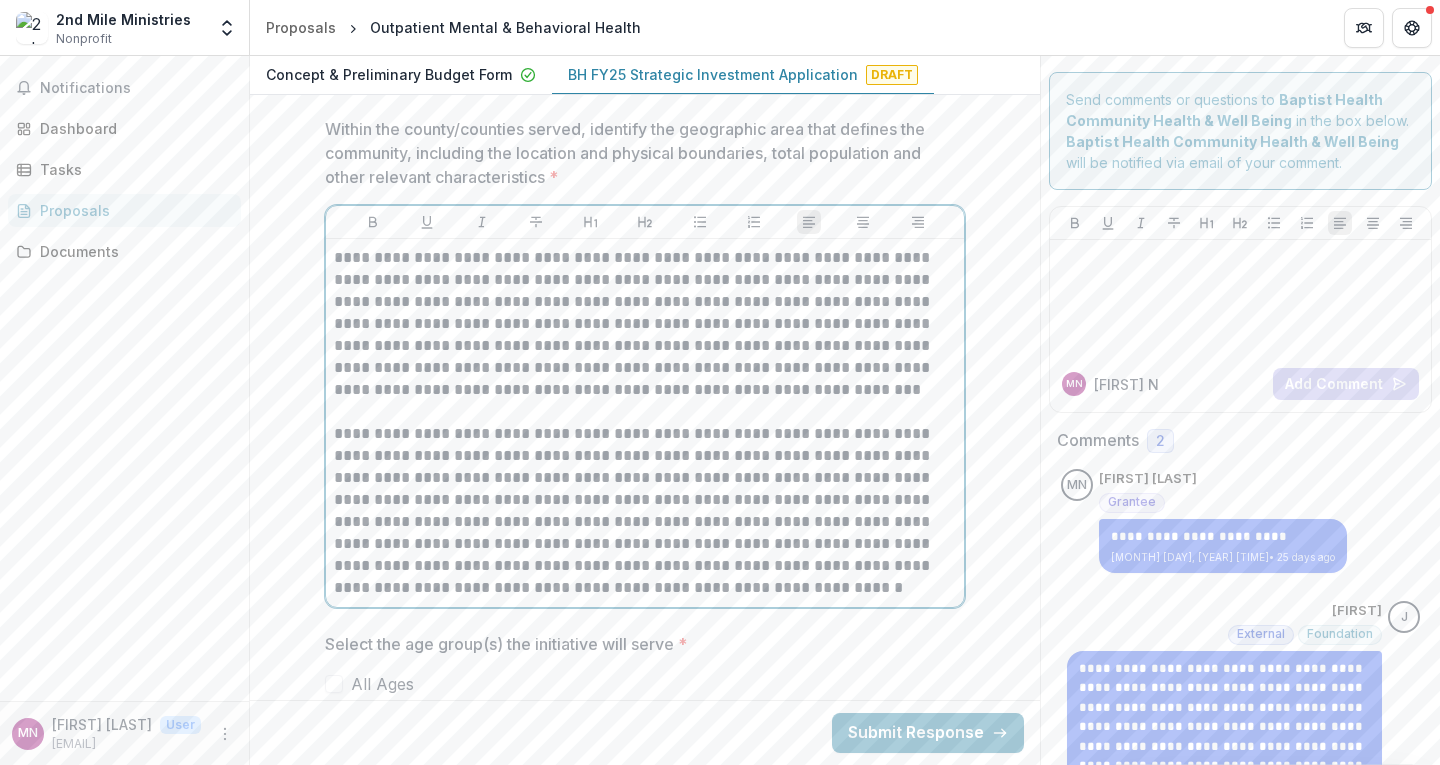 scroll, scrollTop: 3621, scrollLeft: 0, axis: vertical 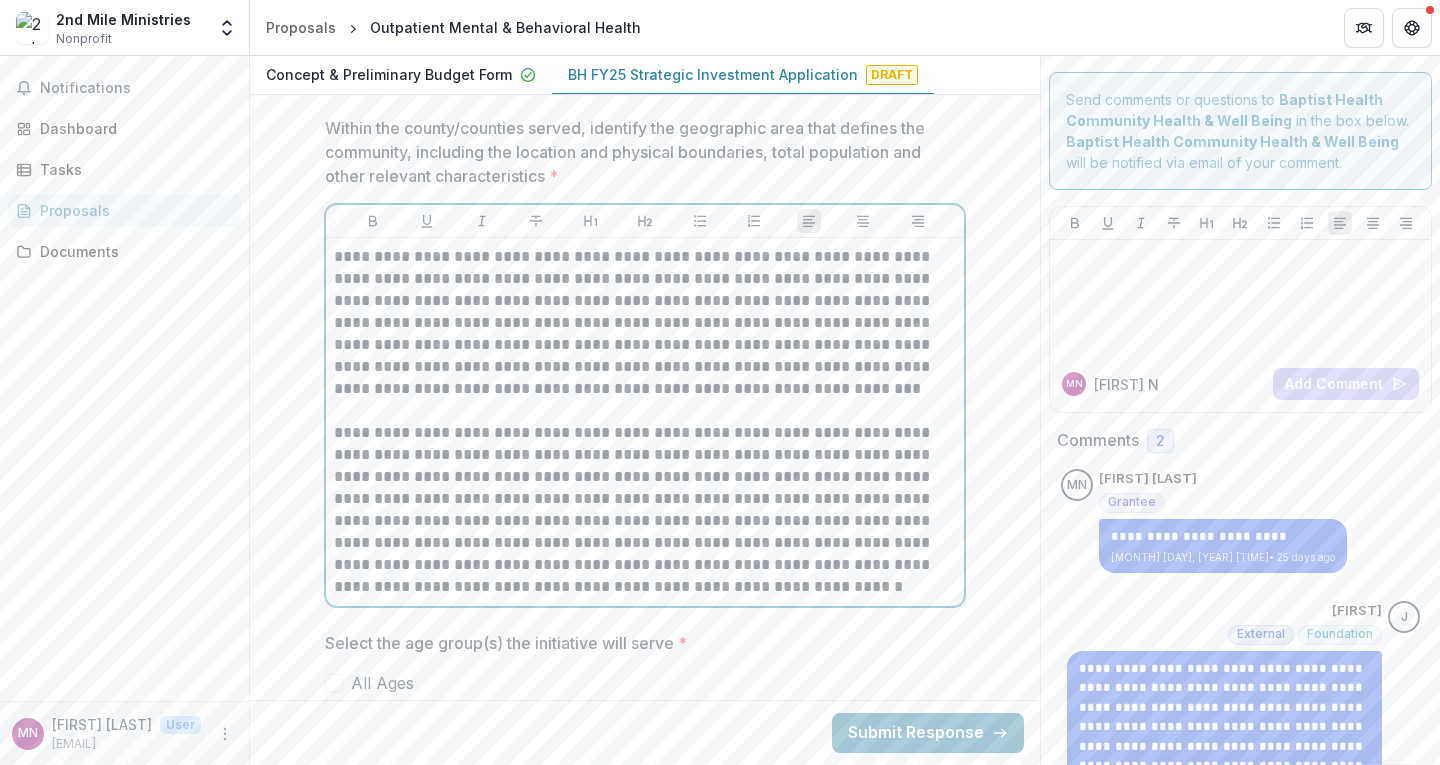 click on "**********" at bounding box center (645, 510) 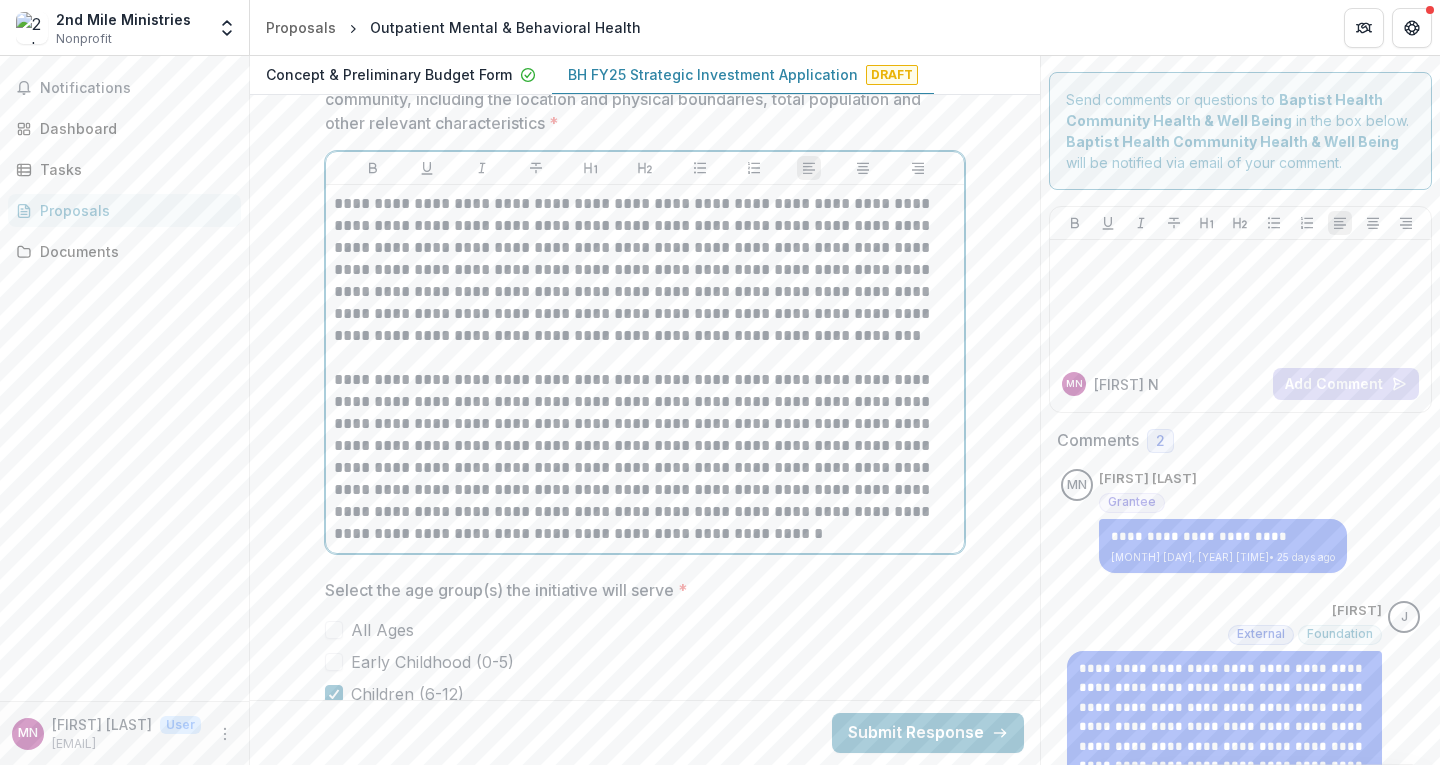 scroll, scrollTop: 3675, scrollLeft: 0, axis: vertical 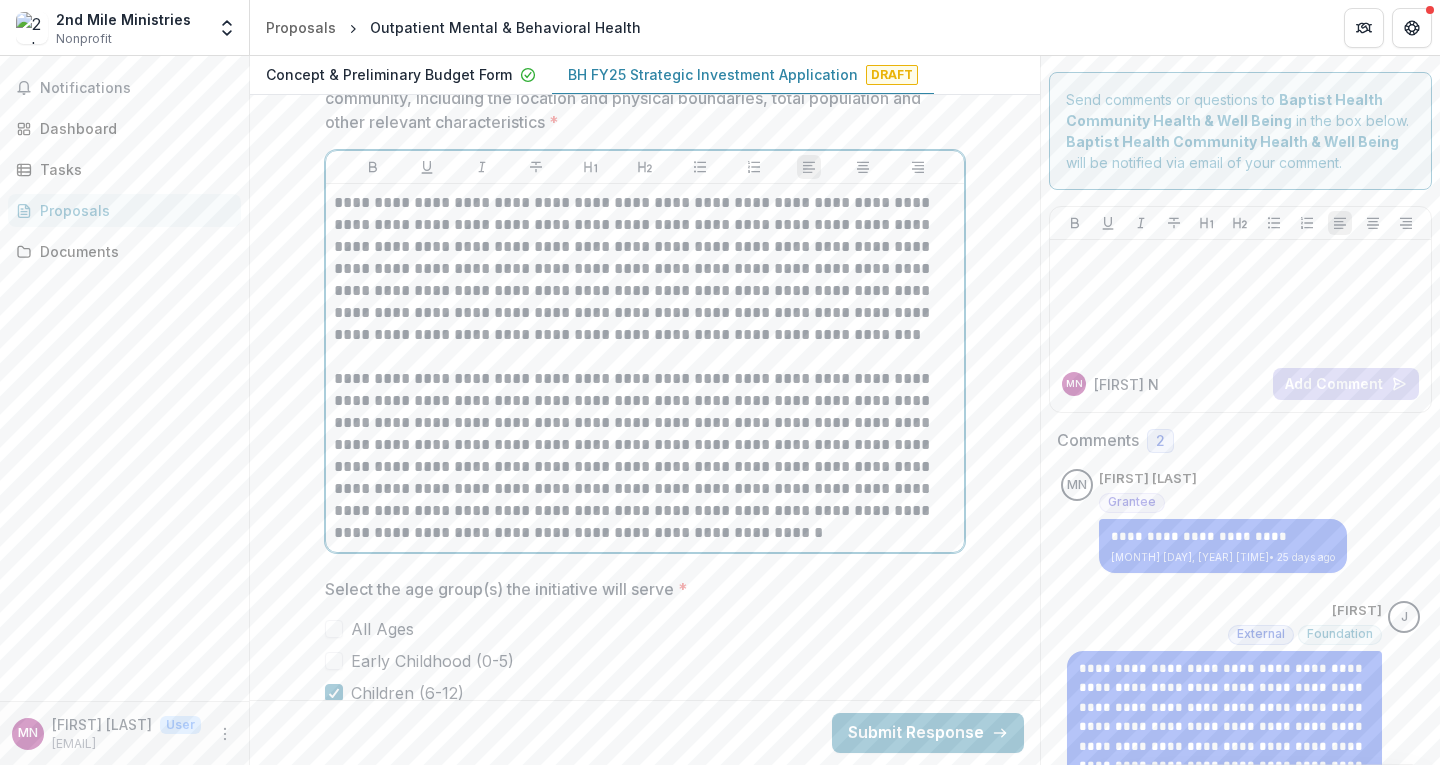 click on "**********" at bounding box center [645, 456] 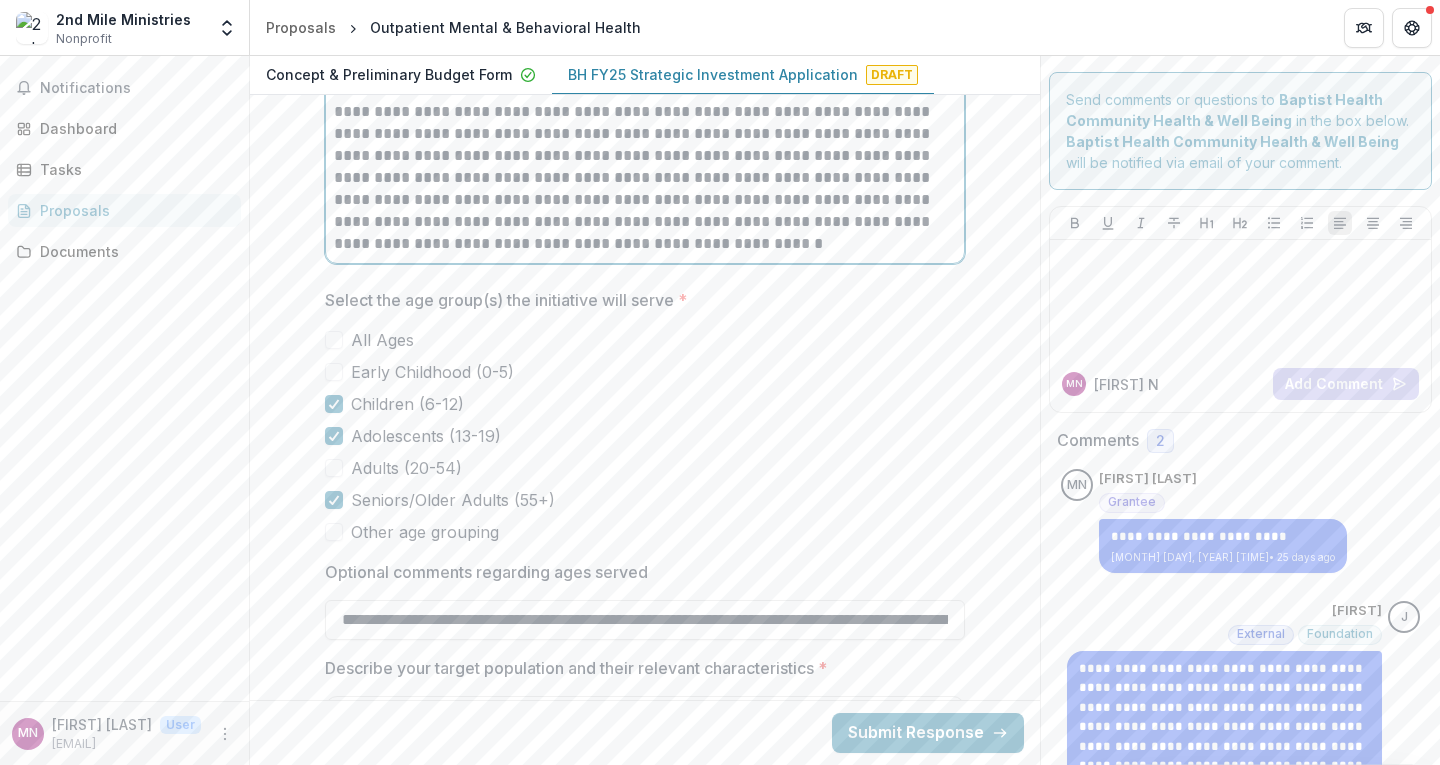 scroll, scrollTop: 3960, scrollLeft: 0, axis: vertical 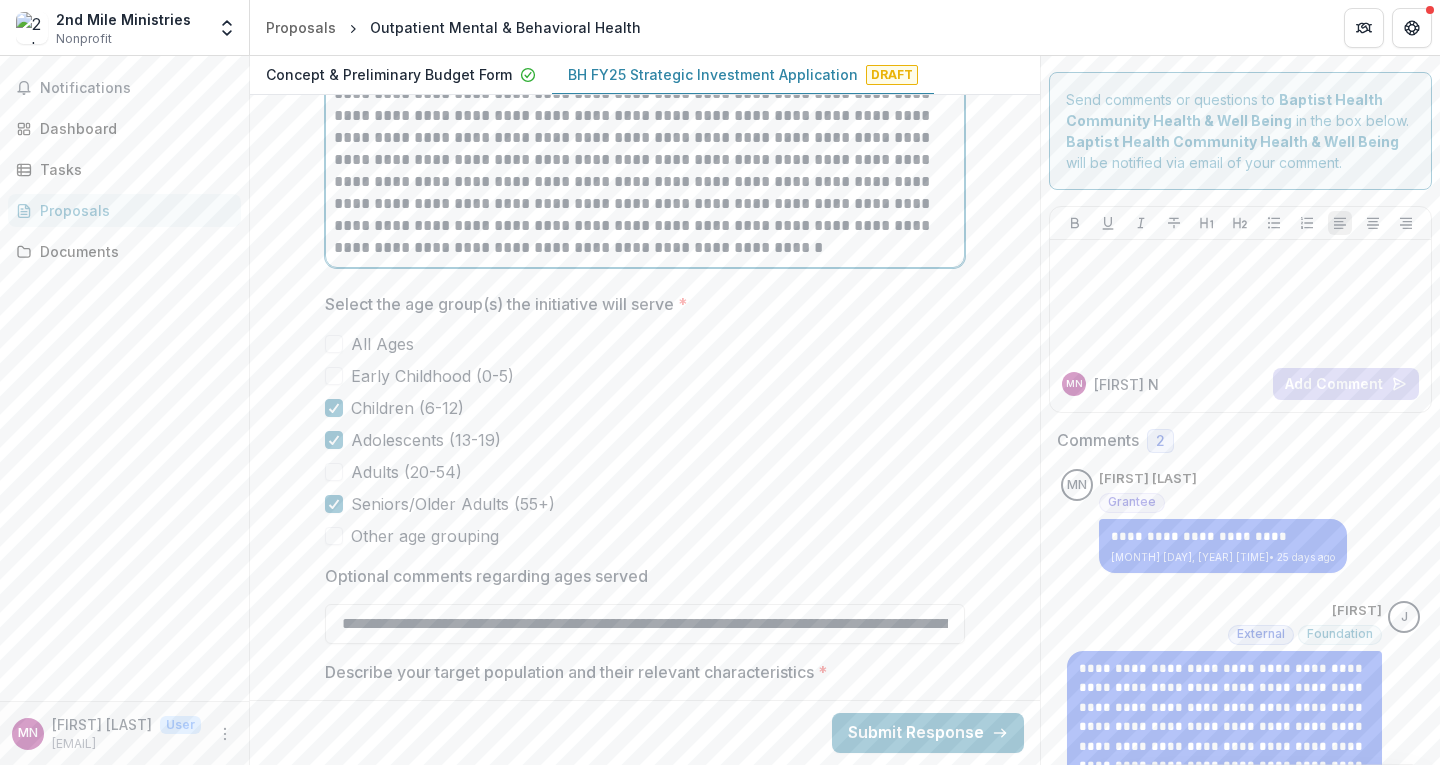 click on "**********" at bounding box center [645, 171] 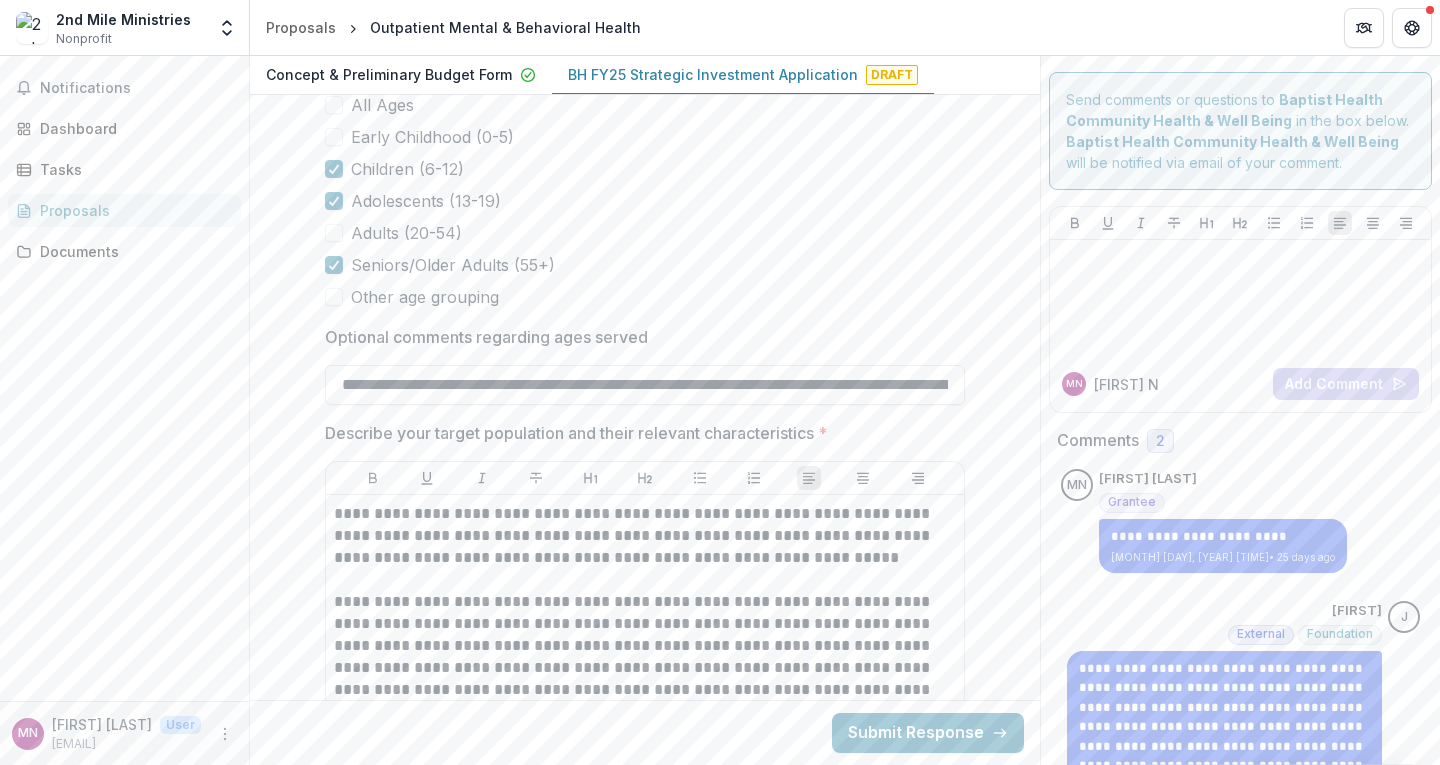 scroll, scrollTop: 4200, scrollLeft: 0, axis: vertical 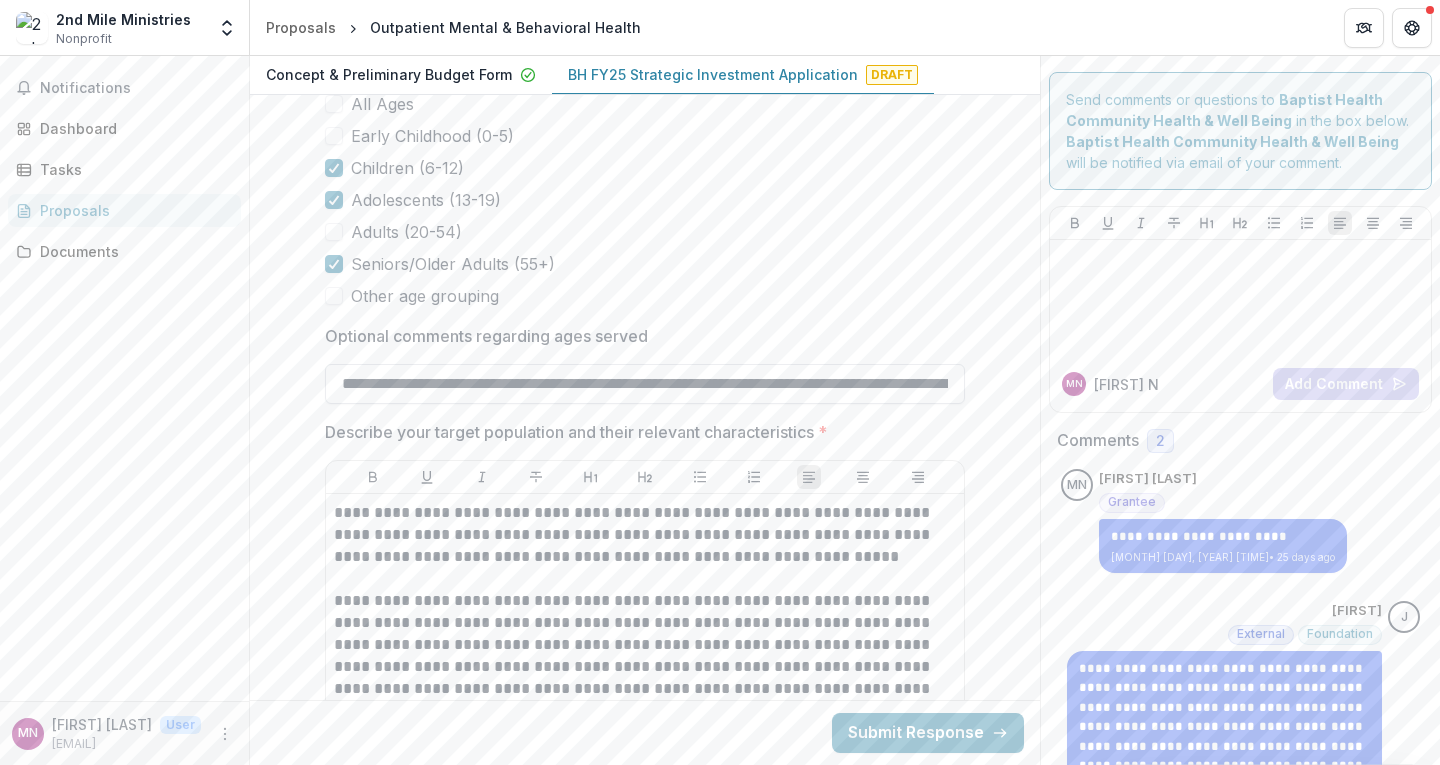 click on "**********" at bounding box center [645, 384] 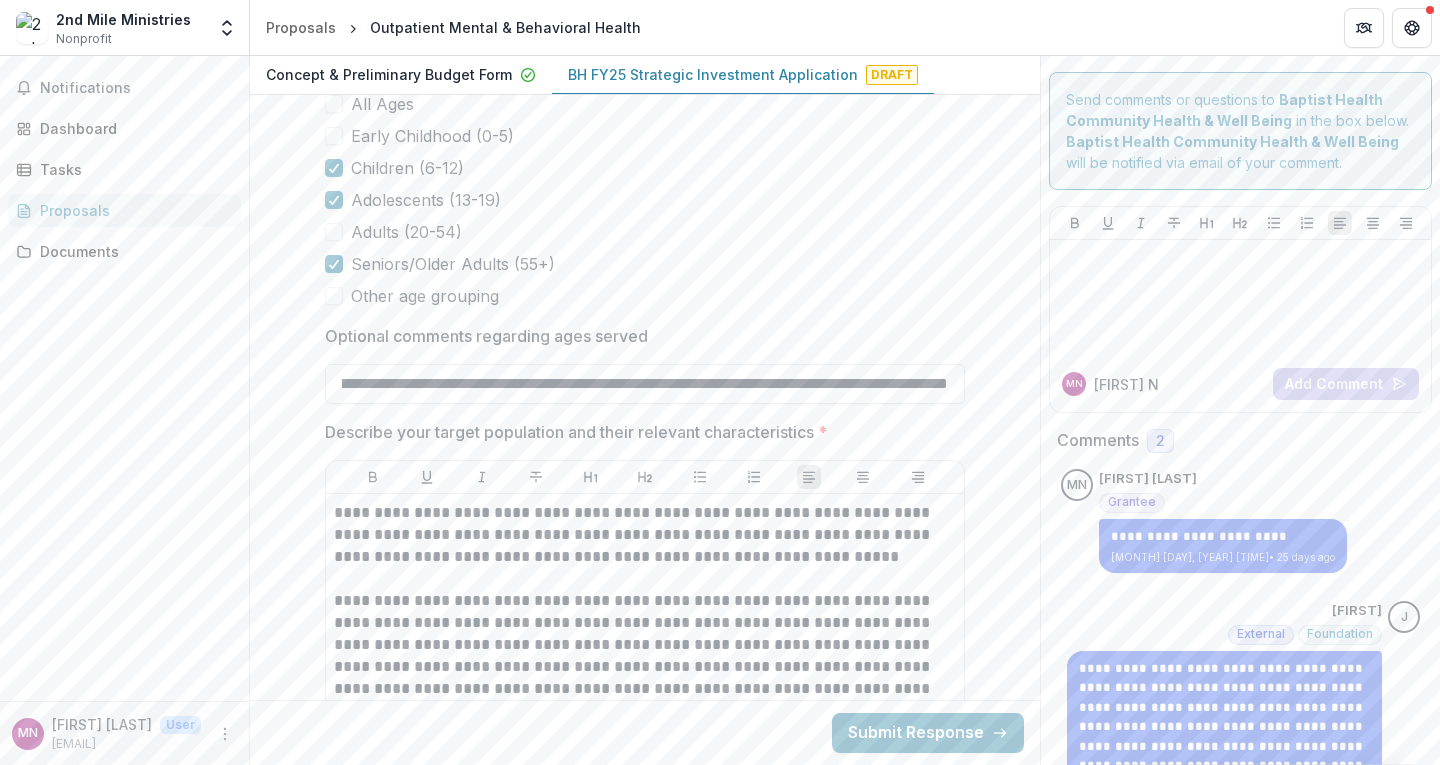 scroll, scrollTop: 0, scrollLeft: 968, axis: horizontal 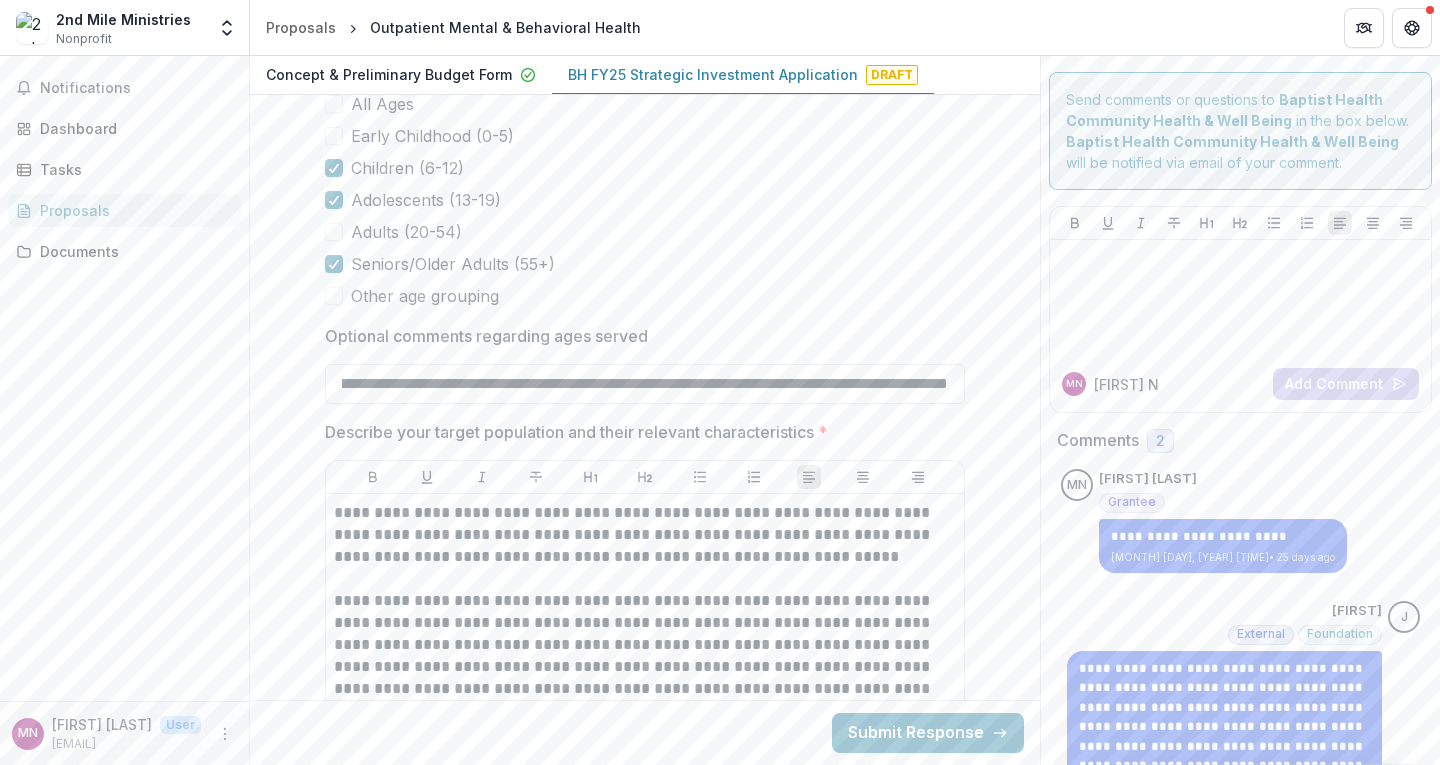 click on "**********" at bounding box center (645, 3733) 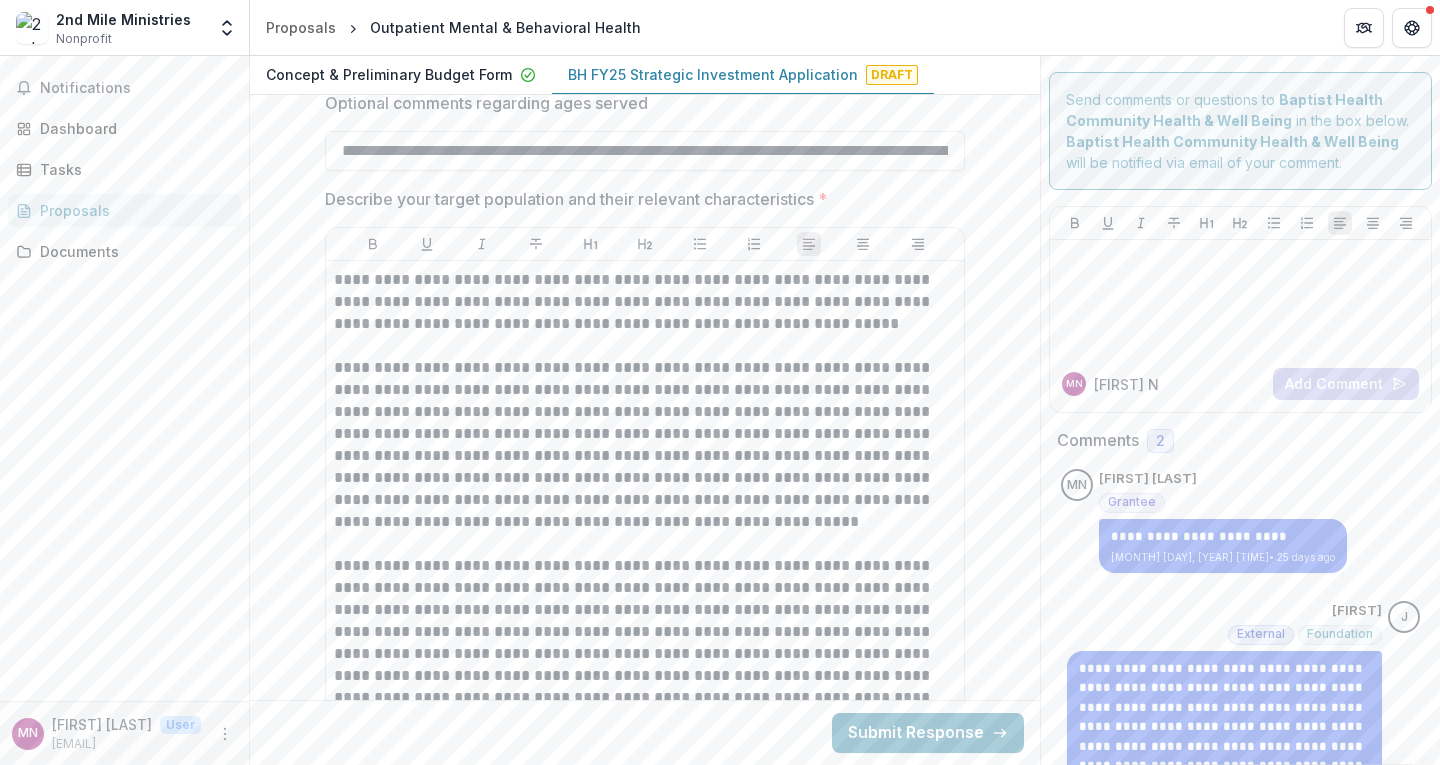 scroll, scrollTop: 4438, scrollLeft: 0, axis: vertical 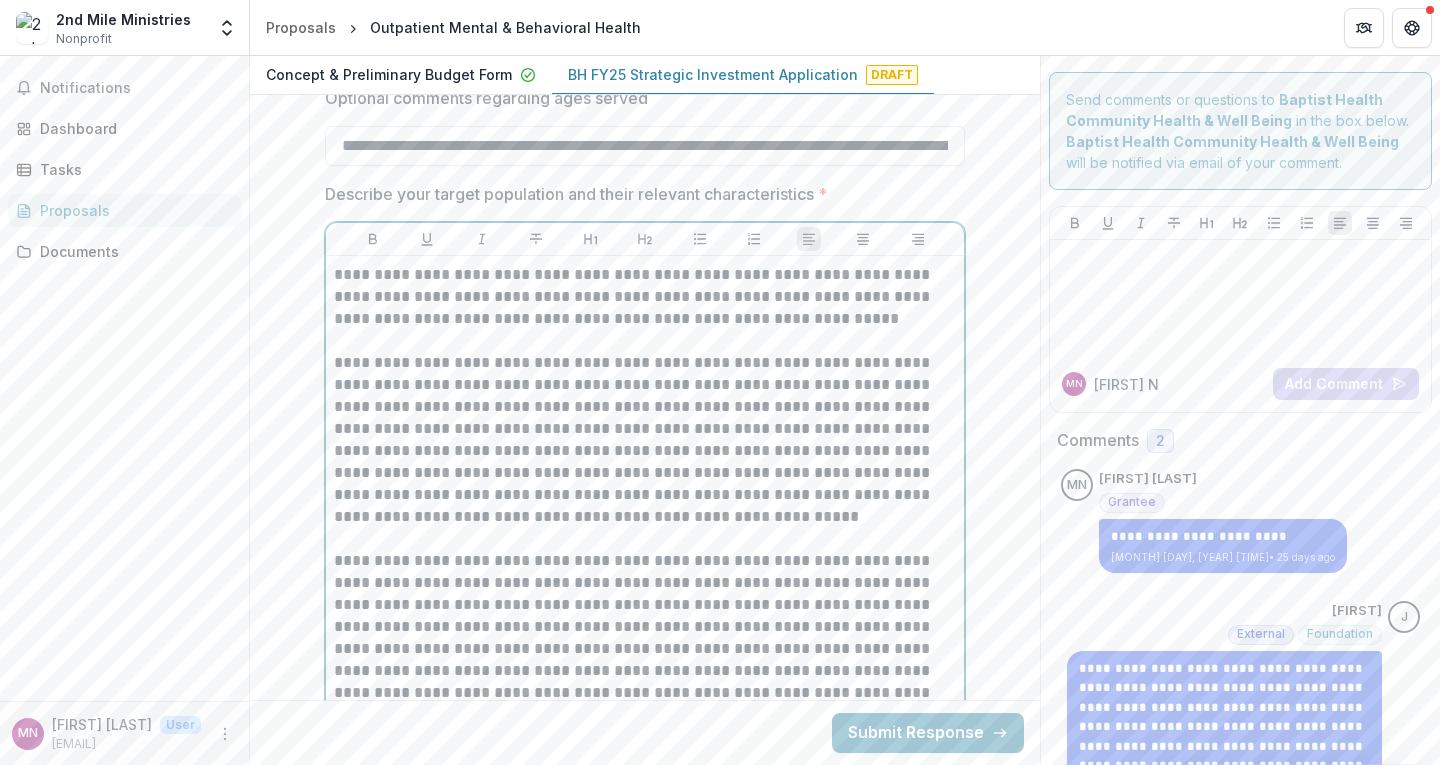 click on "**********" at bounding box center [645, 297] 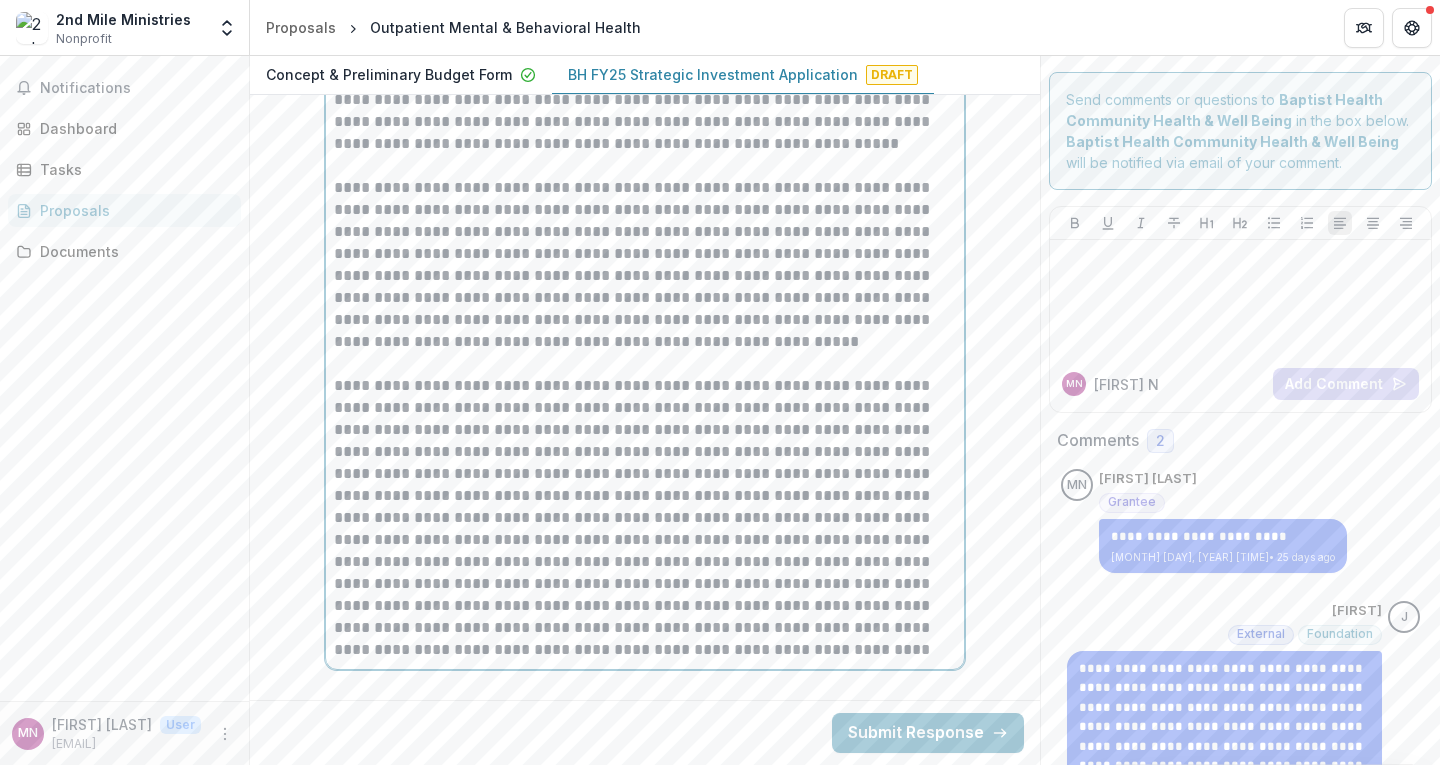 scroll, scrollTop: 4619, scrollLeft: 0, axis: vertical 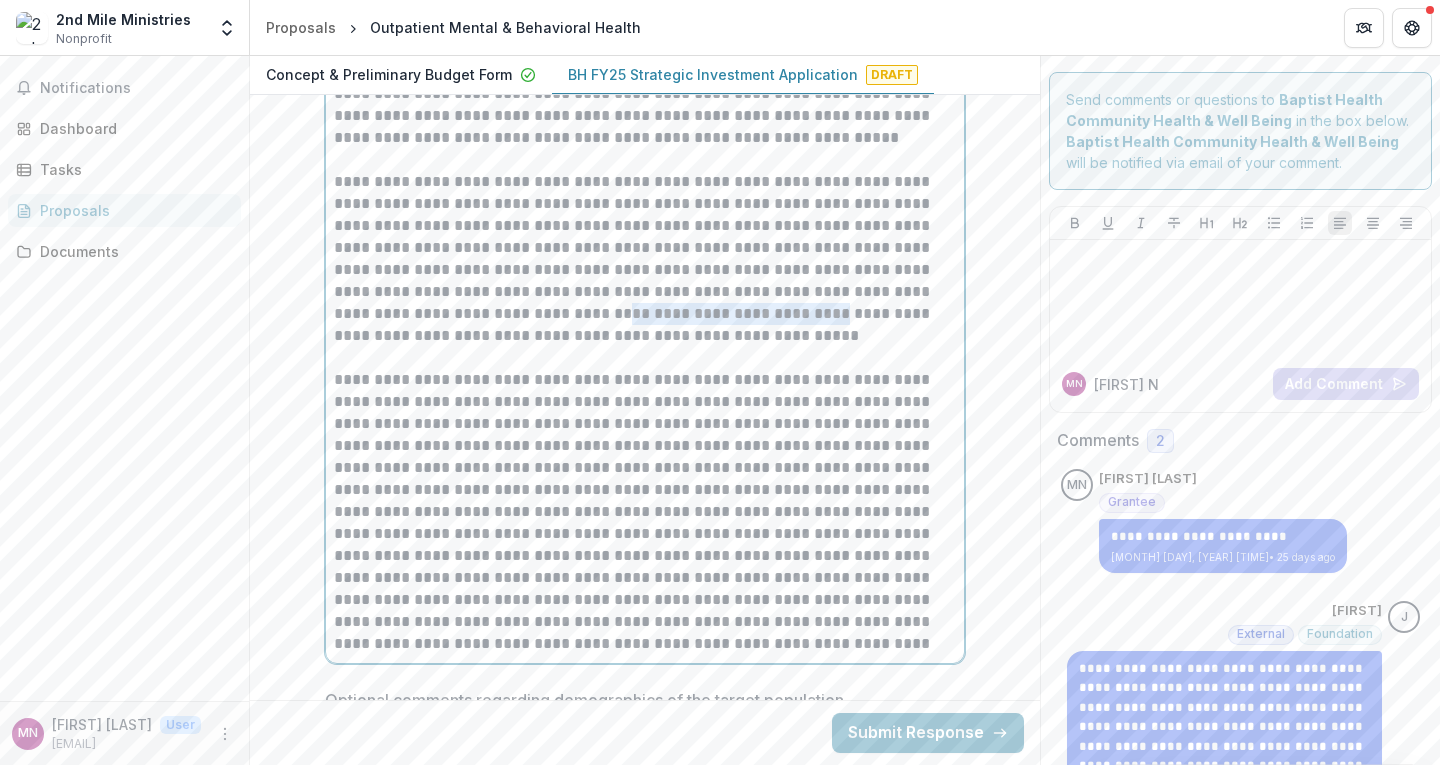 drag, startPoint x: 464, startPoint y: 306, endPoint x: 880, endPoint y: 244, distance: 420.59482 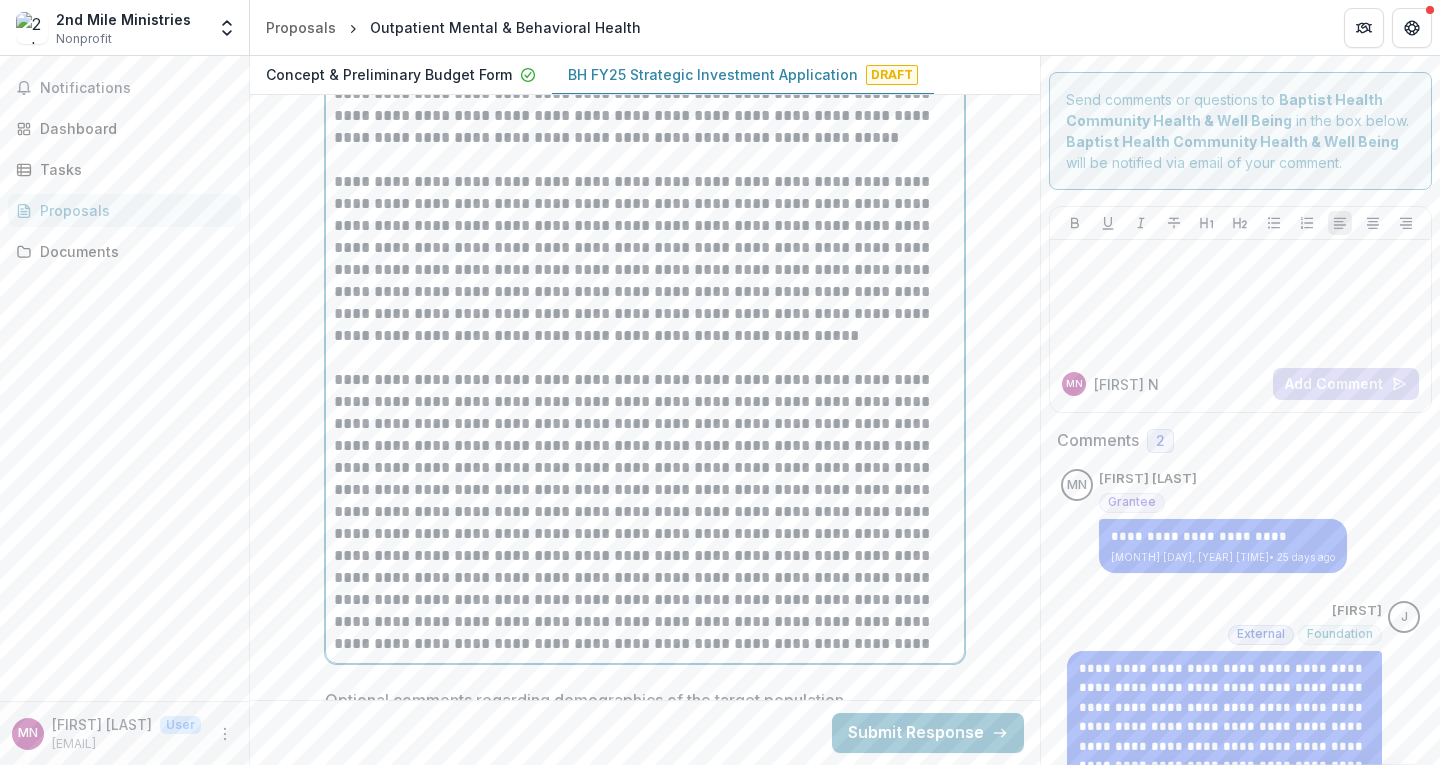 type 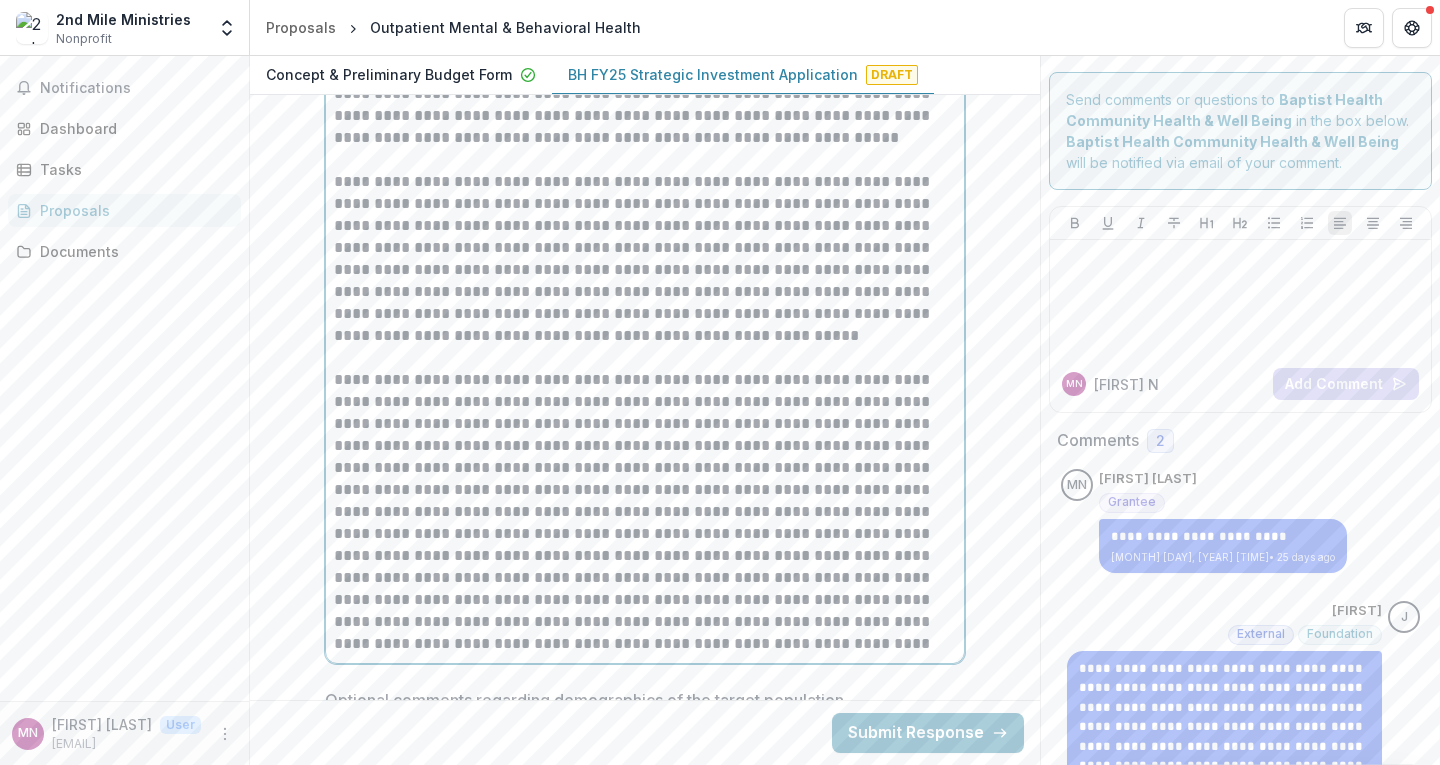 click on "**********" at bounding box center (645, 512) 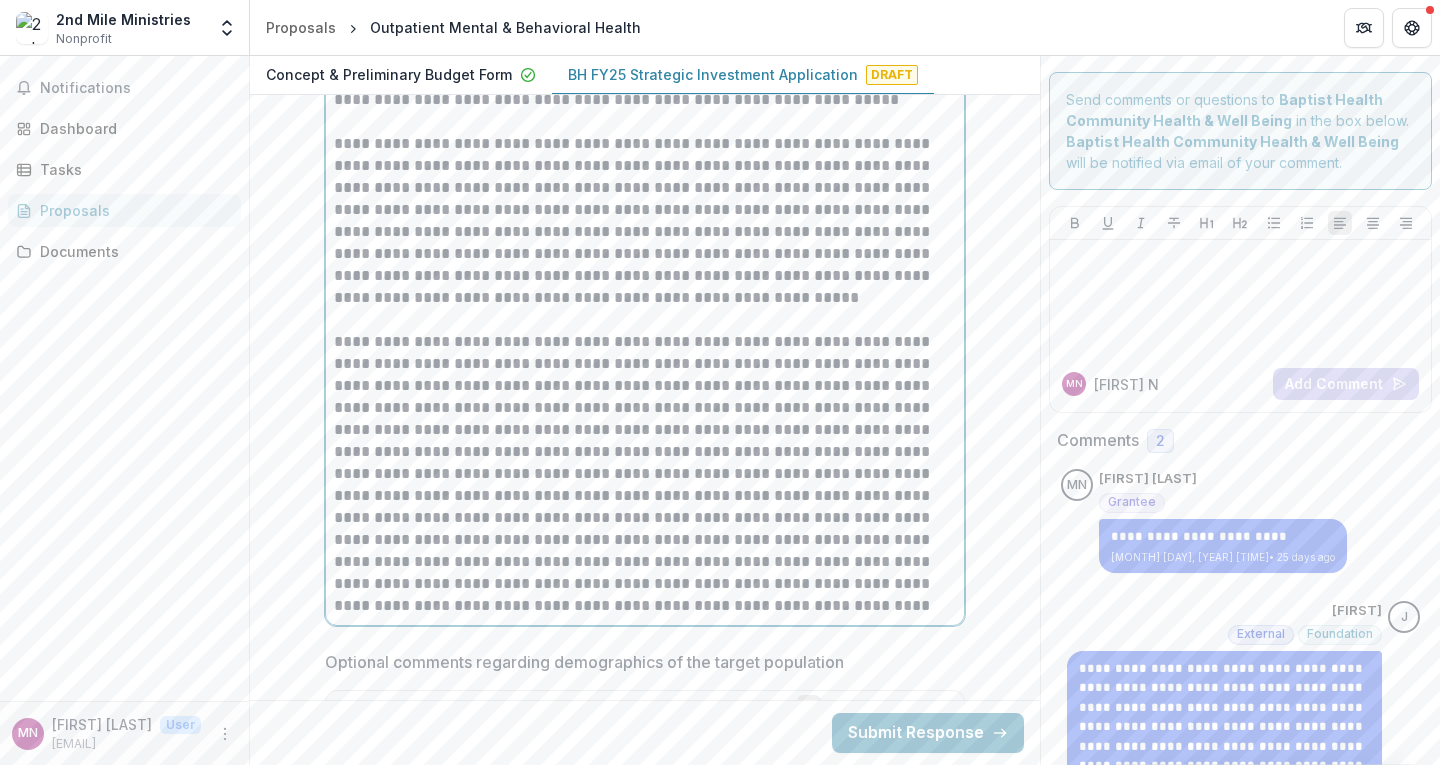 scroll, scrollTop: 4657, scrollLeft: 0, axis: vertical 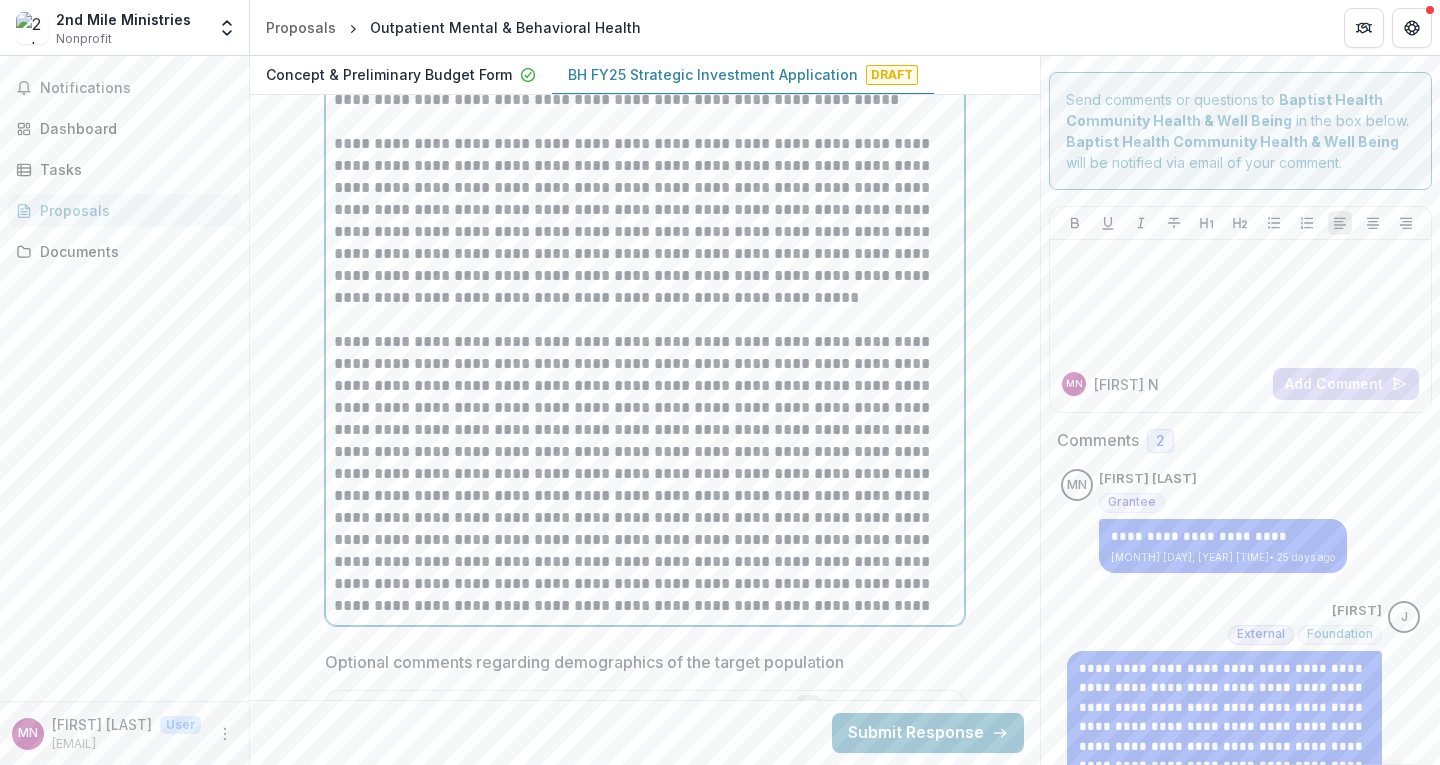 click on "**********" at bounding box center [645, 474] 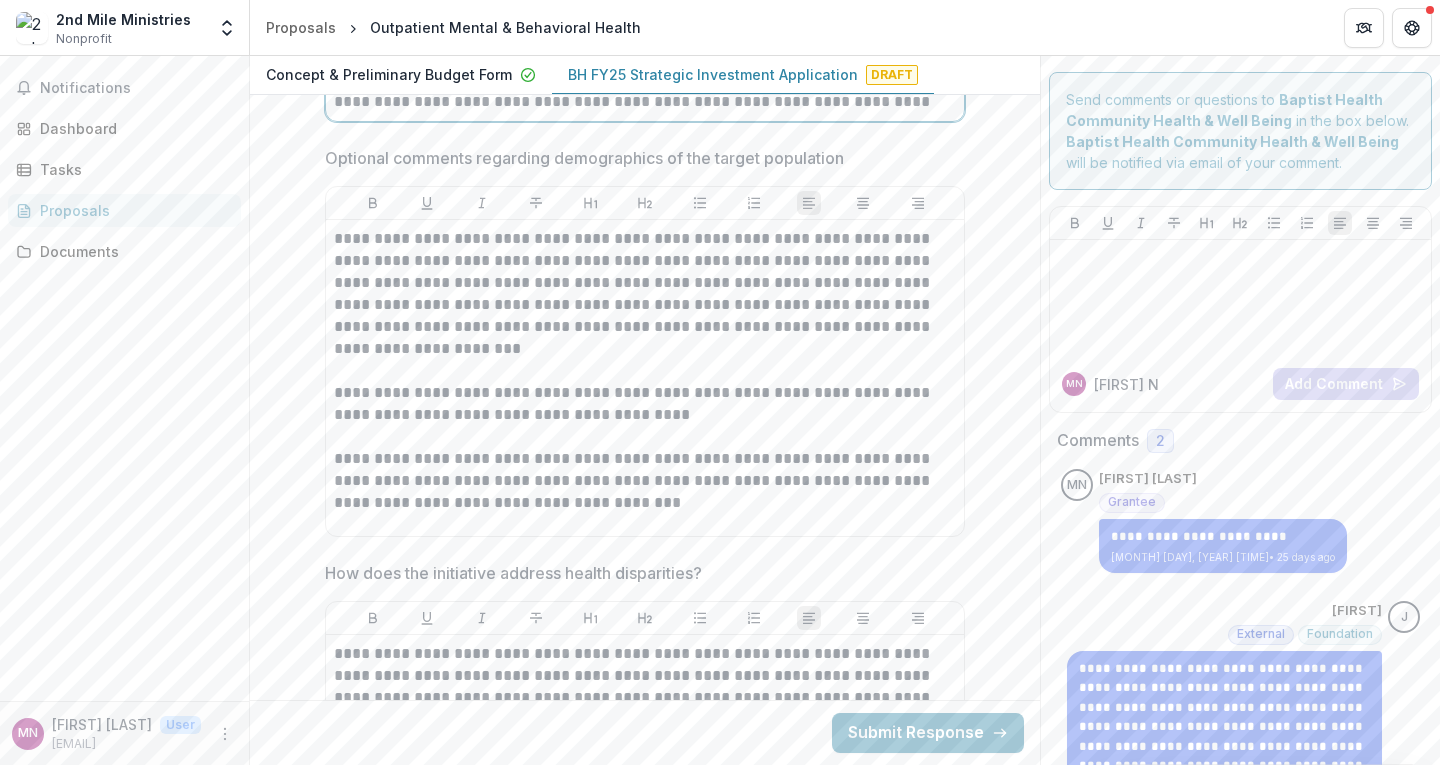 scroll, scrollTop: 5194, scrollLeft: 0, axis: vertical 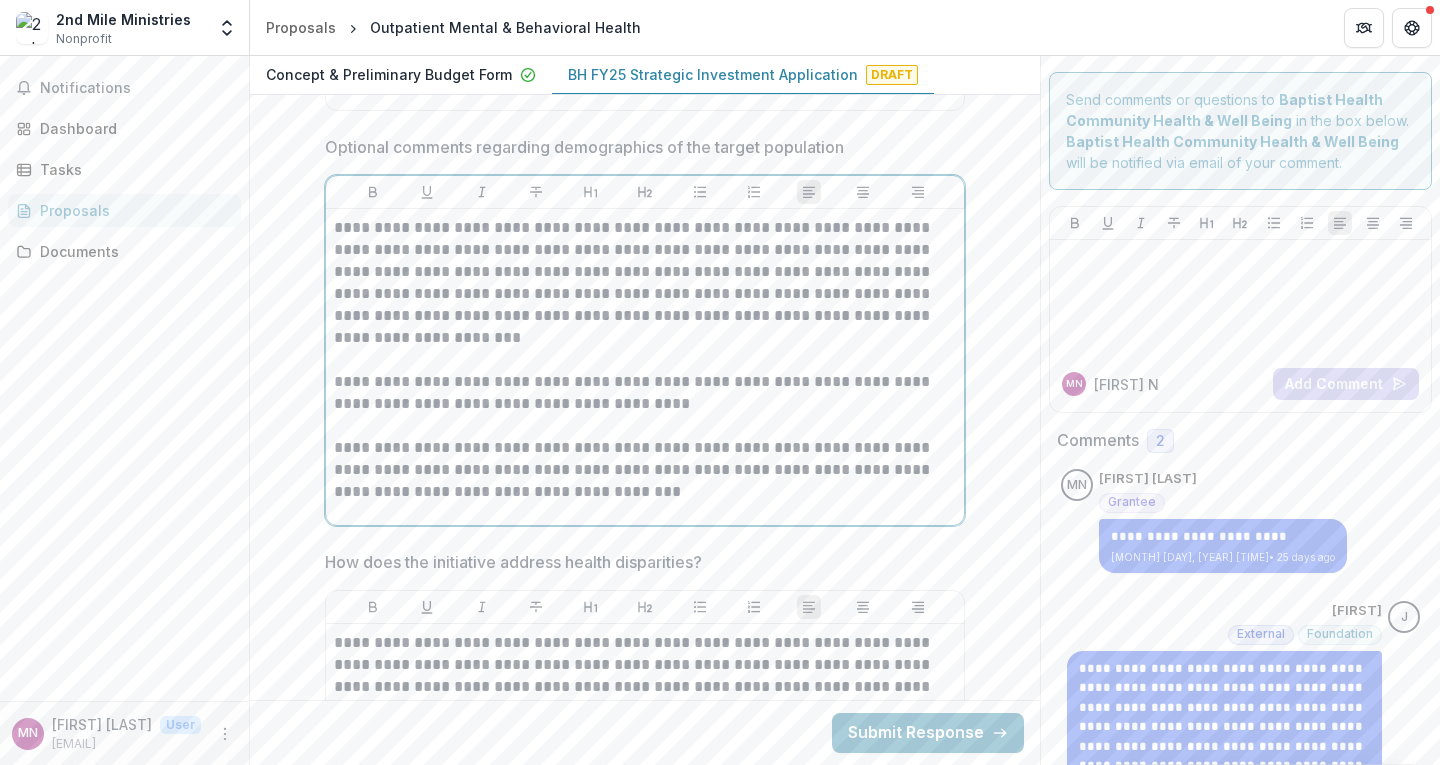 click on "**********" at bounding box center [645, 283] 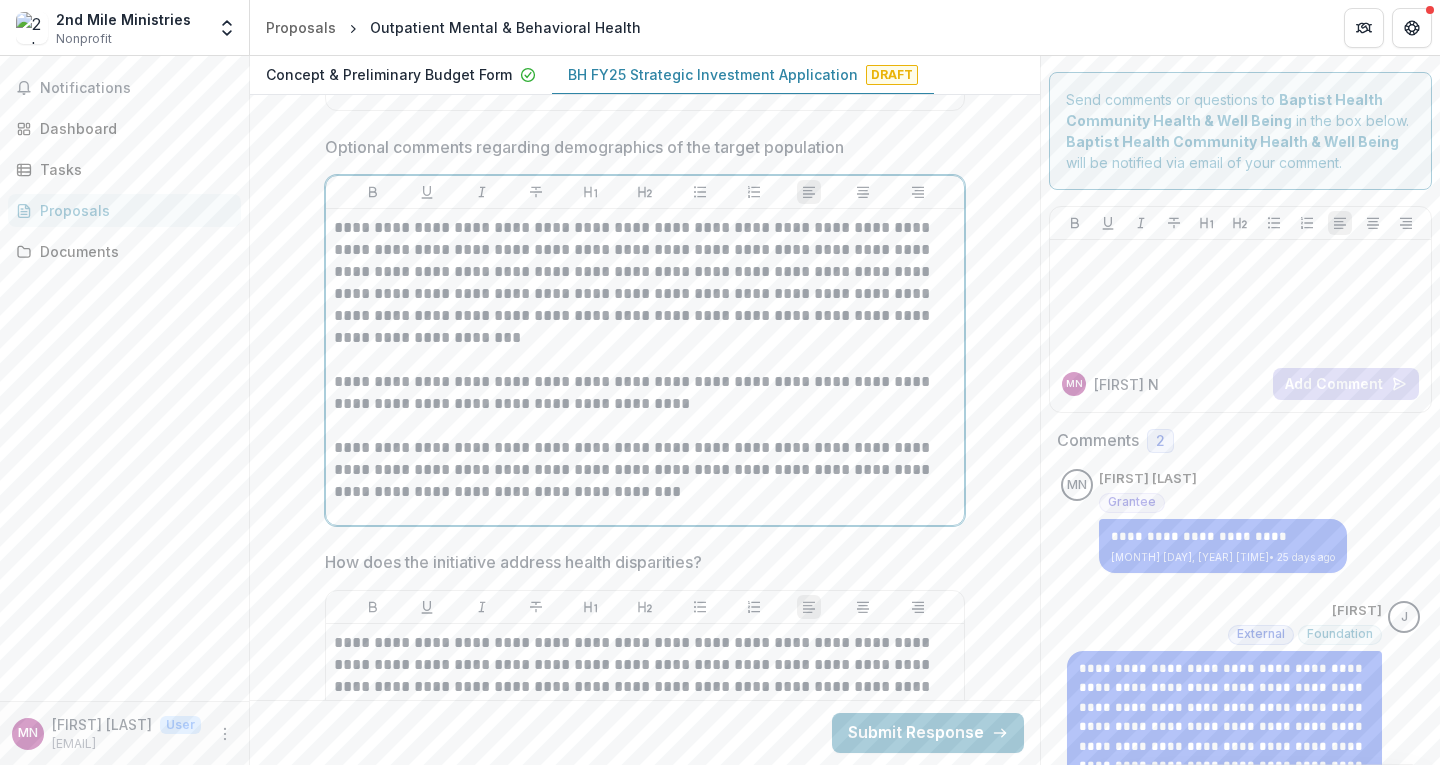 click on "**********" at bounding box center (645, 283) 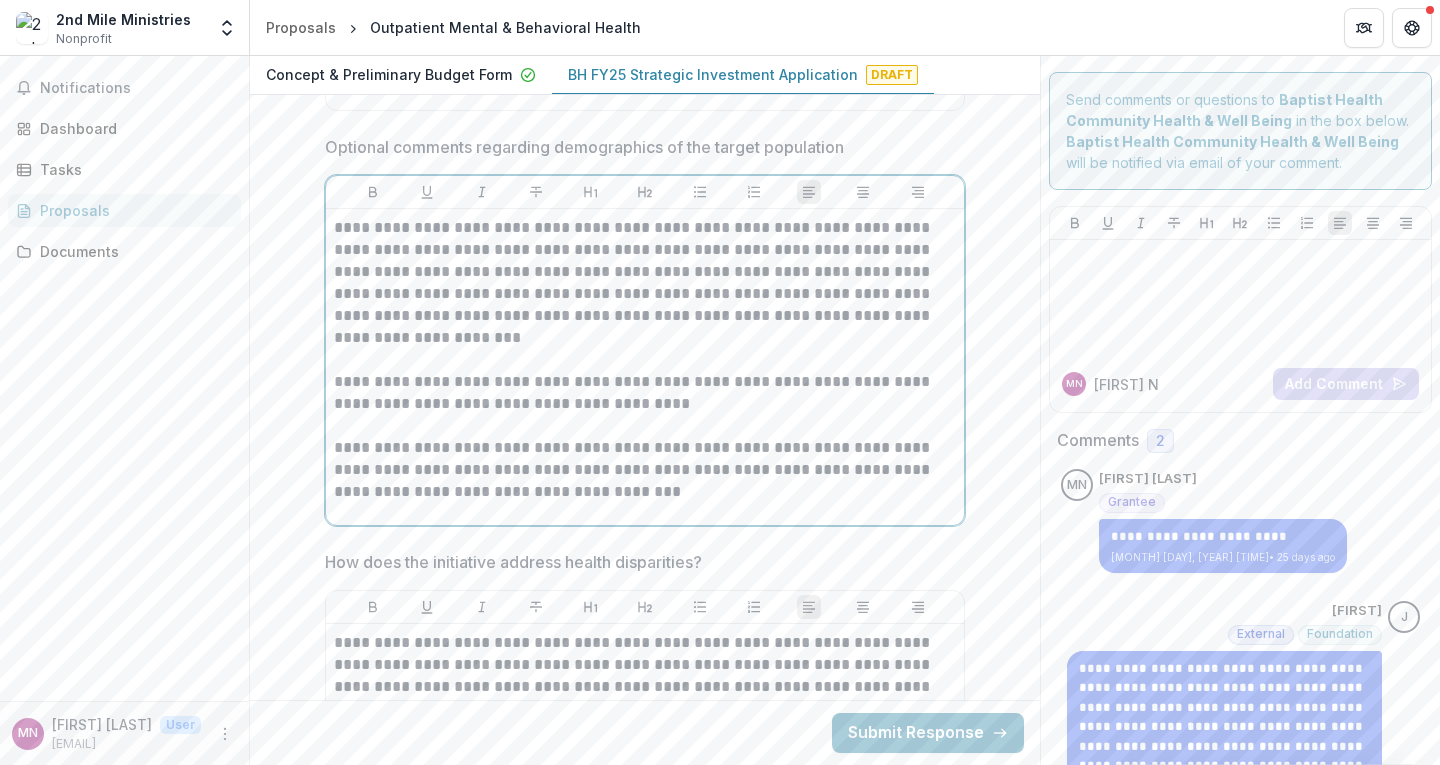 type 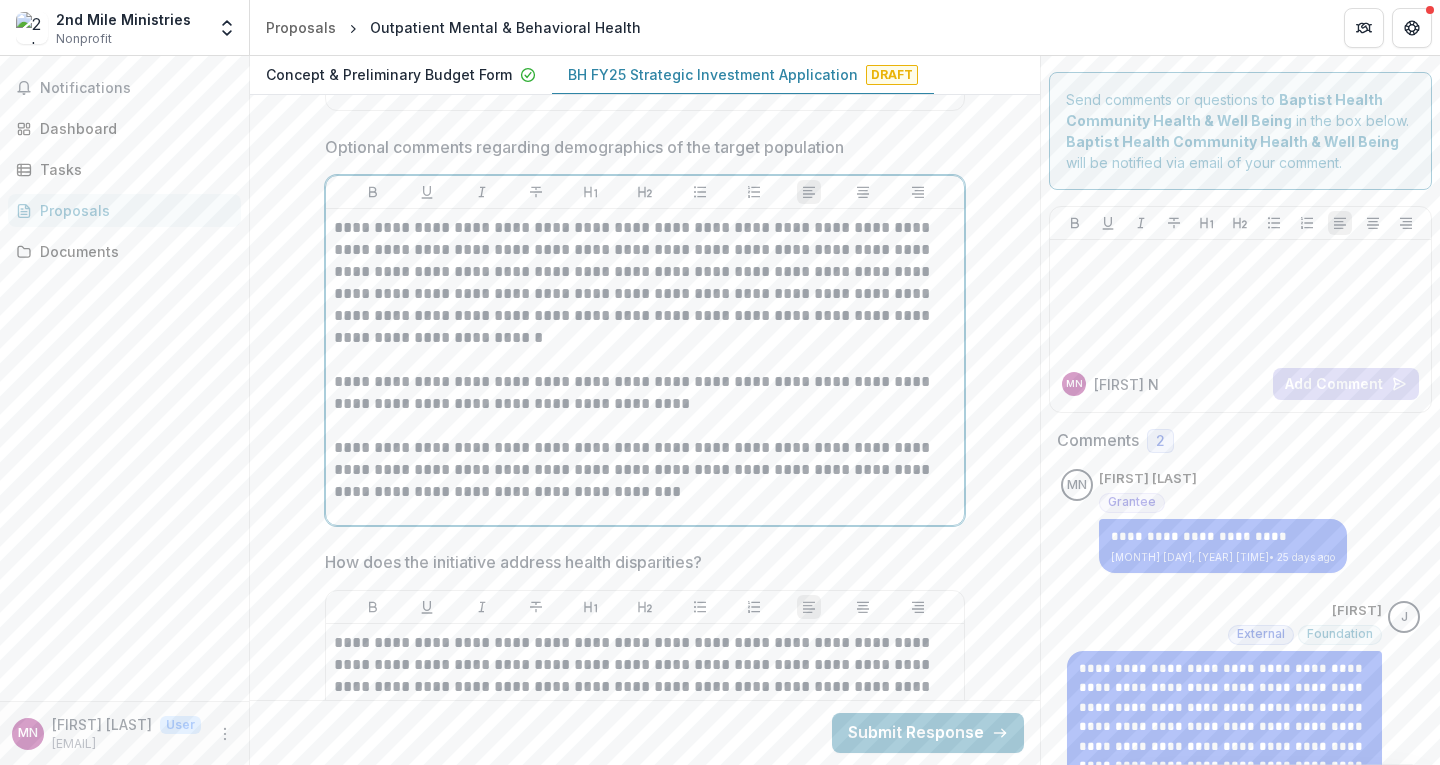 click on "**********" at bounding box center (645, 393) 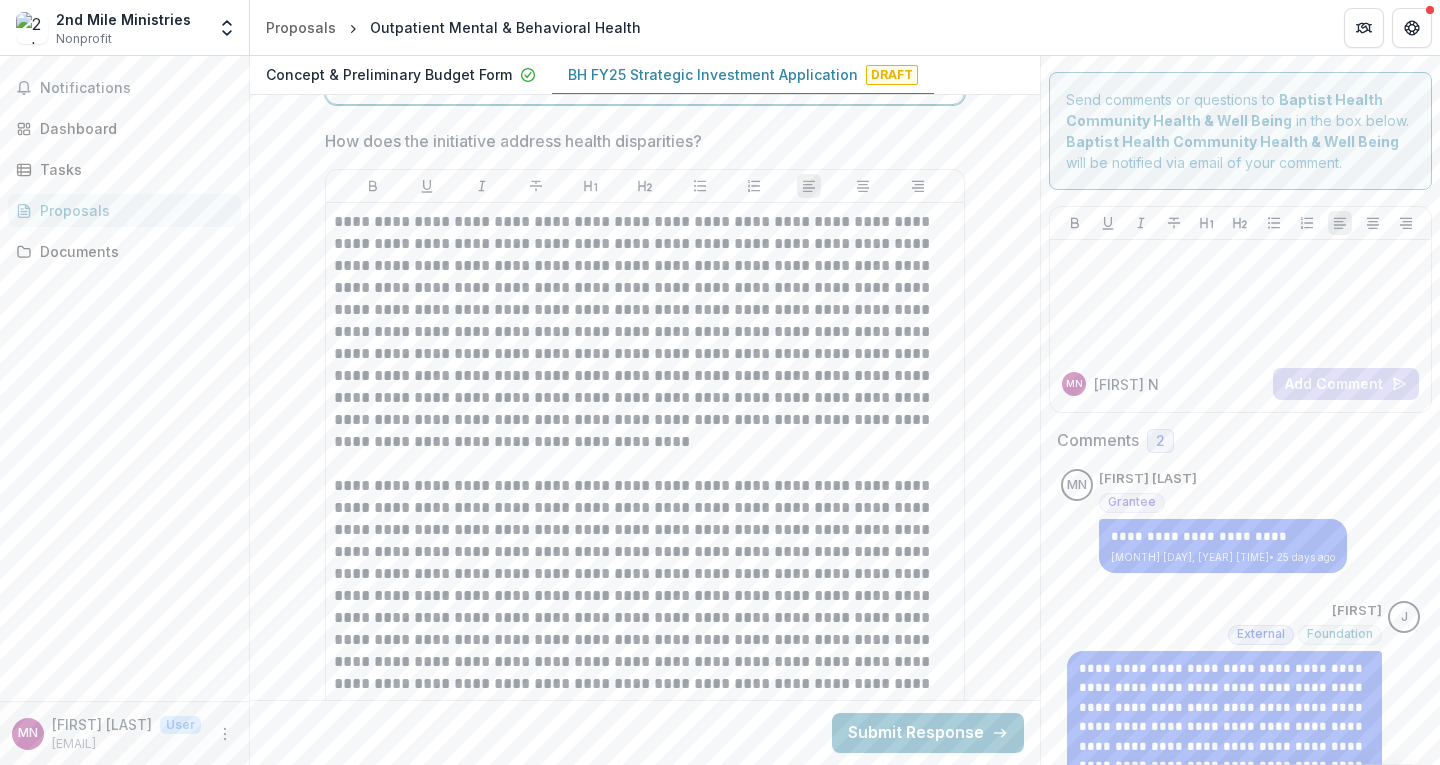 scroll, scrollTop: 5617, scrollLeft: 0, axis: vertical 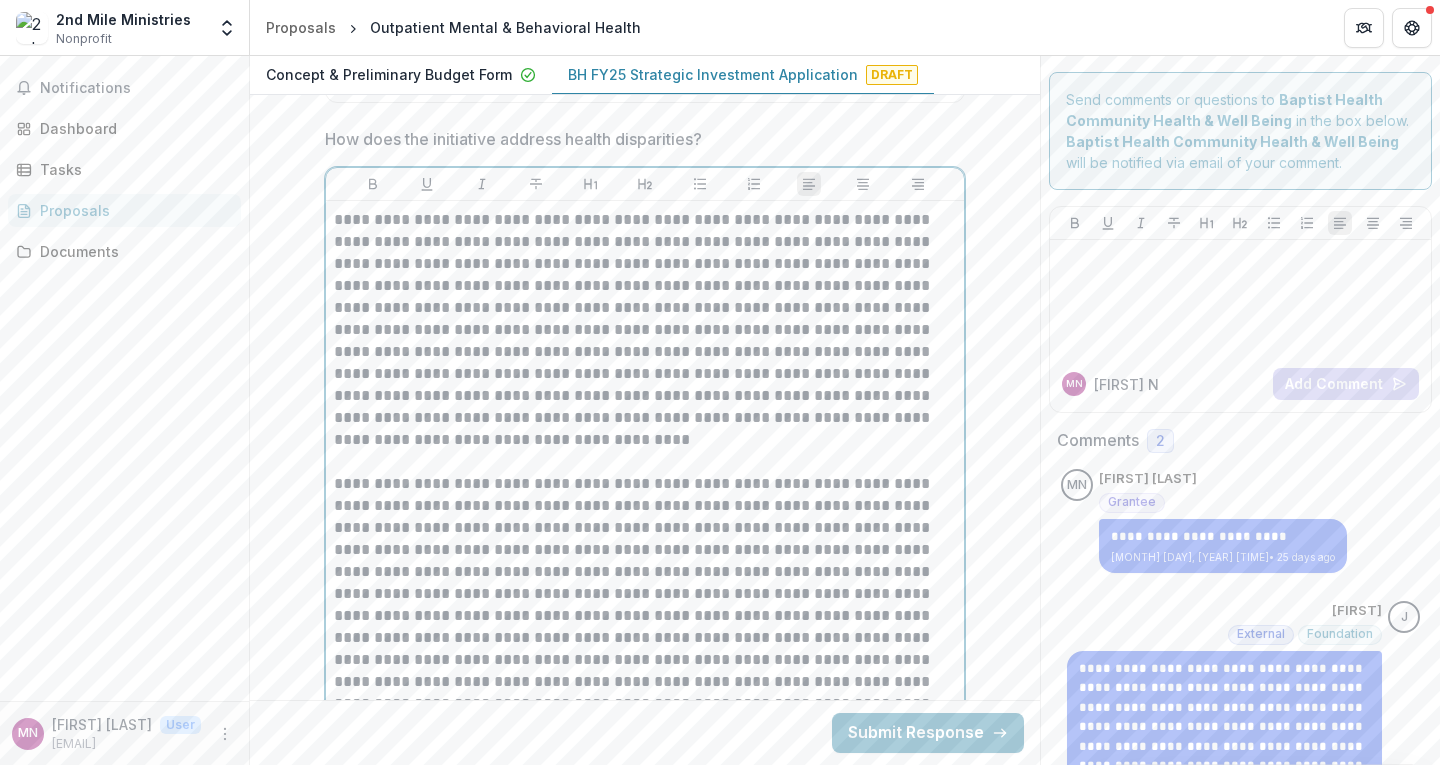 click on "**********" at bounding box center (645, 330) 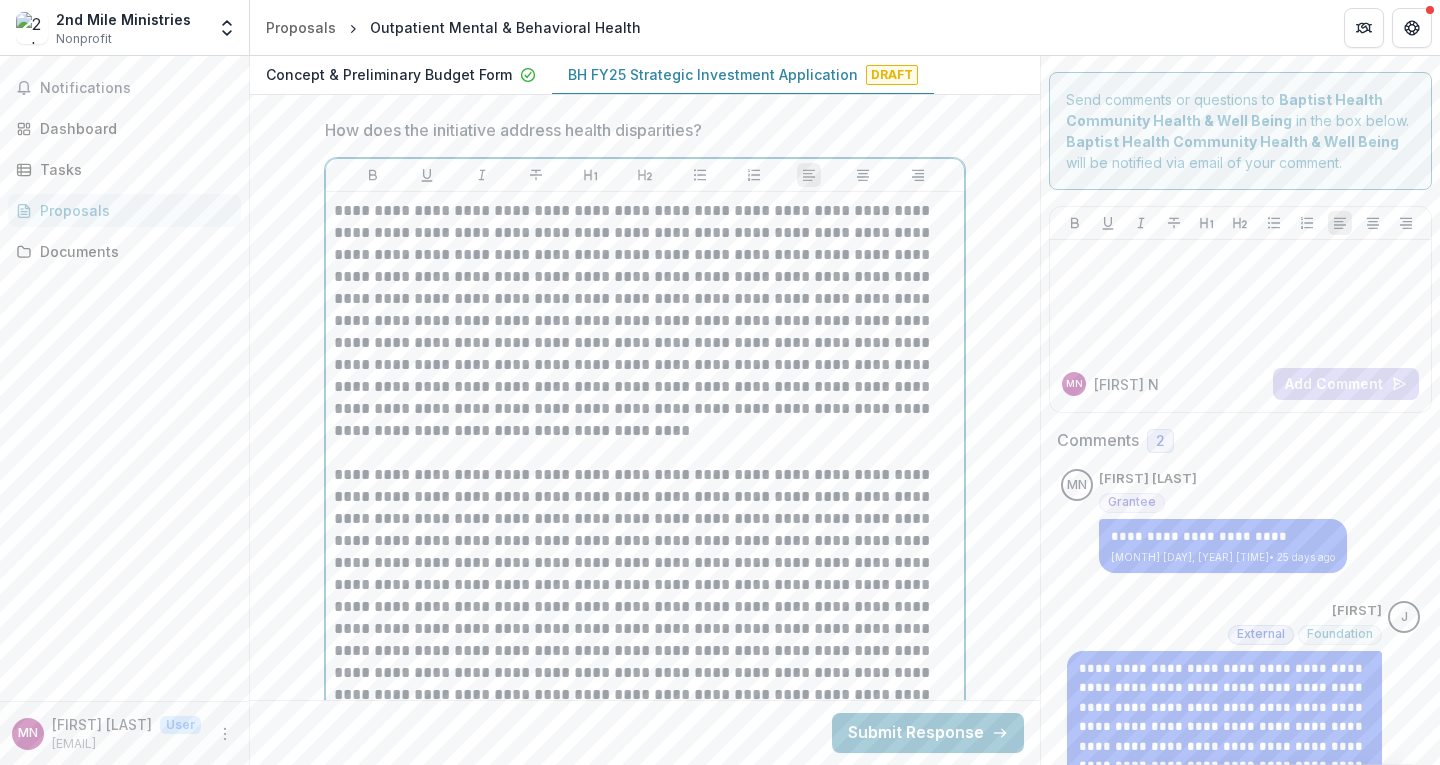 scroll, scrollTop: 5629, scrollLeft: 0, axis: vertical 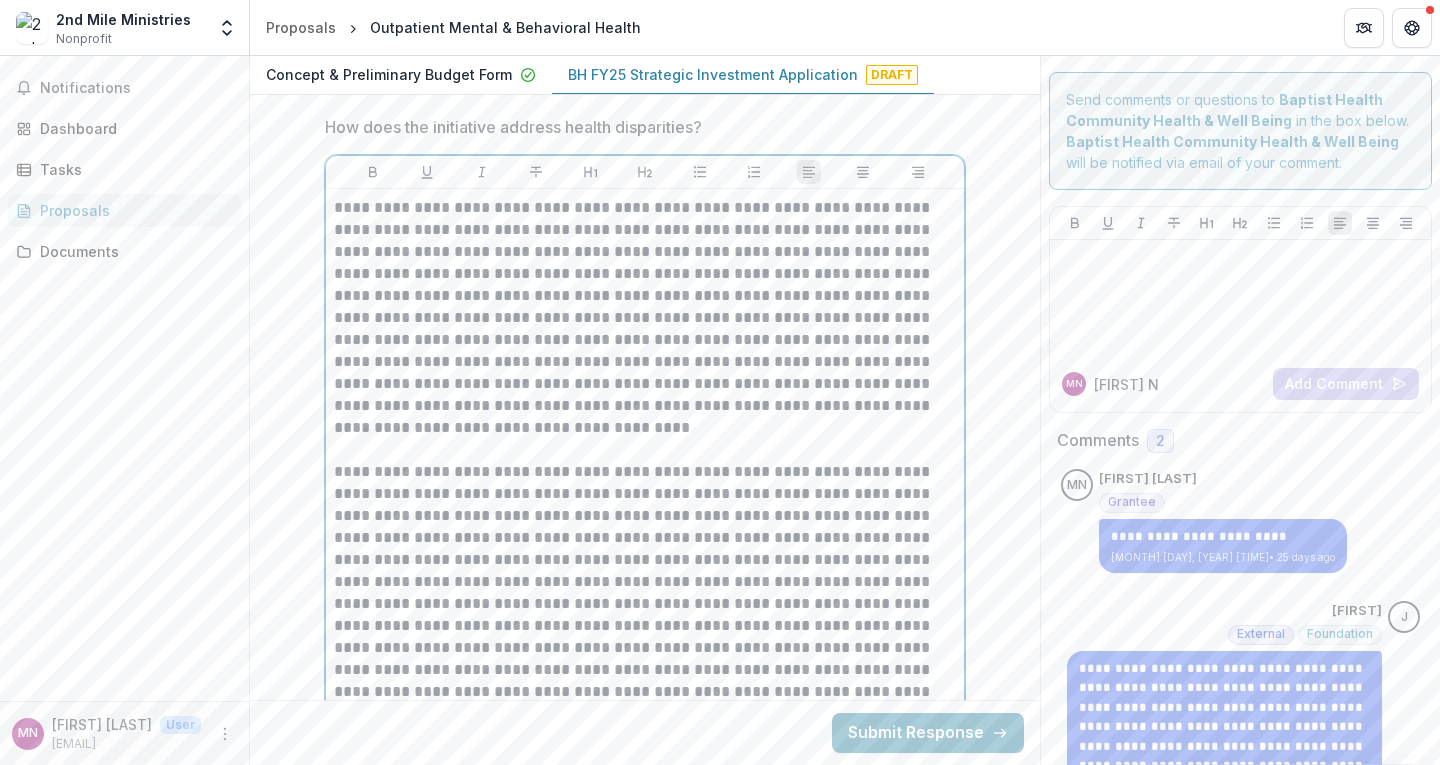click on "**********" at bounding box center (645, 318) 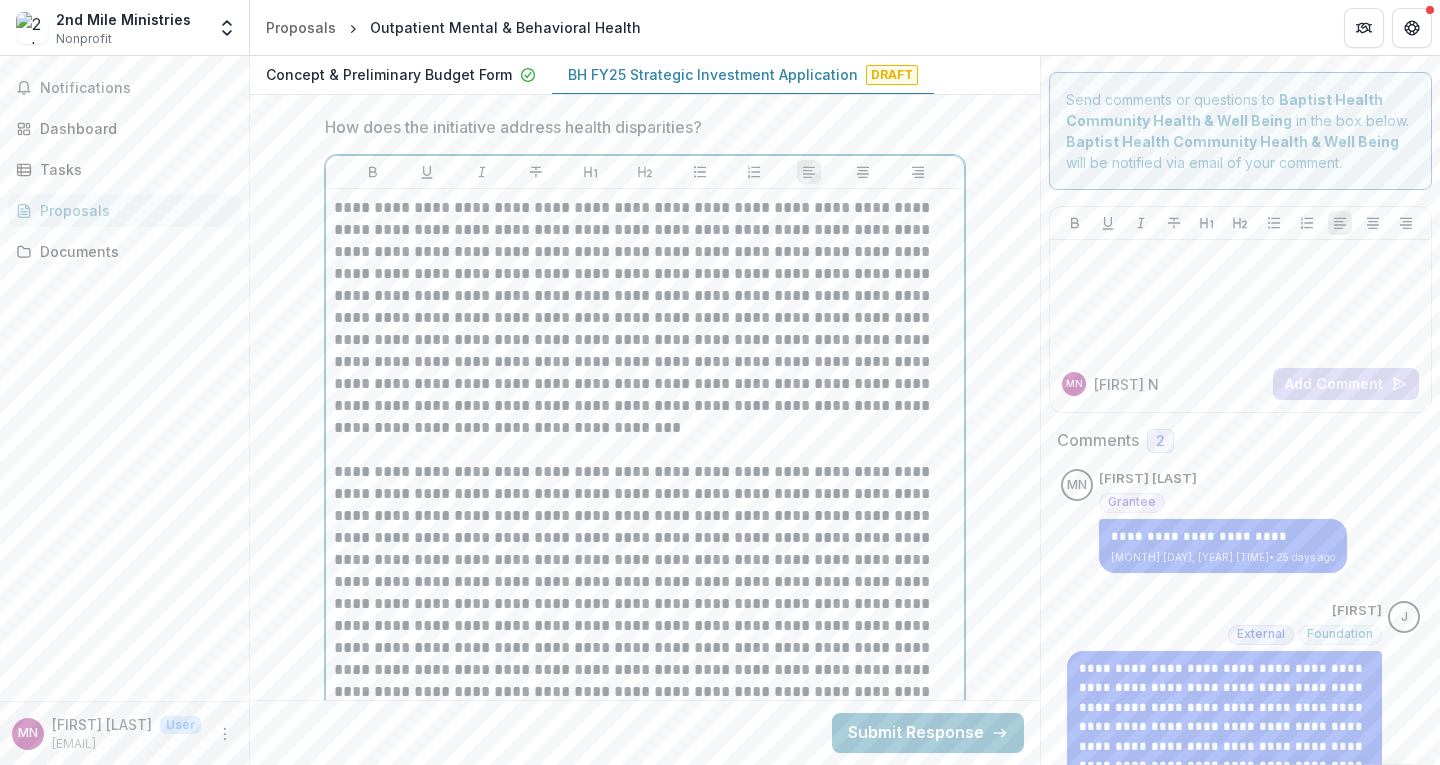 click on "**********" at bounding box center [645, 318] 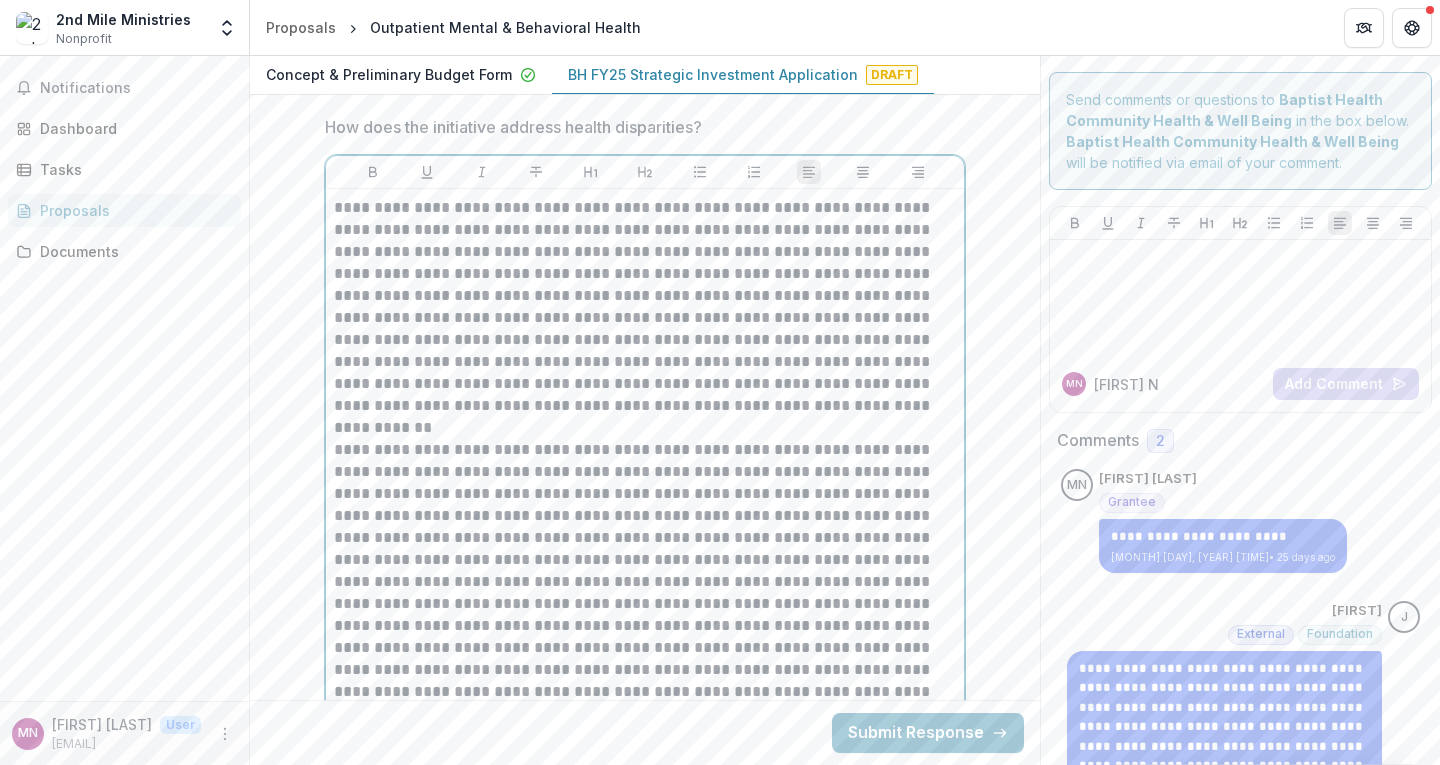 click on "**********" at bounding box center [645, 307] 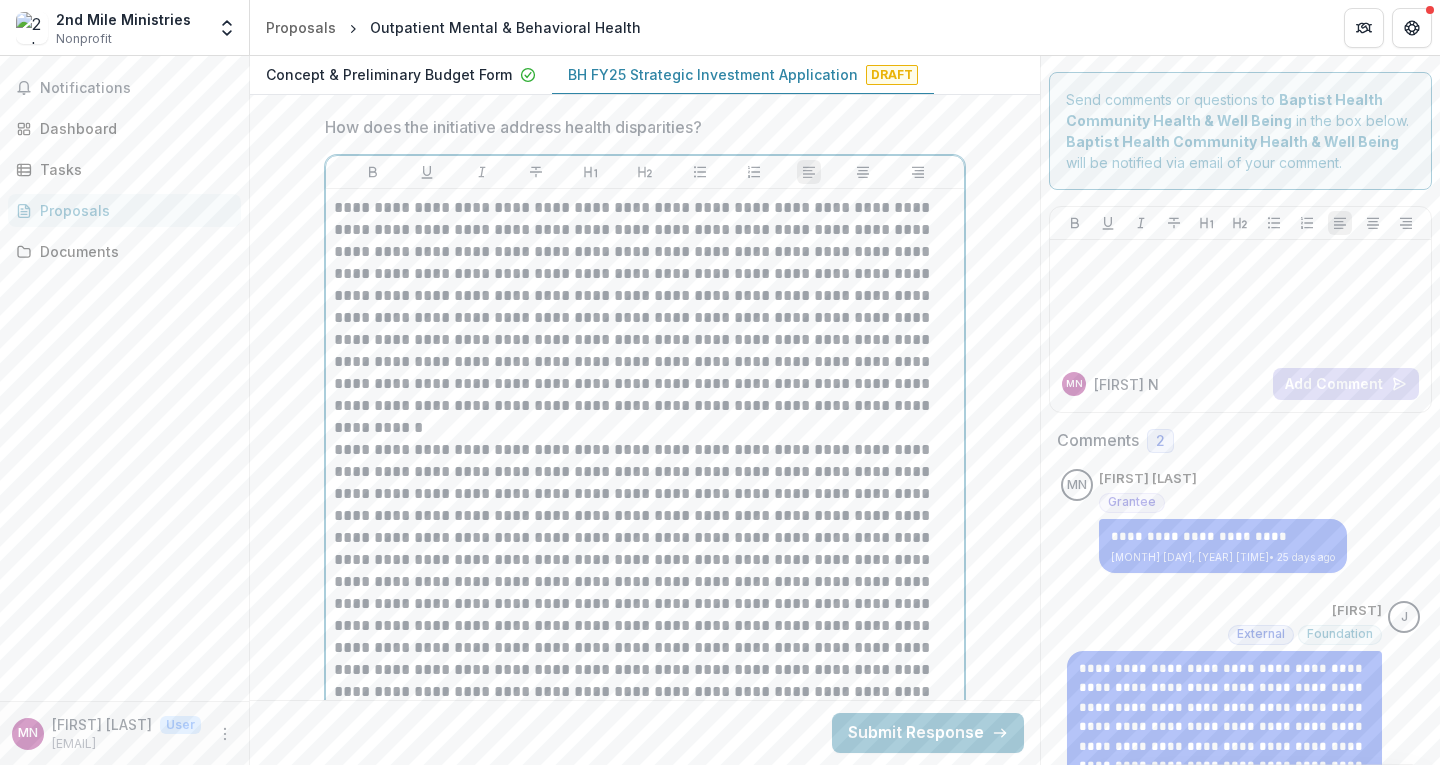 click on "**********" at bounding box center (645, 307) 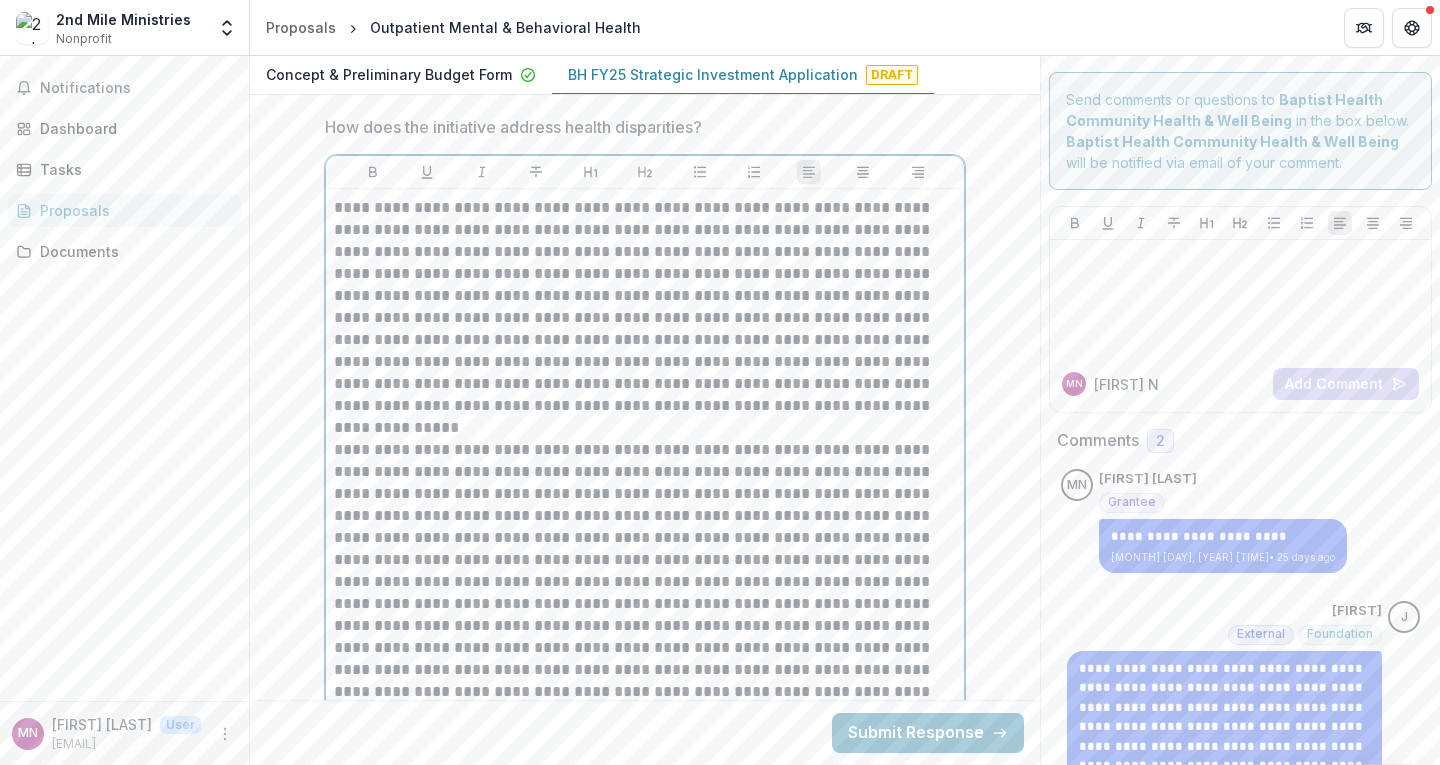 click on "**********" at bounding box center [645, 307] 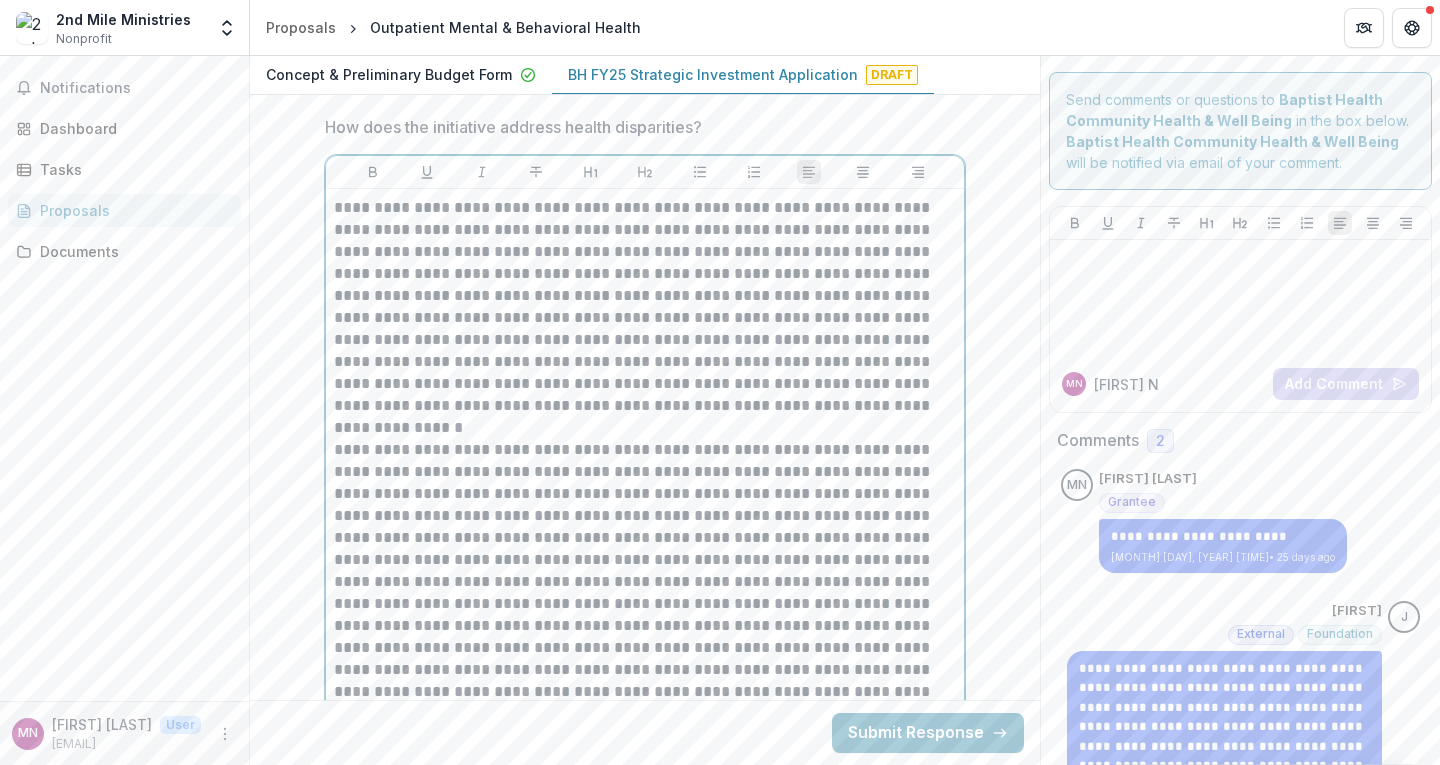 click on "**********" at bounding box center [645, 307] 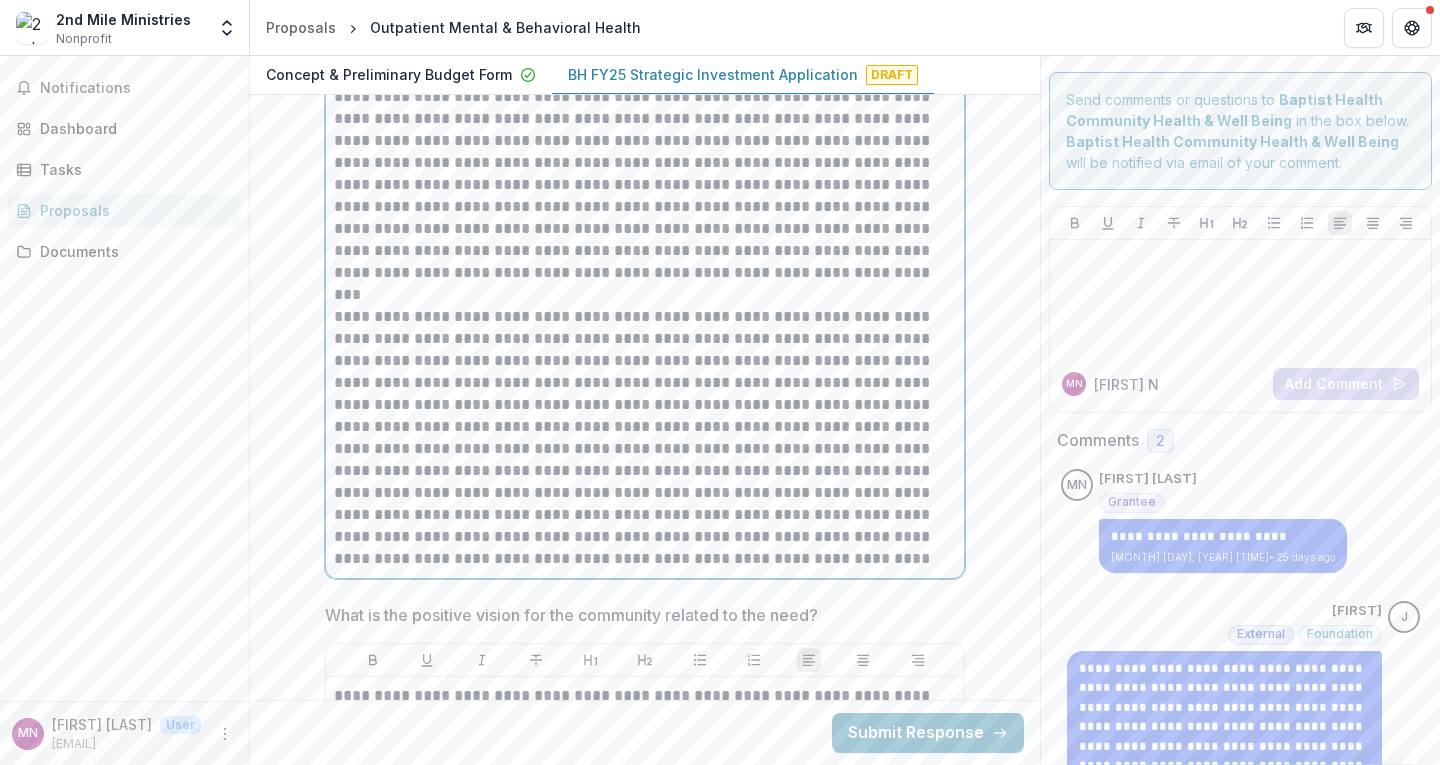 scroll, scrollTop: 5767, scrollLeft: 0, axis: vertical 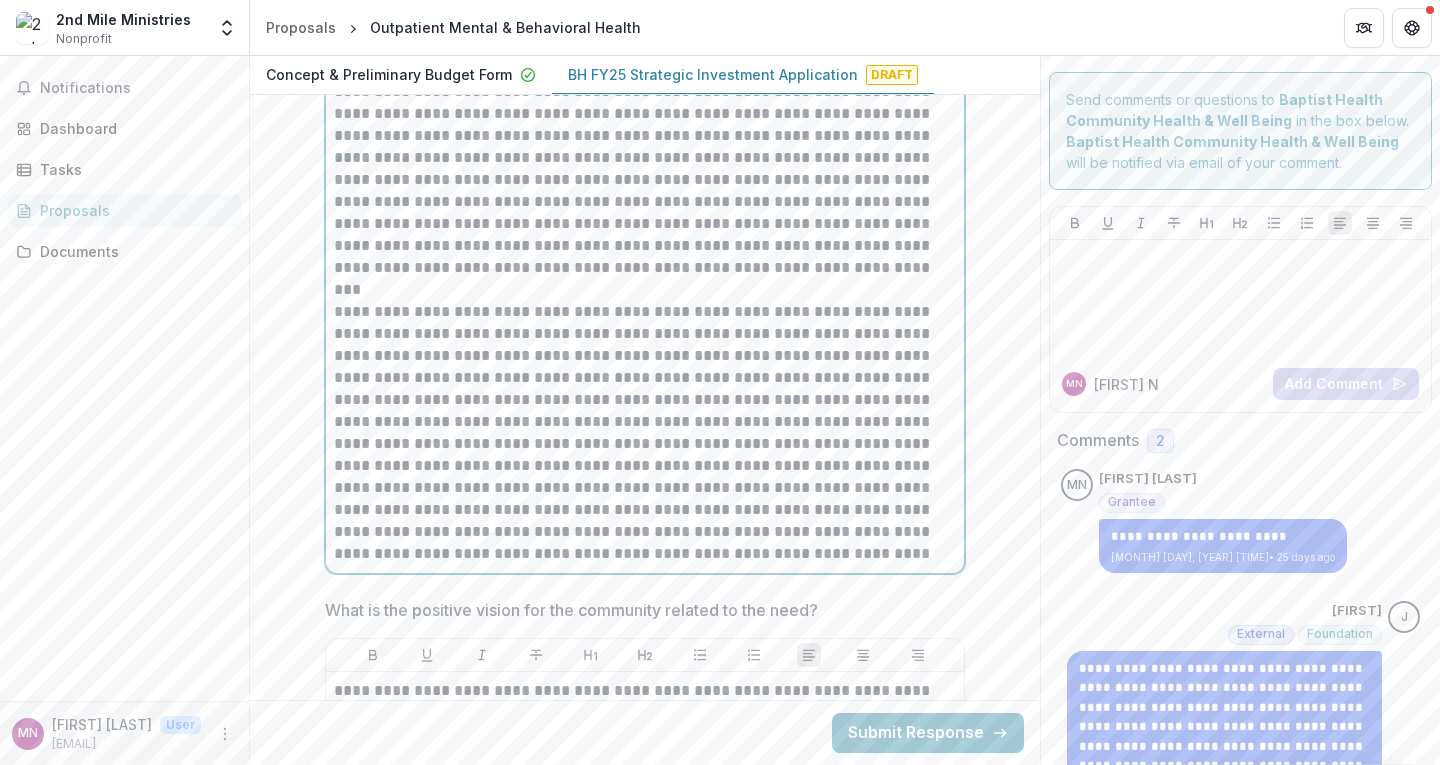 click on "**********" at bounding box center (645, 433) 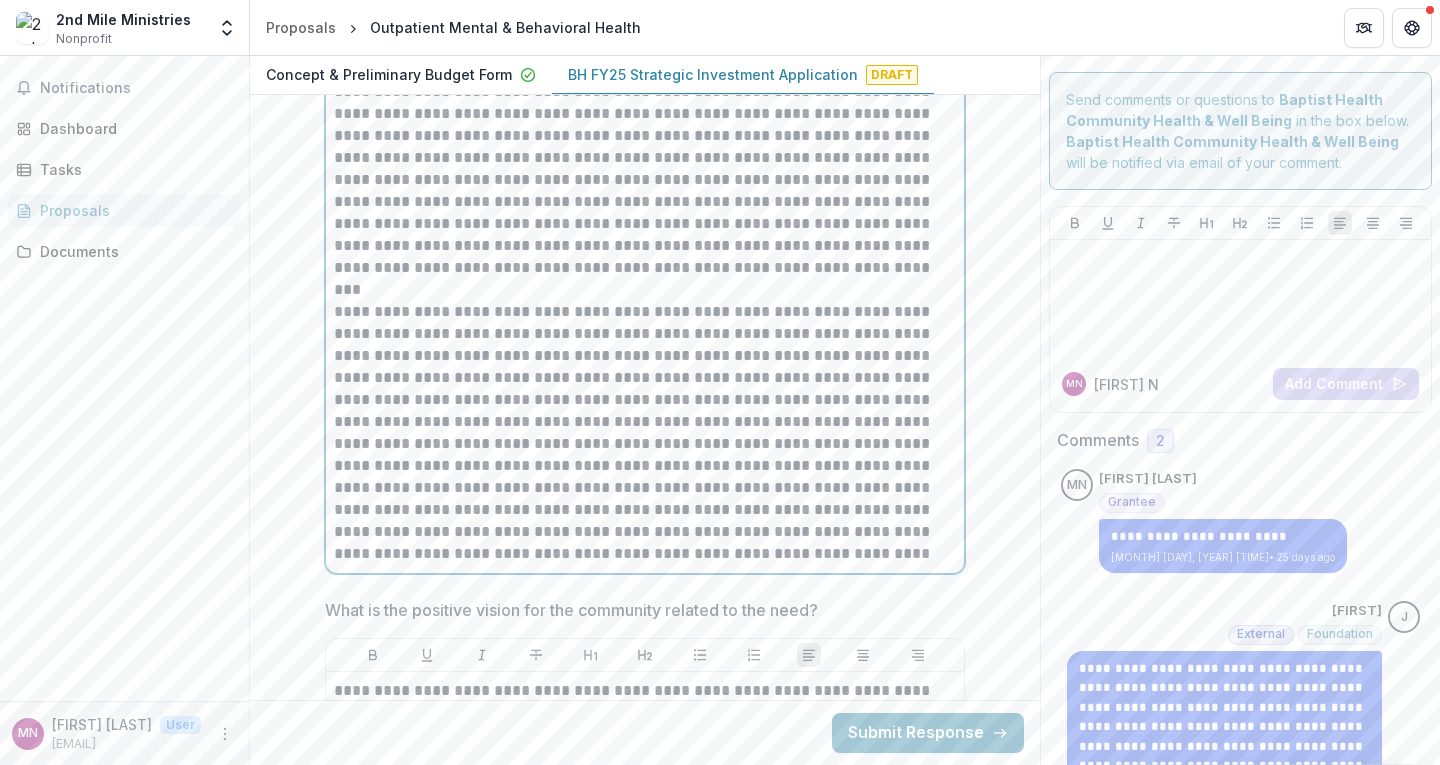 click on "**********" at bounding box center (645, 433) 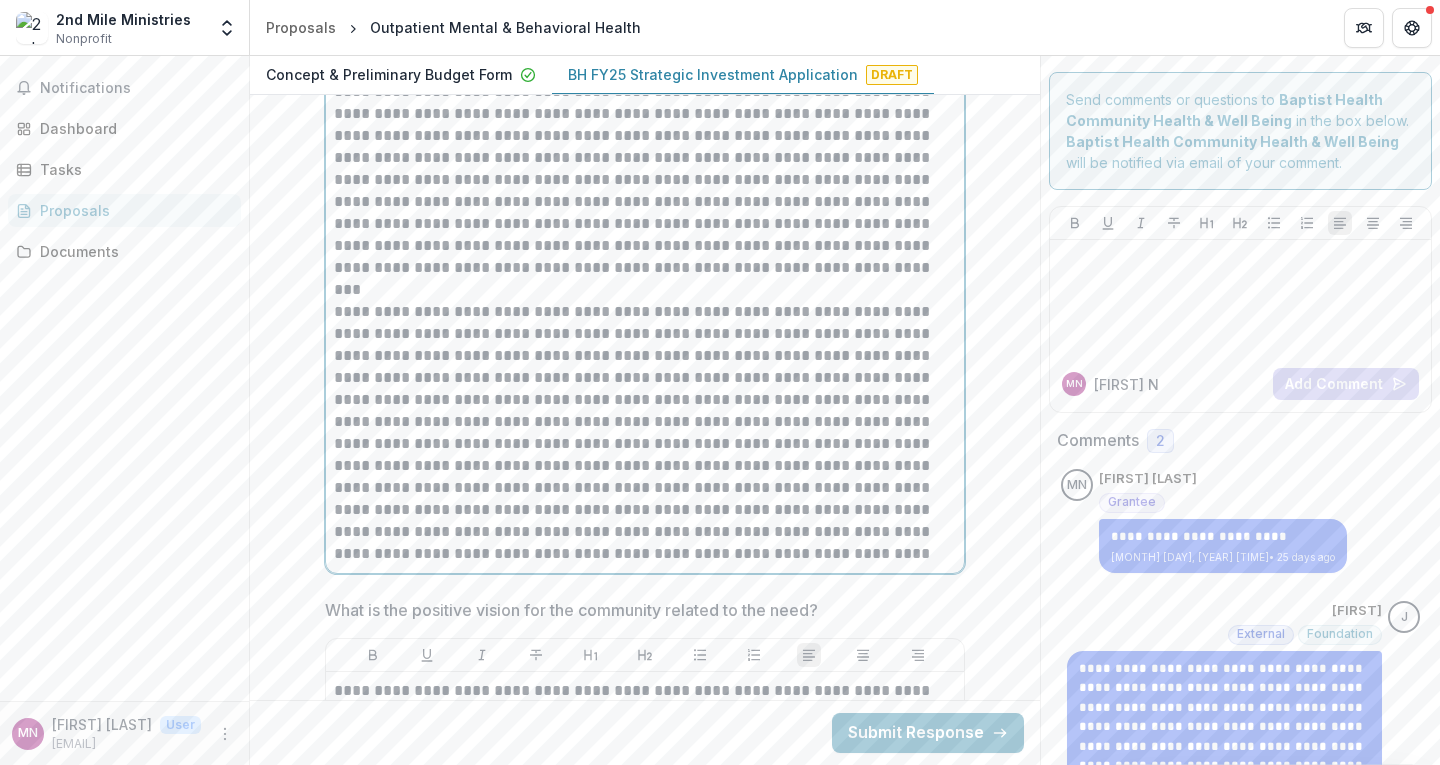 click on "**********" at bounding box center (645, 433) 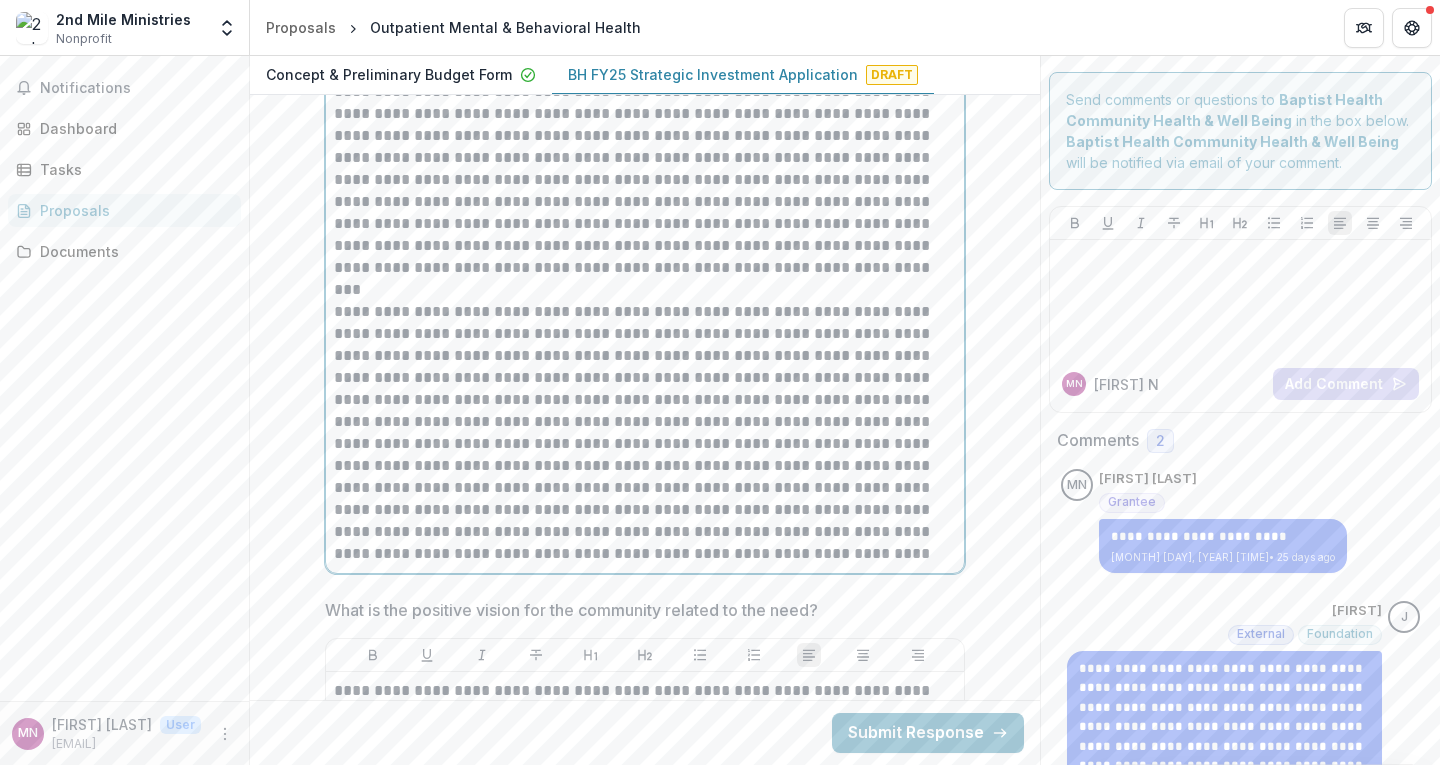 click on "**********" at bounding box center (645, 433) 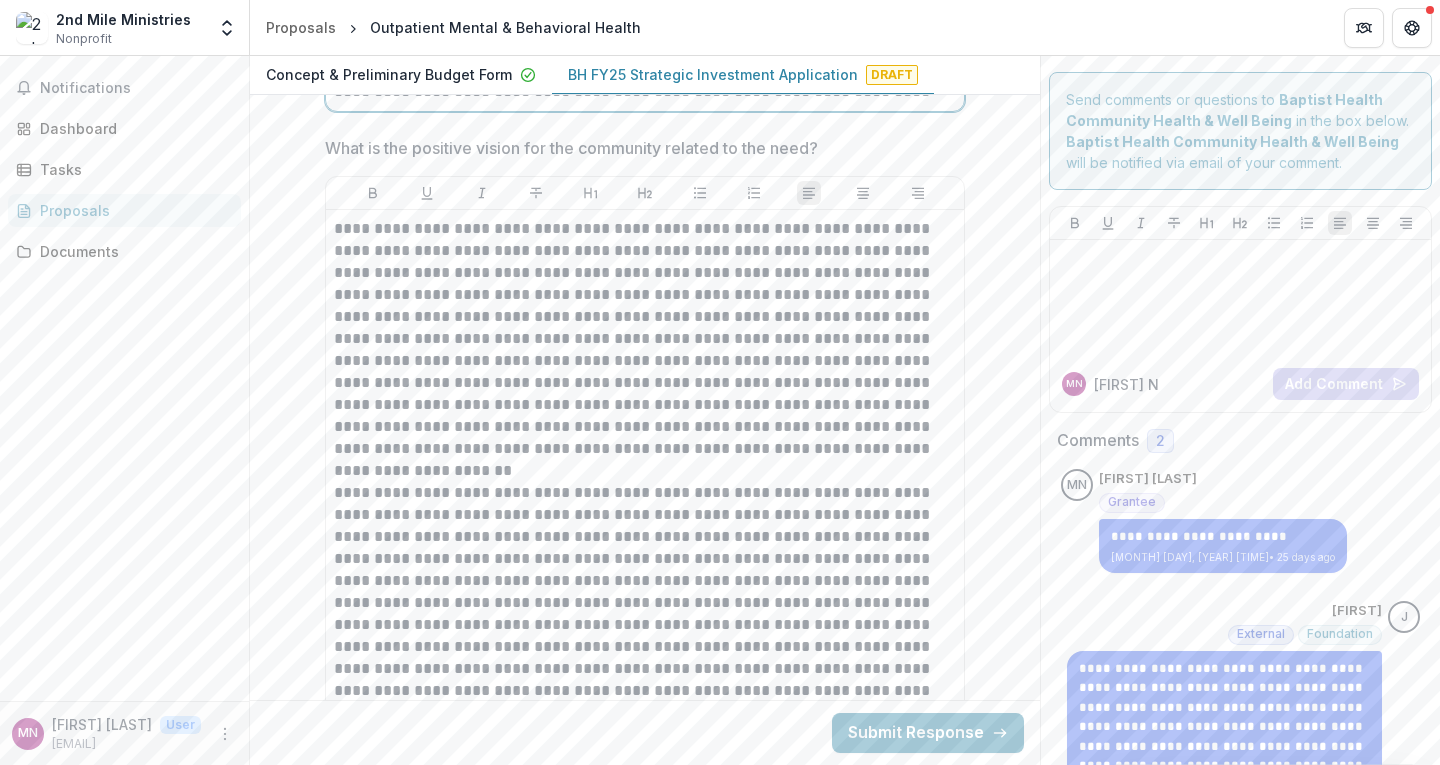 scroll, scrollTop: 6263, scrollLeft: 0, axis: vertical 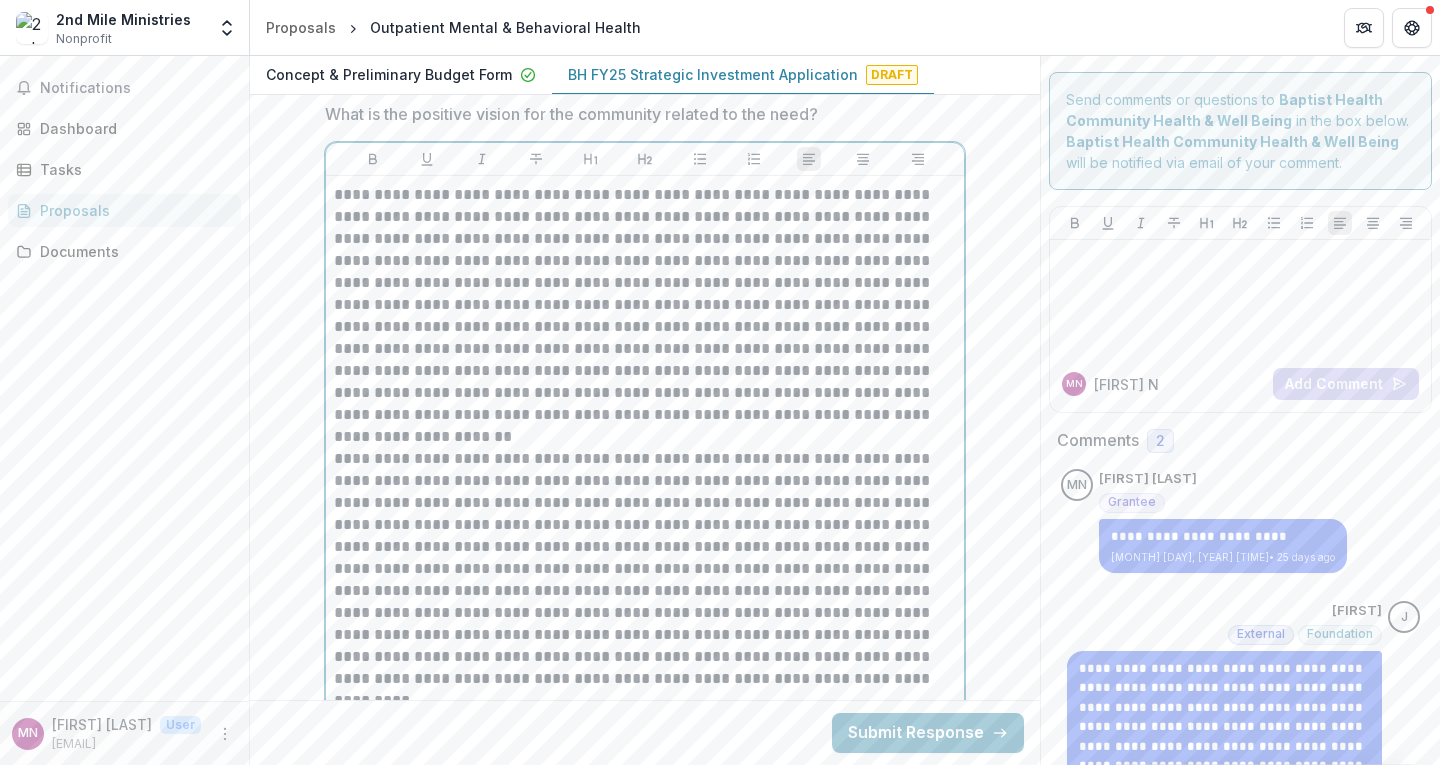 click on "**********" at bounding box center [645, 305] 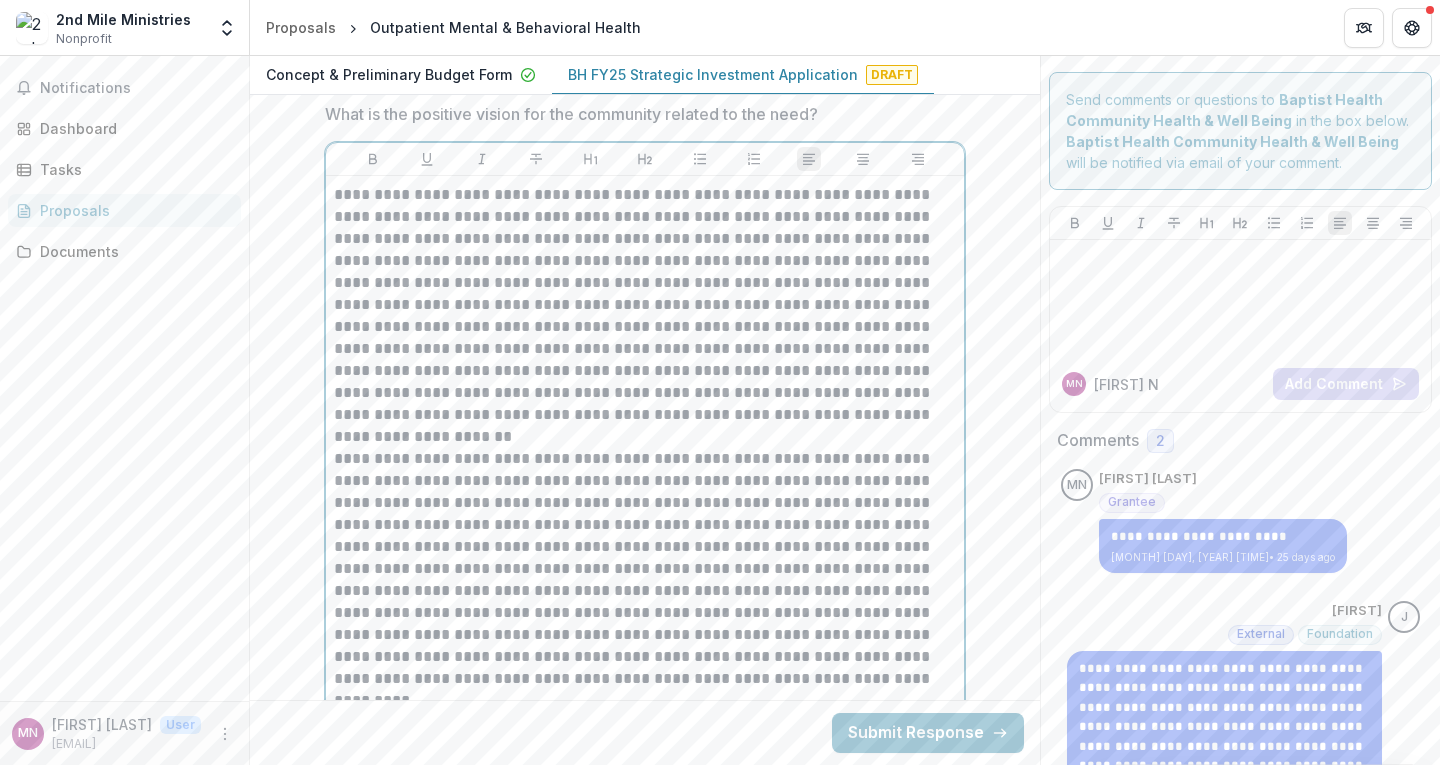 click on "**********" at bounding box center [645, 305] 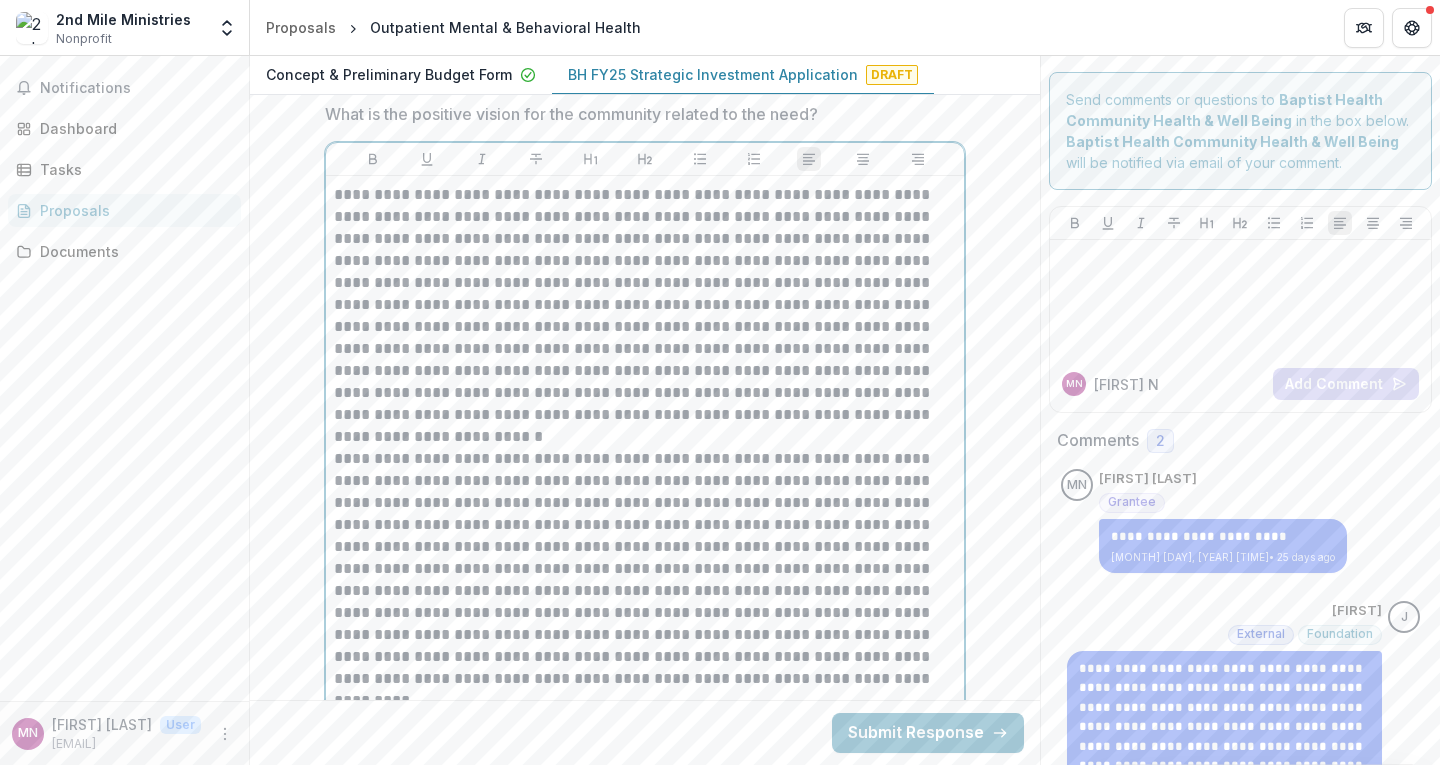 click on "**********" at bounding box center (645, 305) 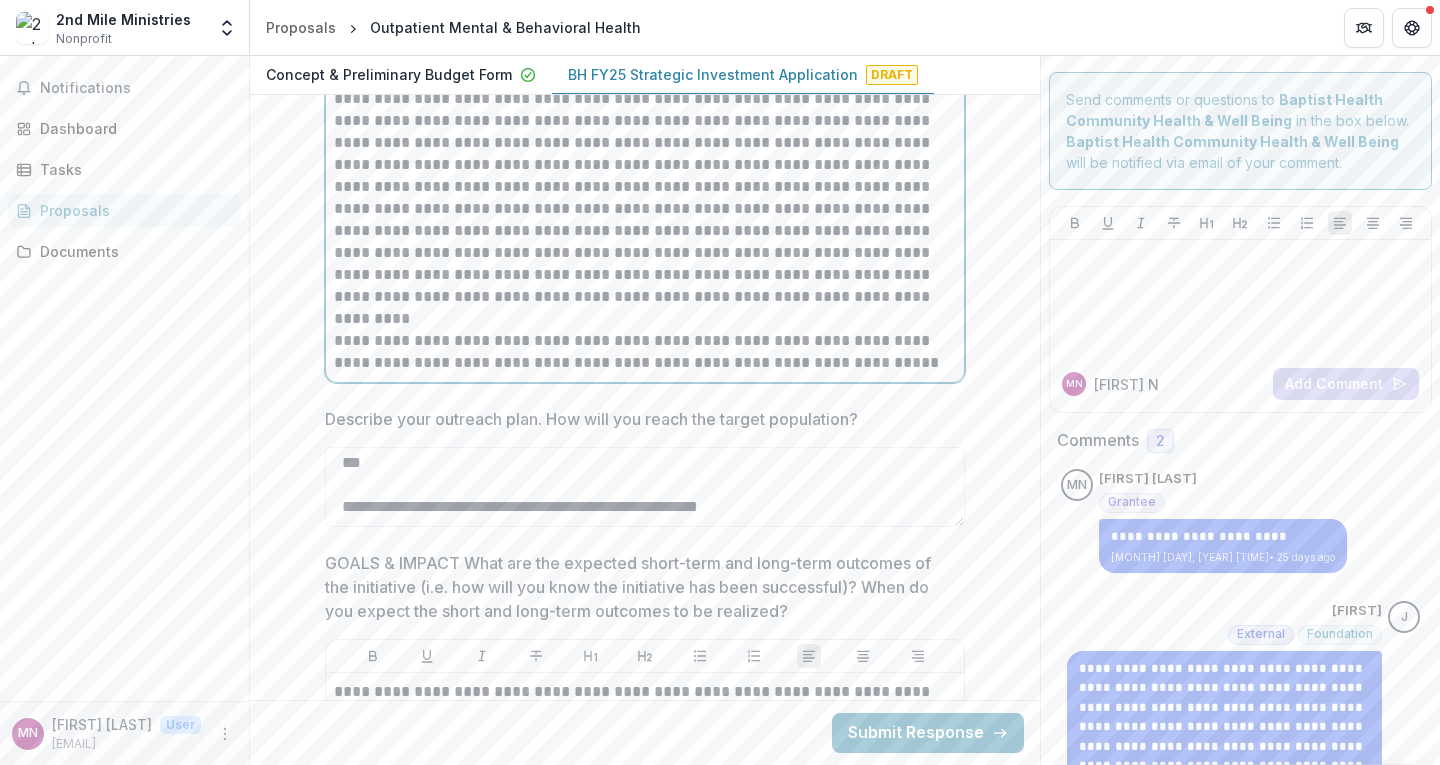scroll, scrollTop: 6646, scrollLeft: 0, axis: vertical 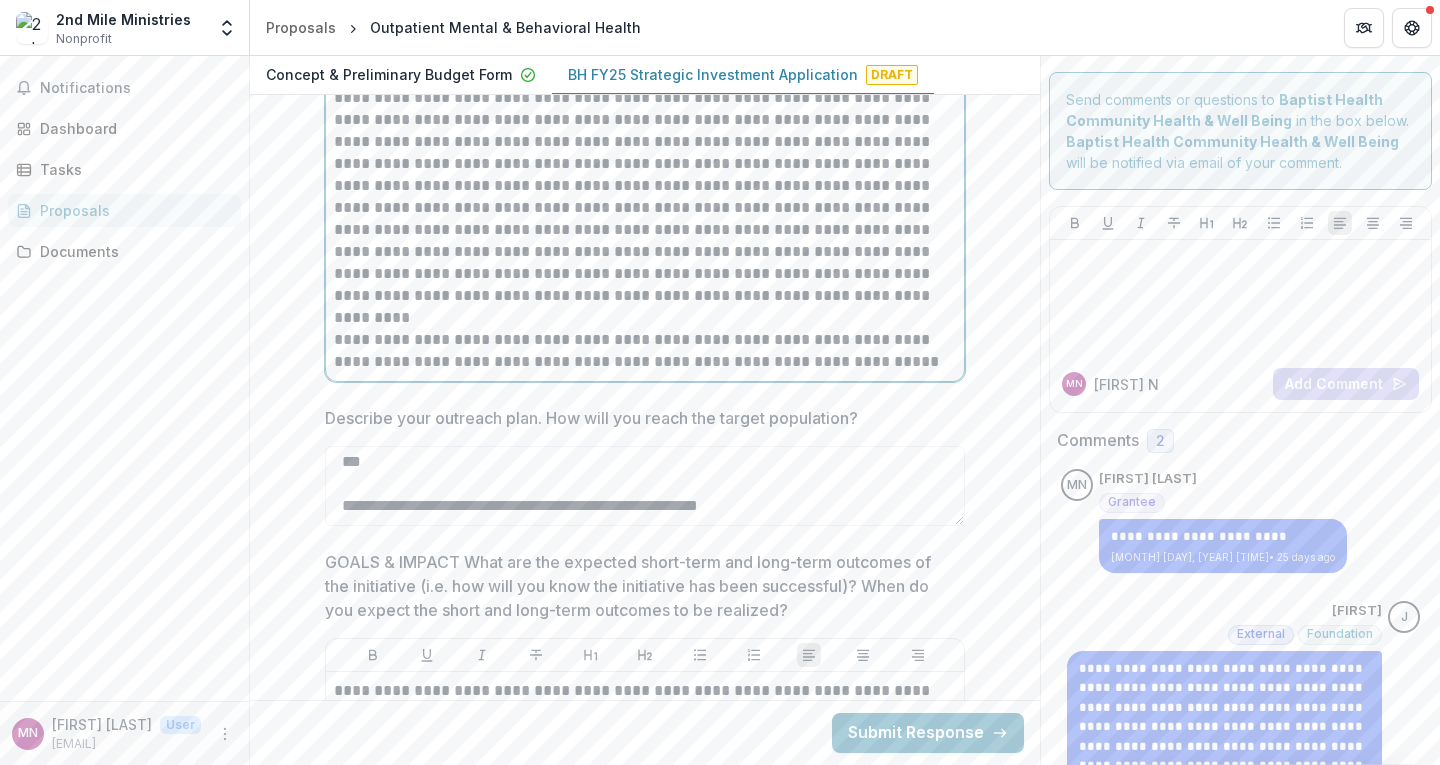click on "**********" at bounding box center (645, 351) 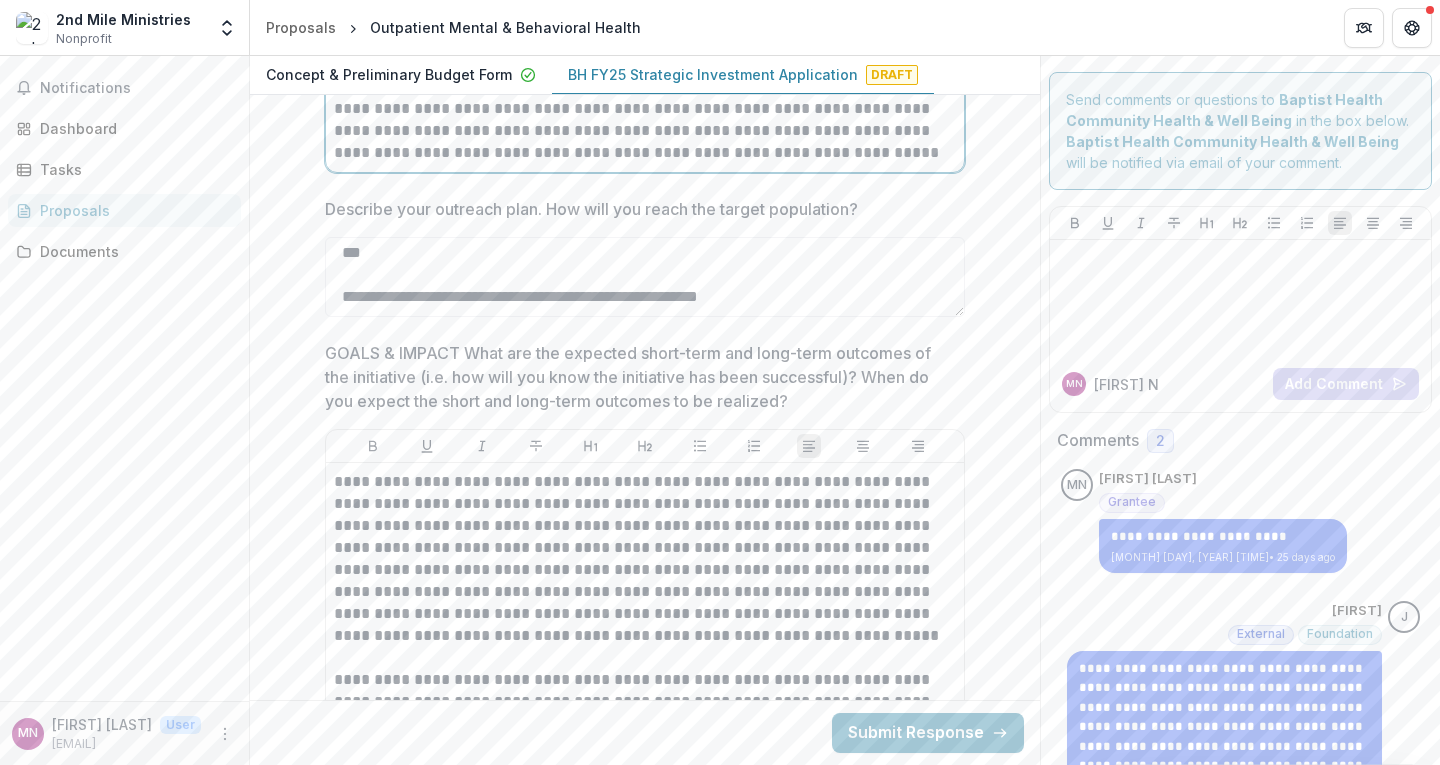 scroll, scrollTop: 6900, scrollLeft: 0, axis: vertical 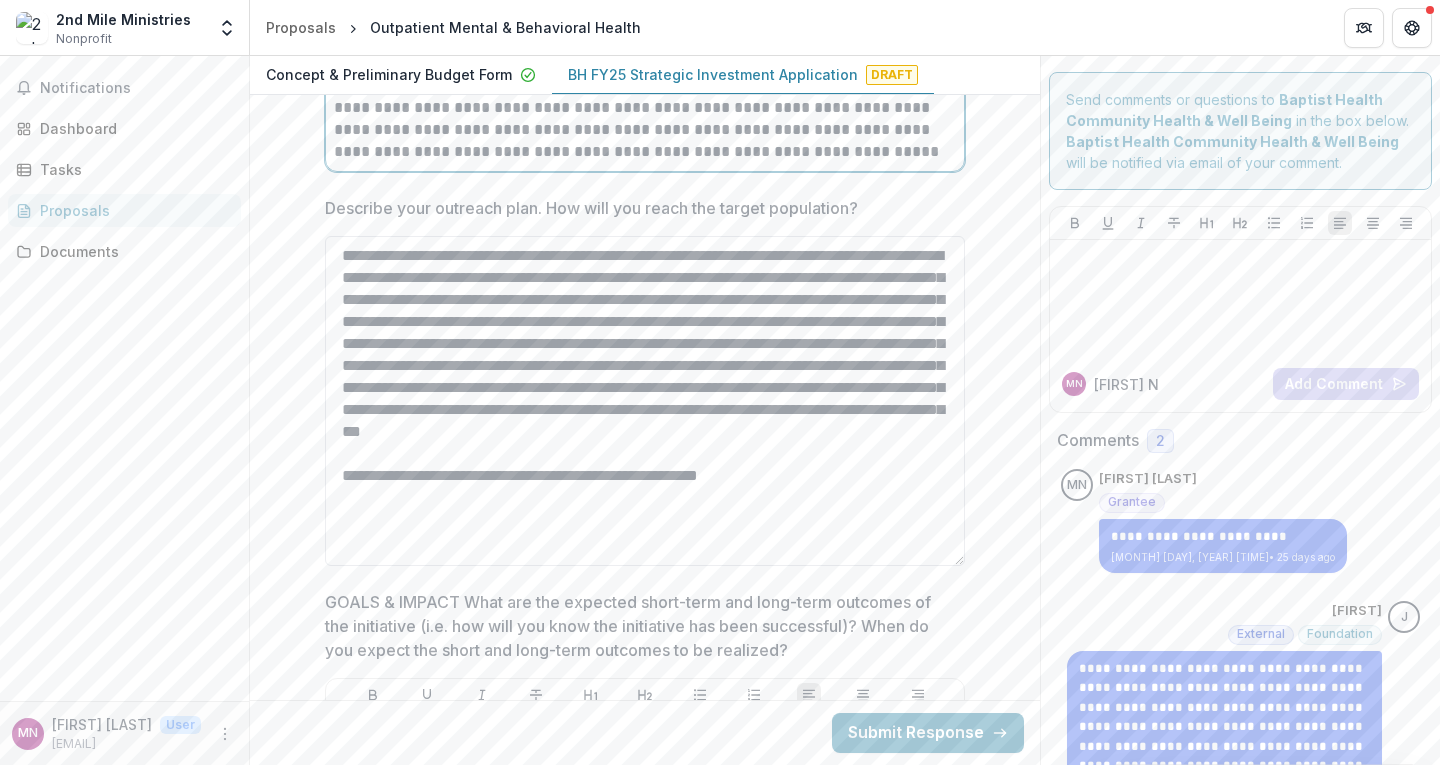 drag, startPoint x: 958, startPoint y: 308, endPoint x: 952, endPoint y: 554, distance: 246.07317 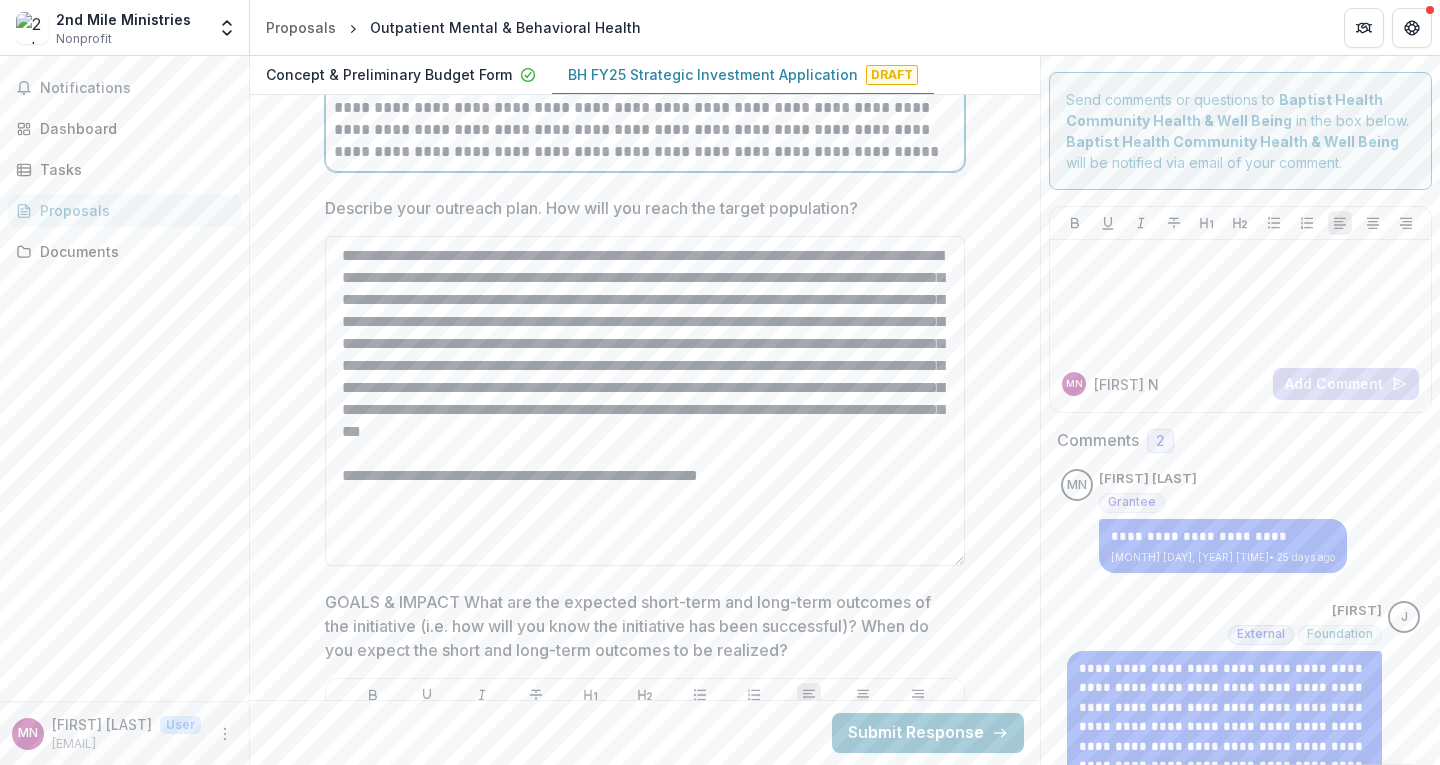 click on "**********" at bounding box center [645, 401] 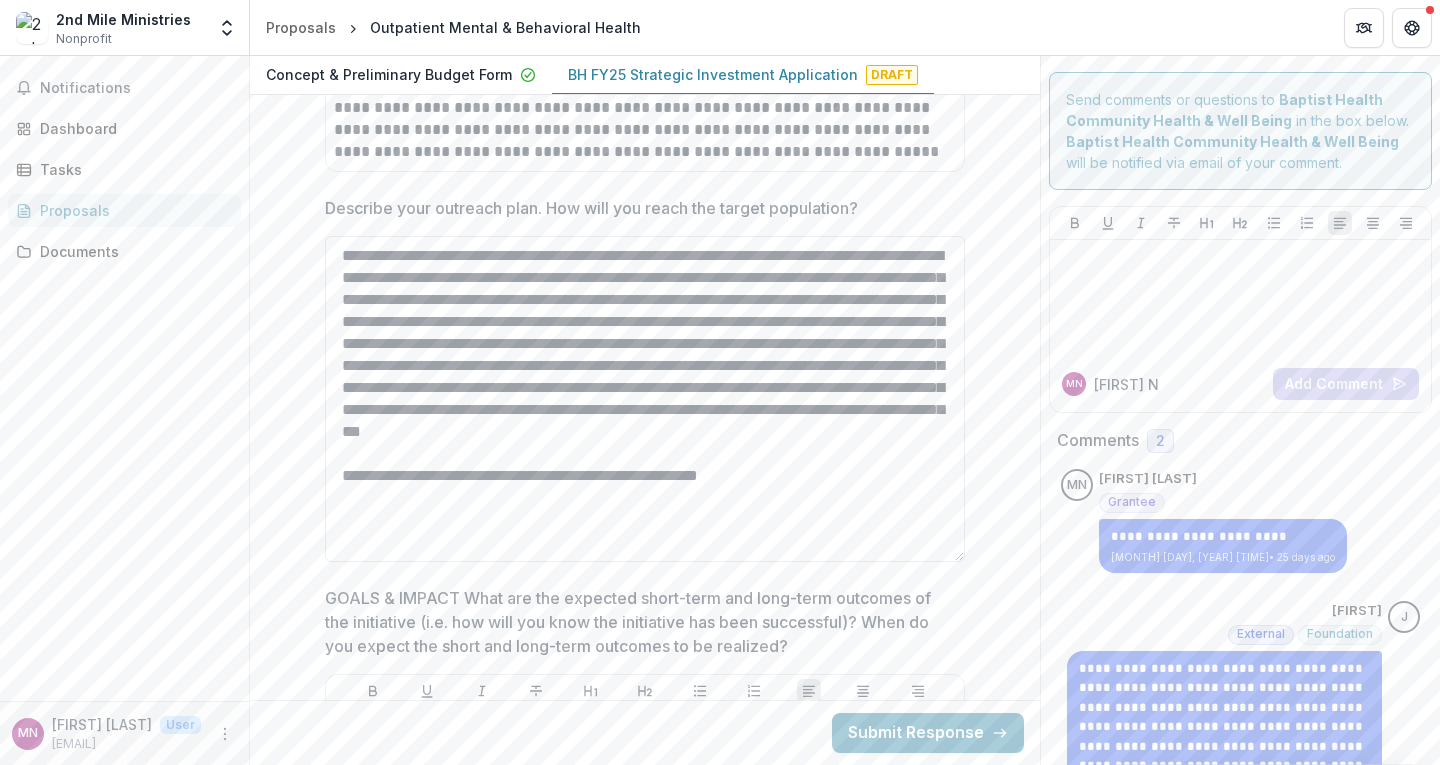click on "**********" at bounding box center (645, 399) 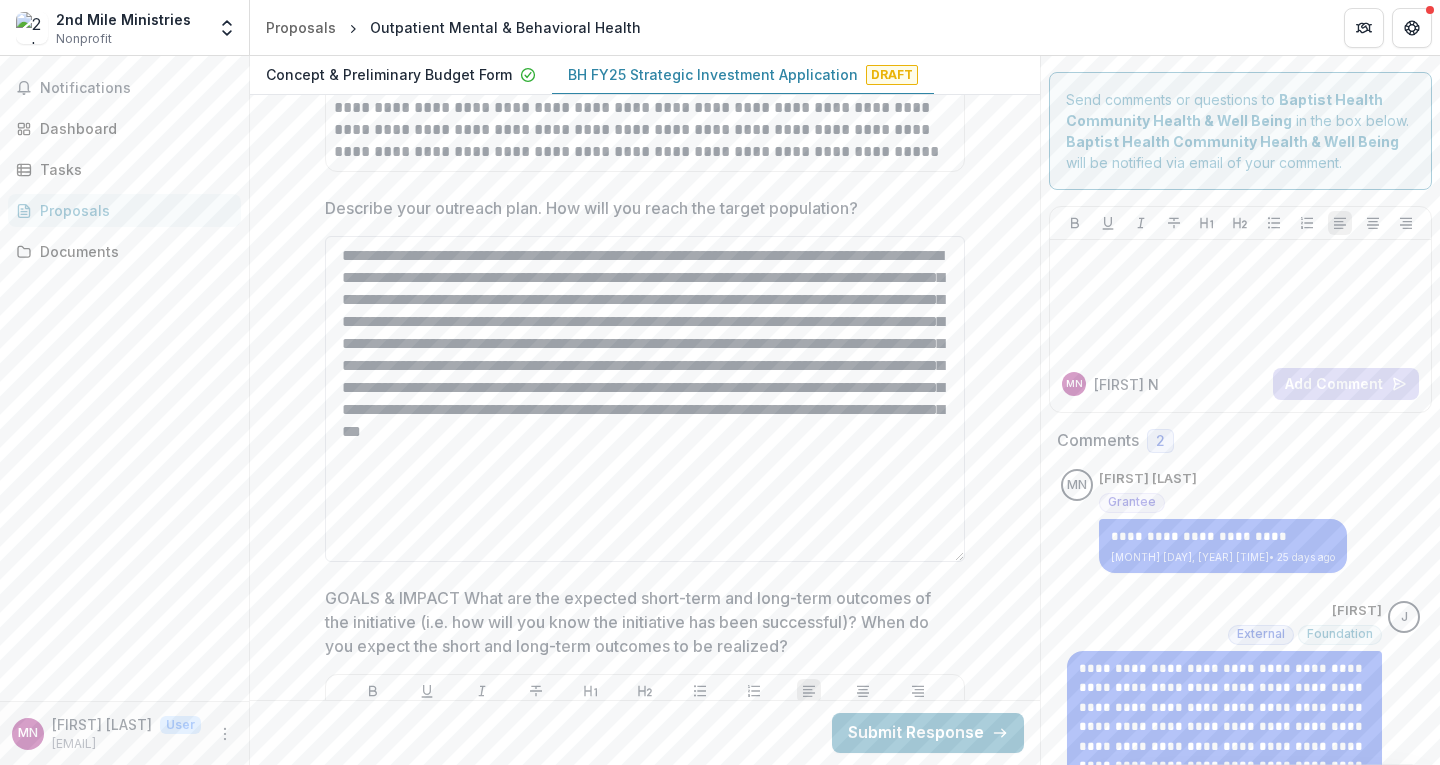 click on "**********" at bounding box center (645, 399) 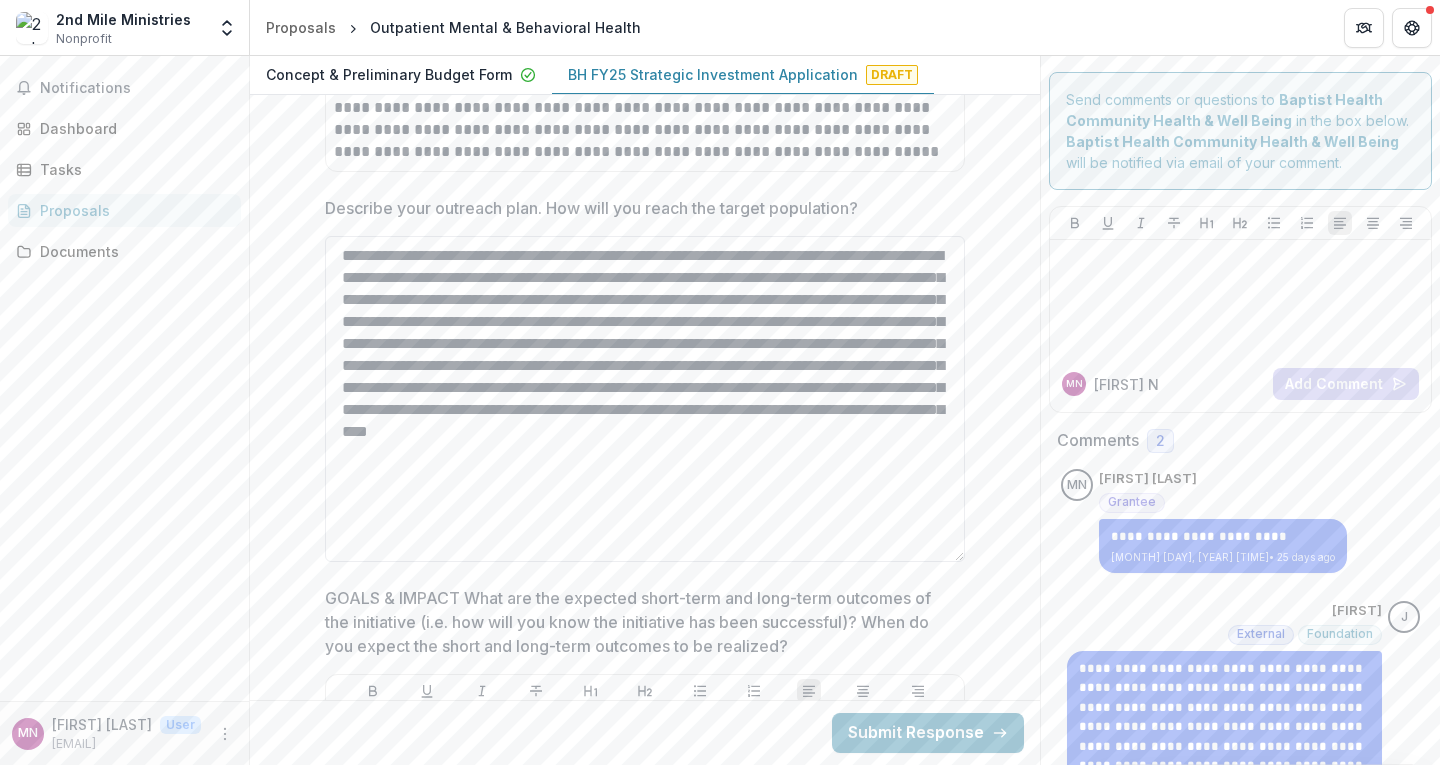 click on "**********" at bounding box center [645, 399] 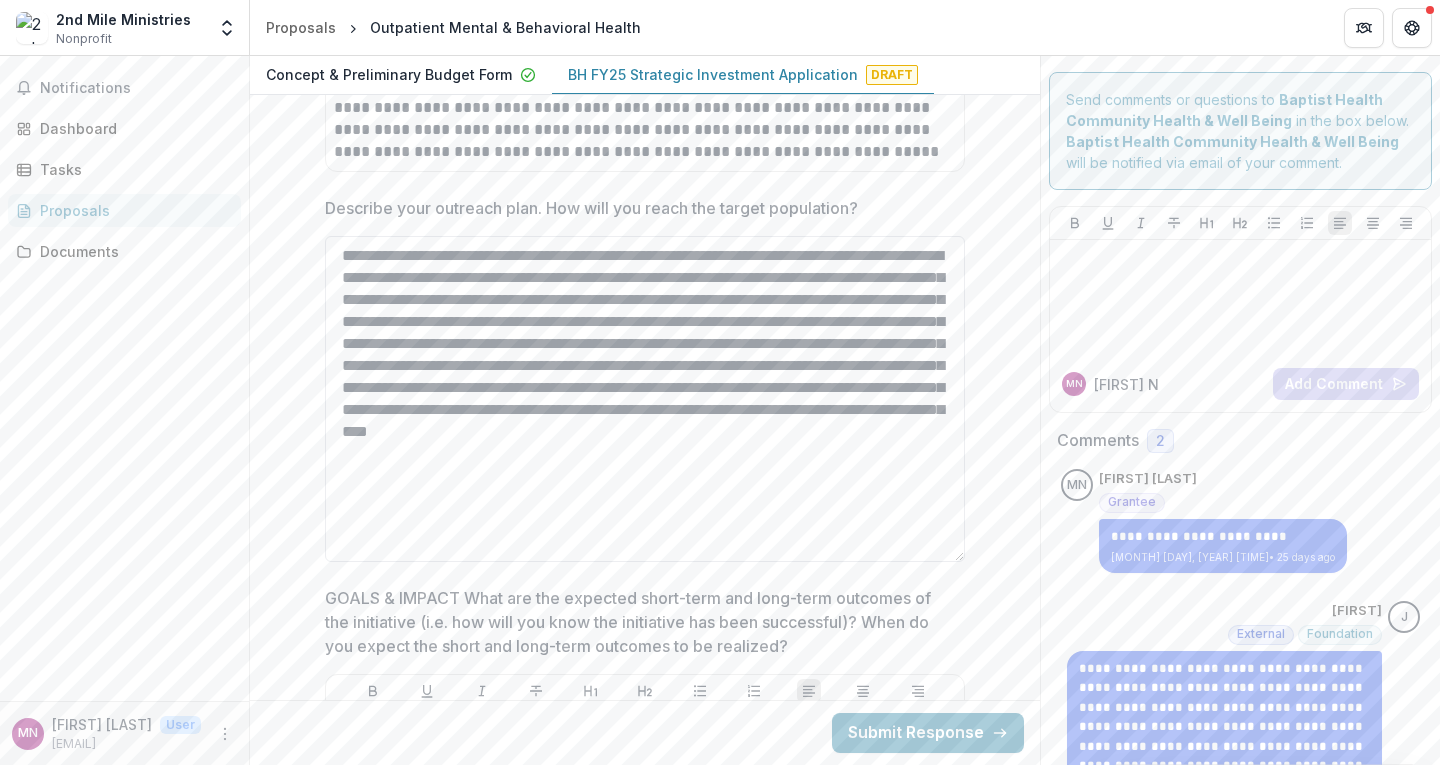 type on "**********" 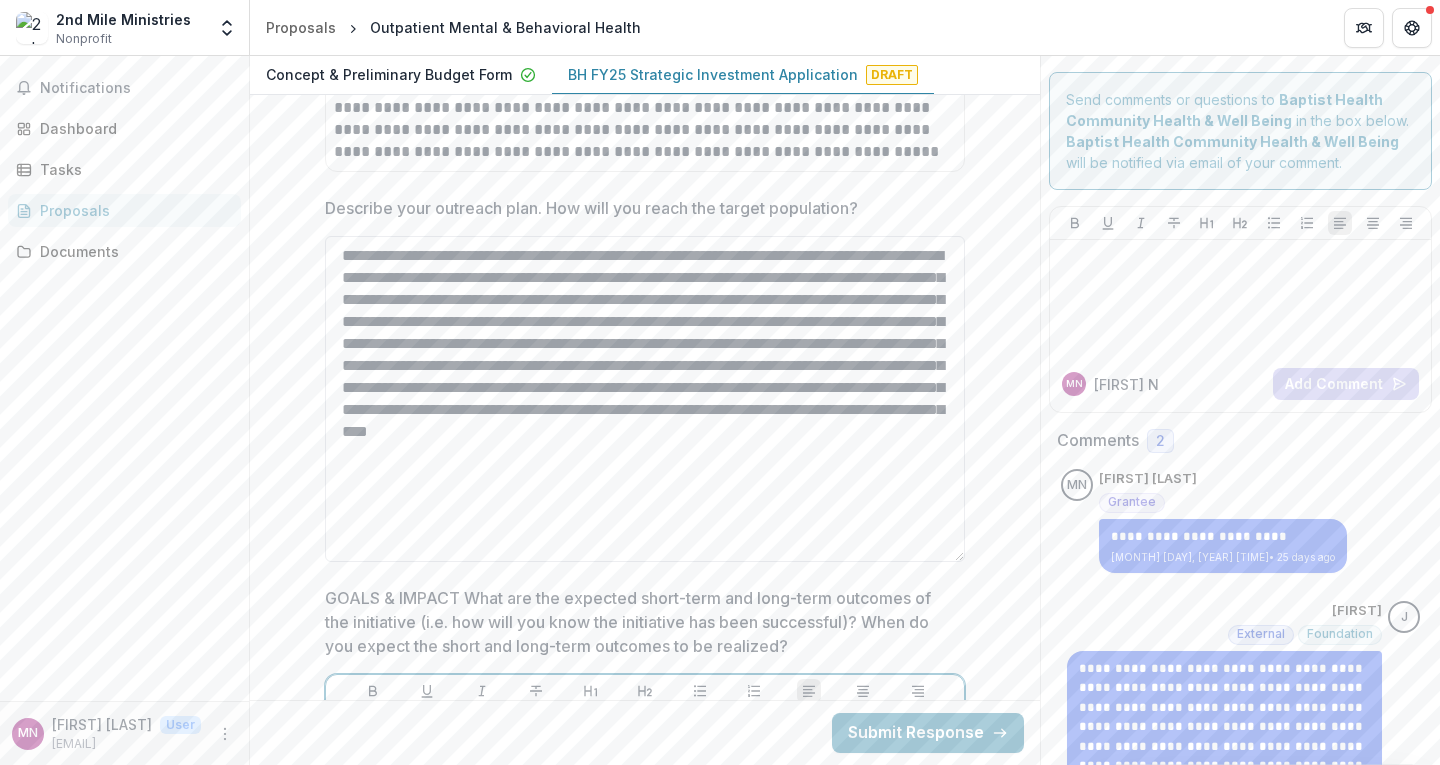 type 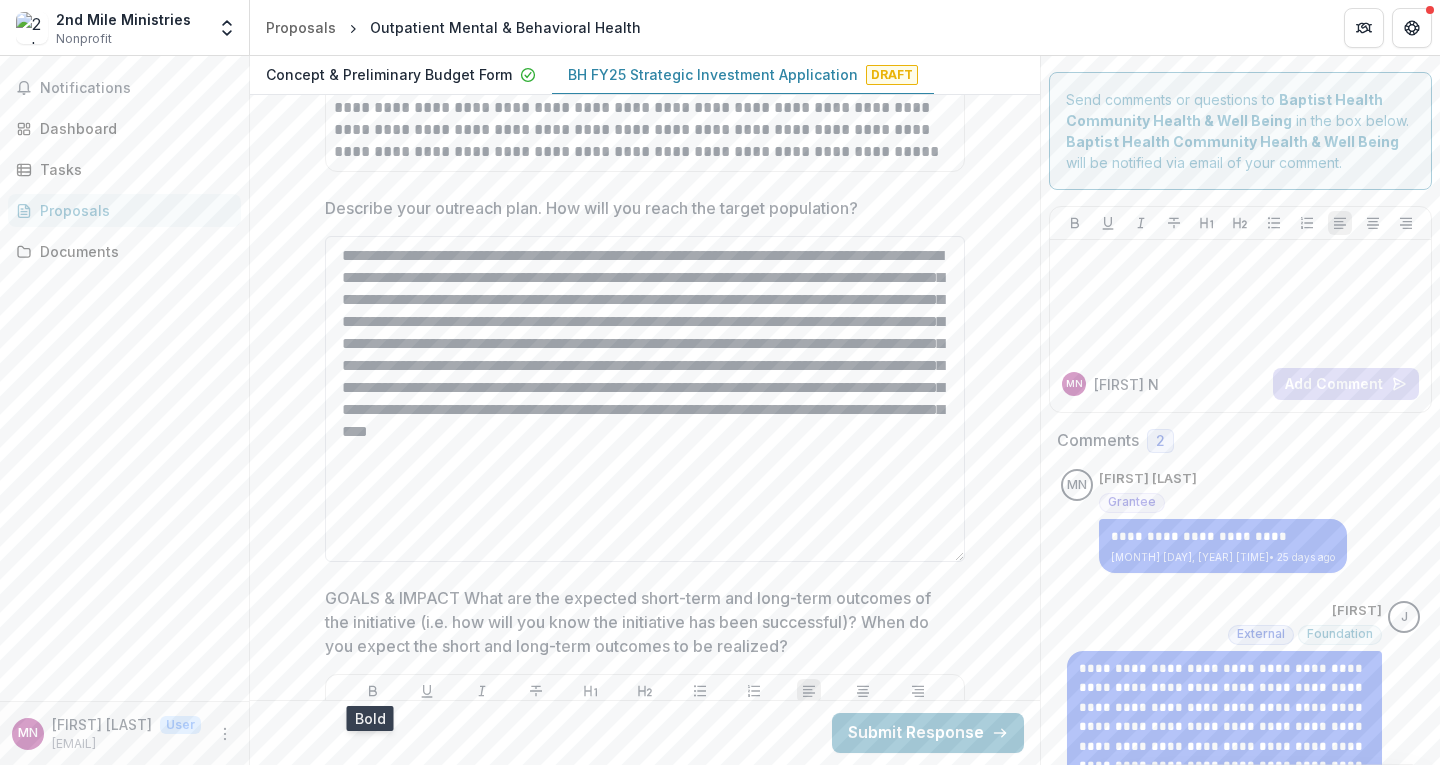 click on "**********" at bounding box center [645, 399] 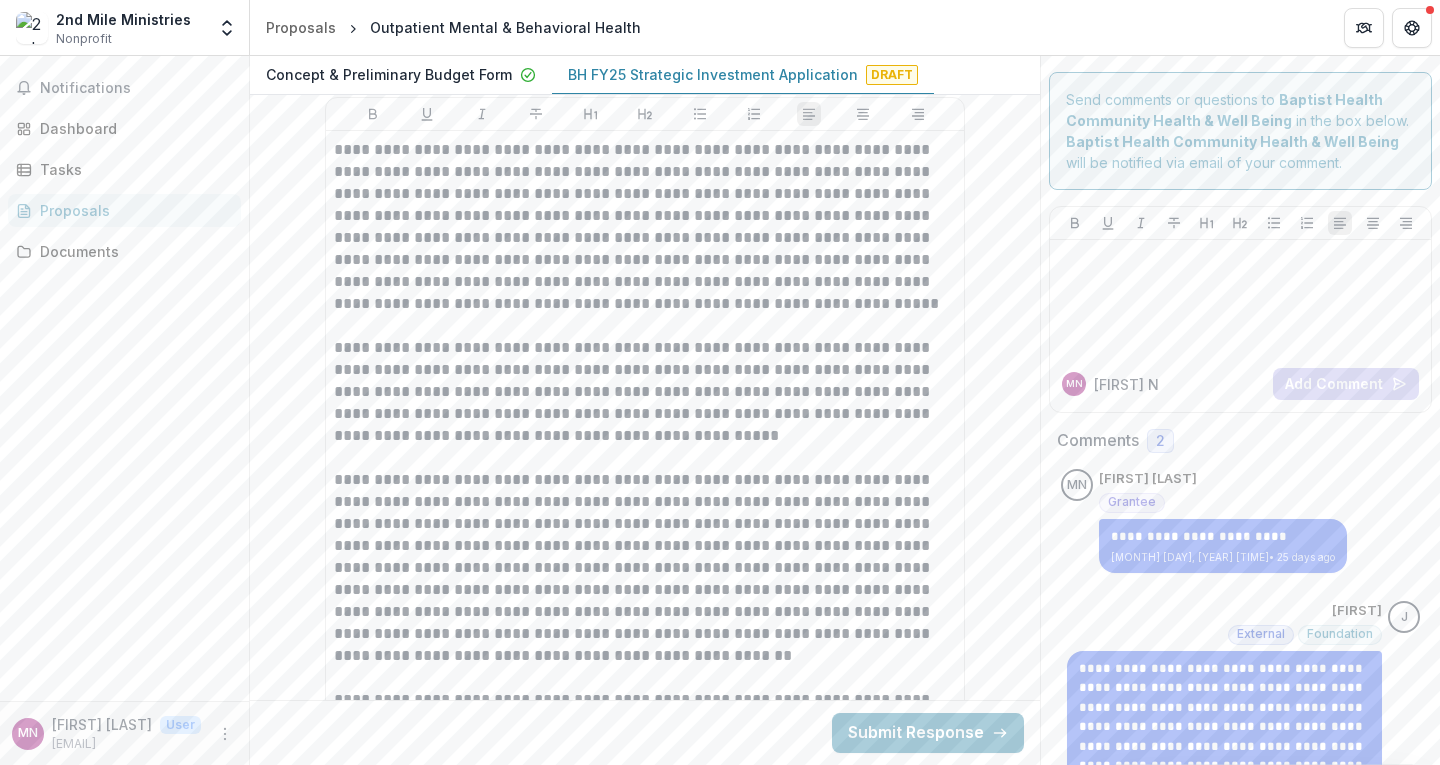 scroll, scrollTop: 7478, scrollLeft: 0, axis: vertical 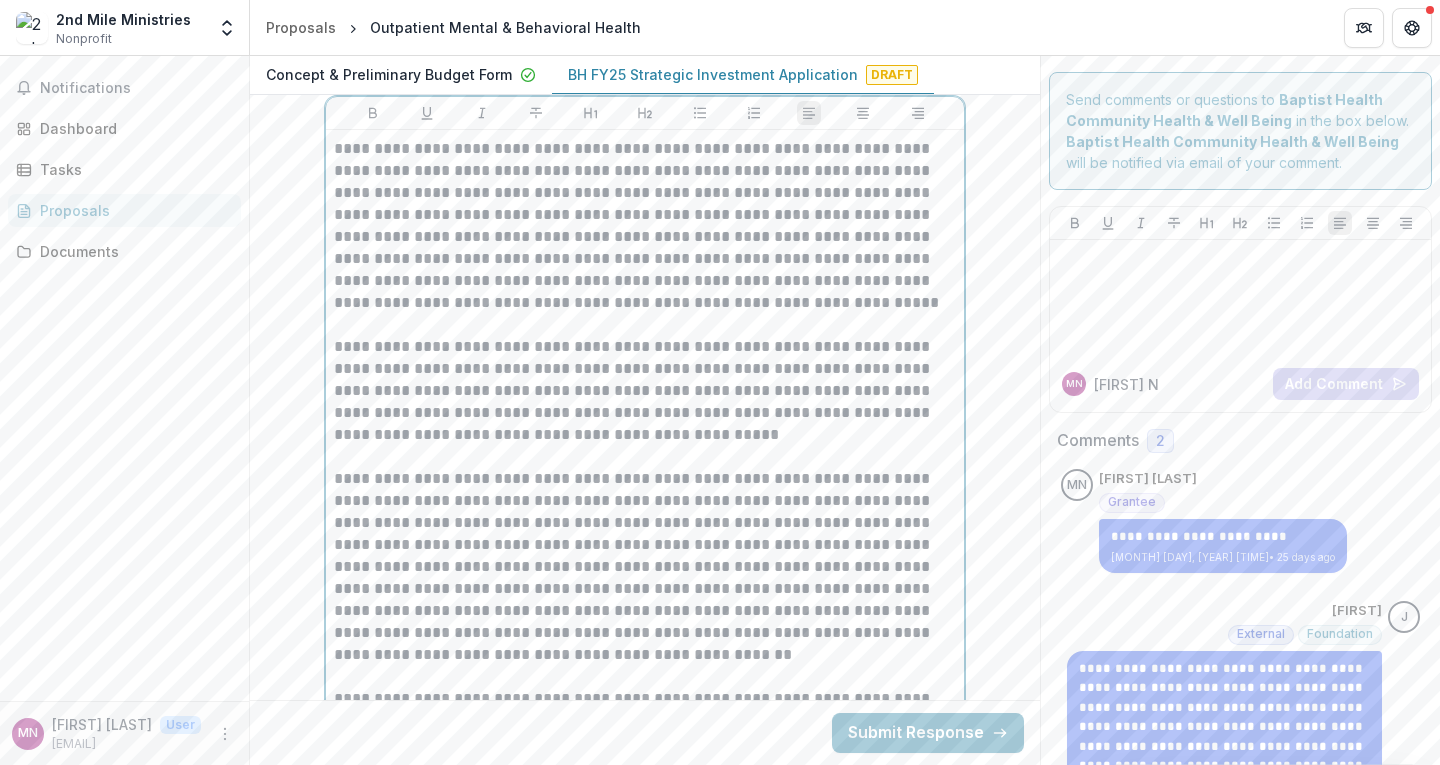 click on "**********" at bounding box center [645, 226] 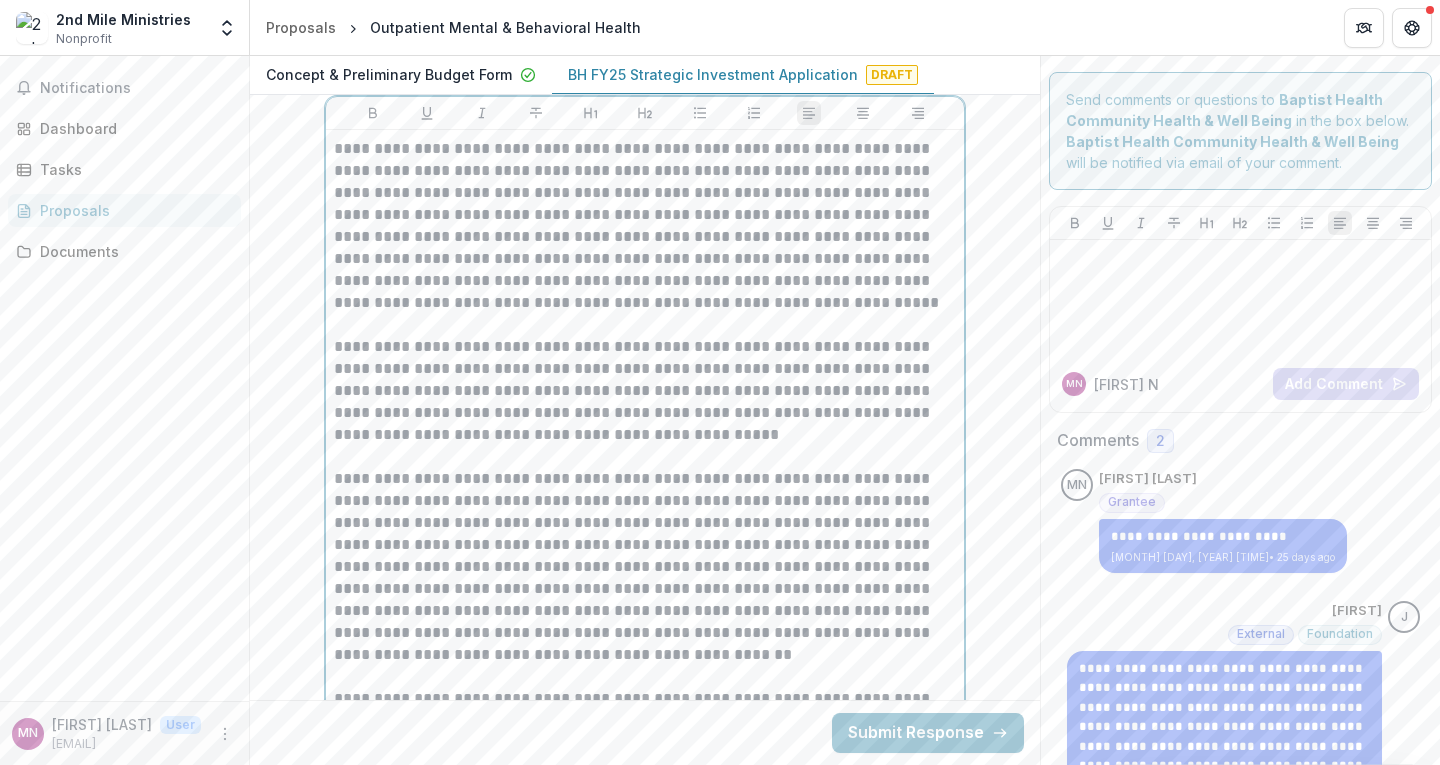 click on "**********" at bounding box center [645, 226] 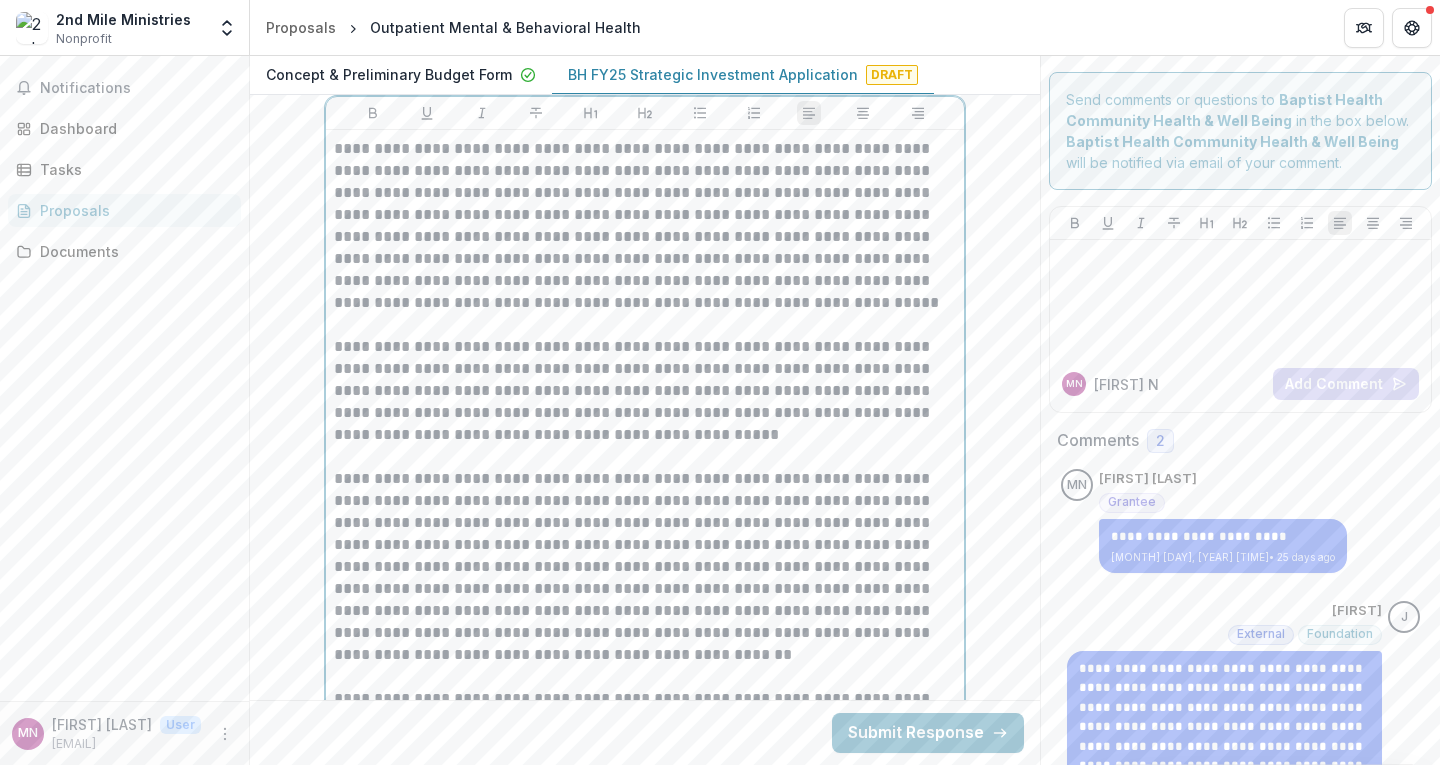 type 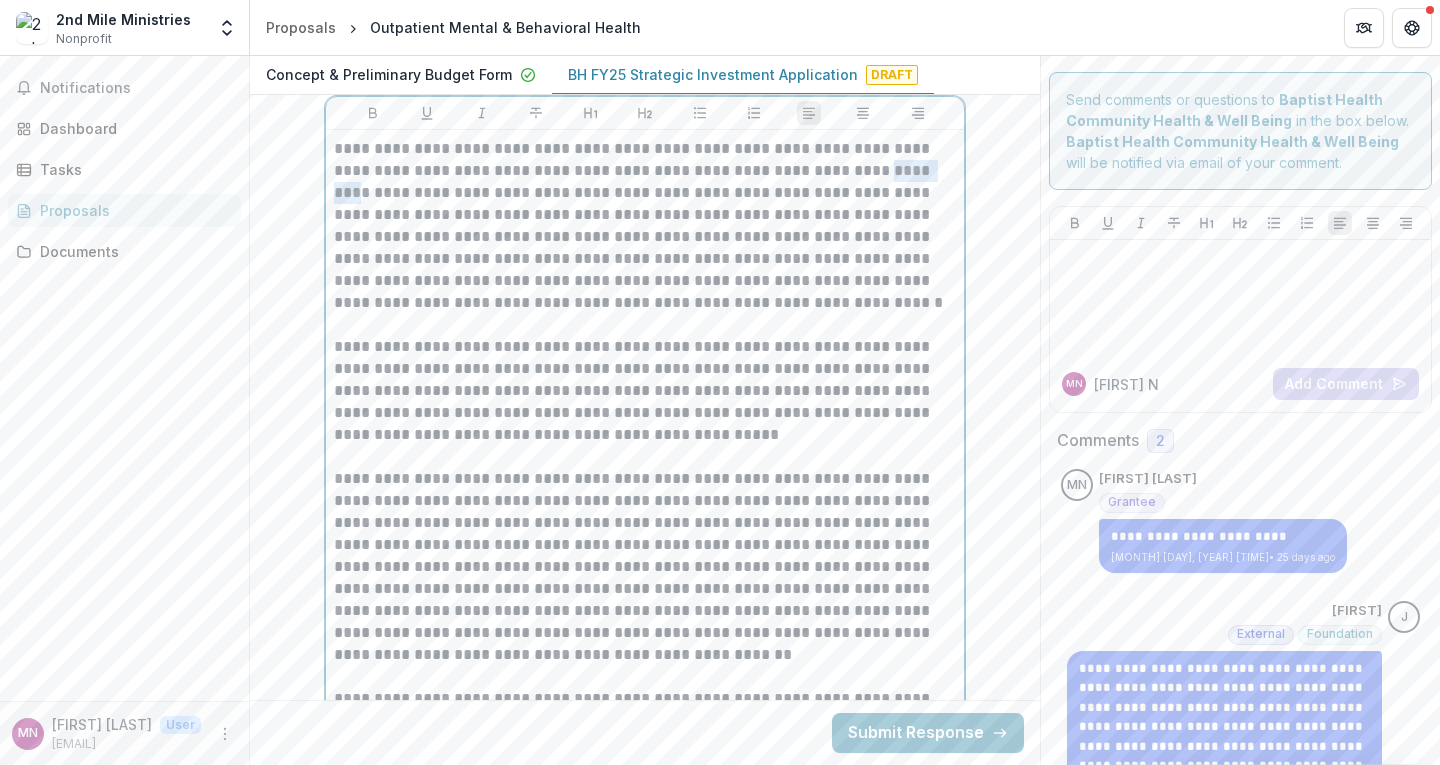 drag, startPoint x: 840, startPoint y: 162, endPoint x: 1115, endPoint y: 182, distance: 275.72632 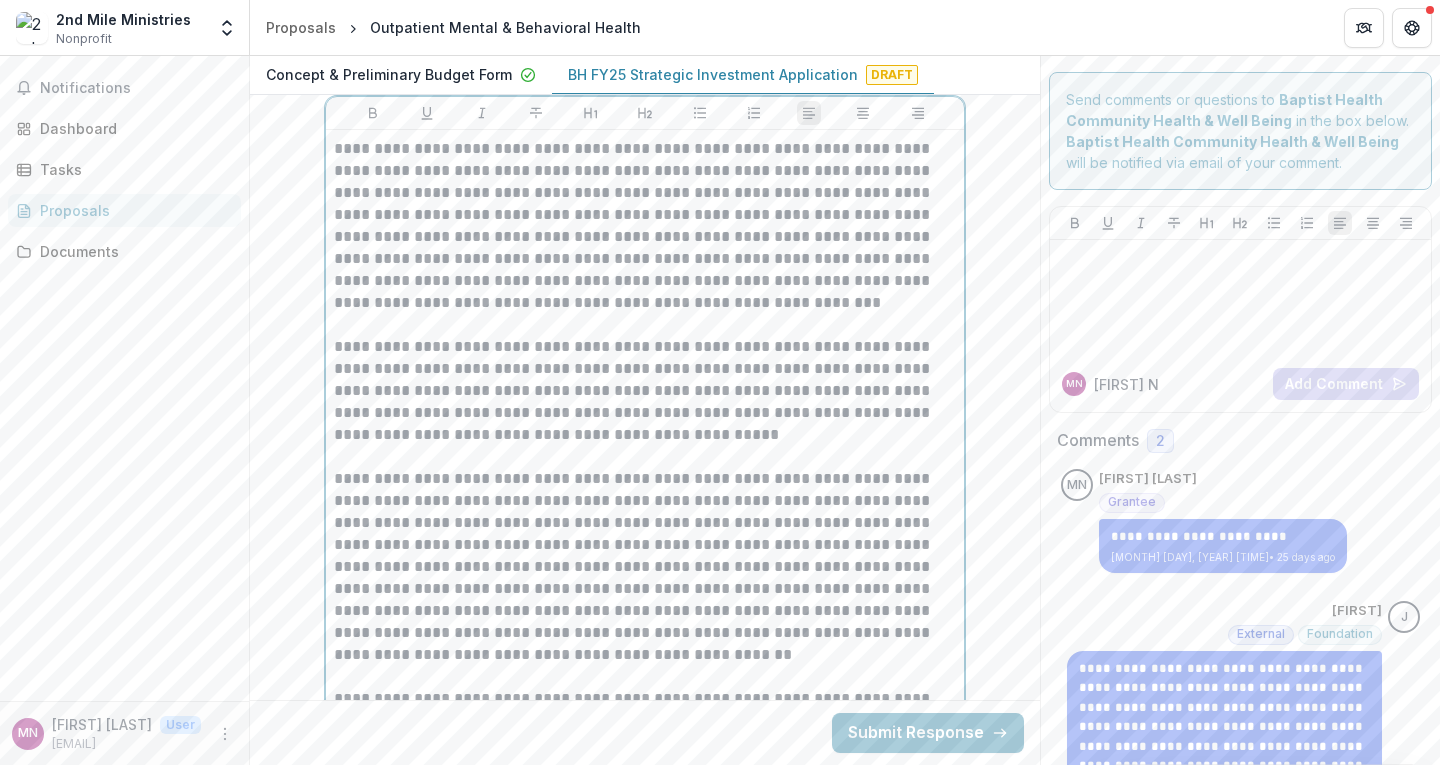 click on "**********" at bounding box center [645, 391] 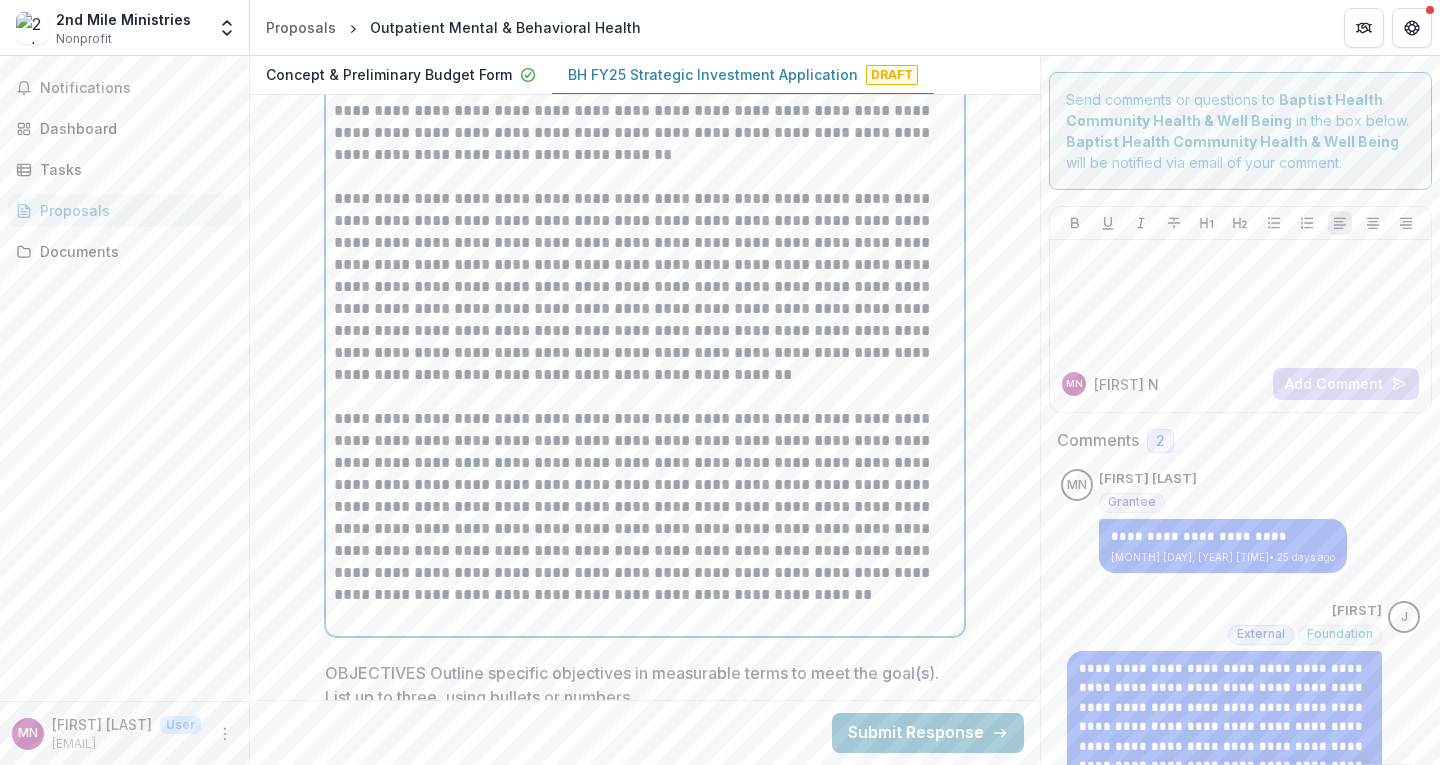 scroll, scrollTop: 7767, scrollLeft: 0, axis: vertical 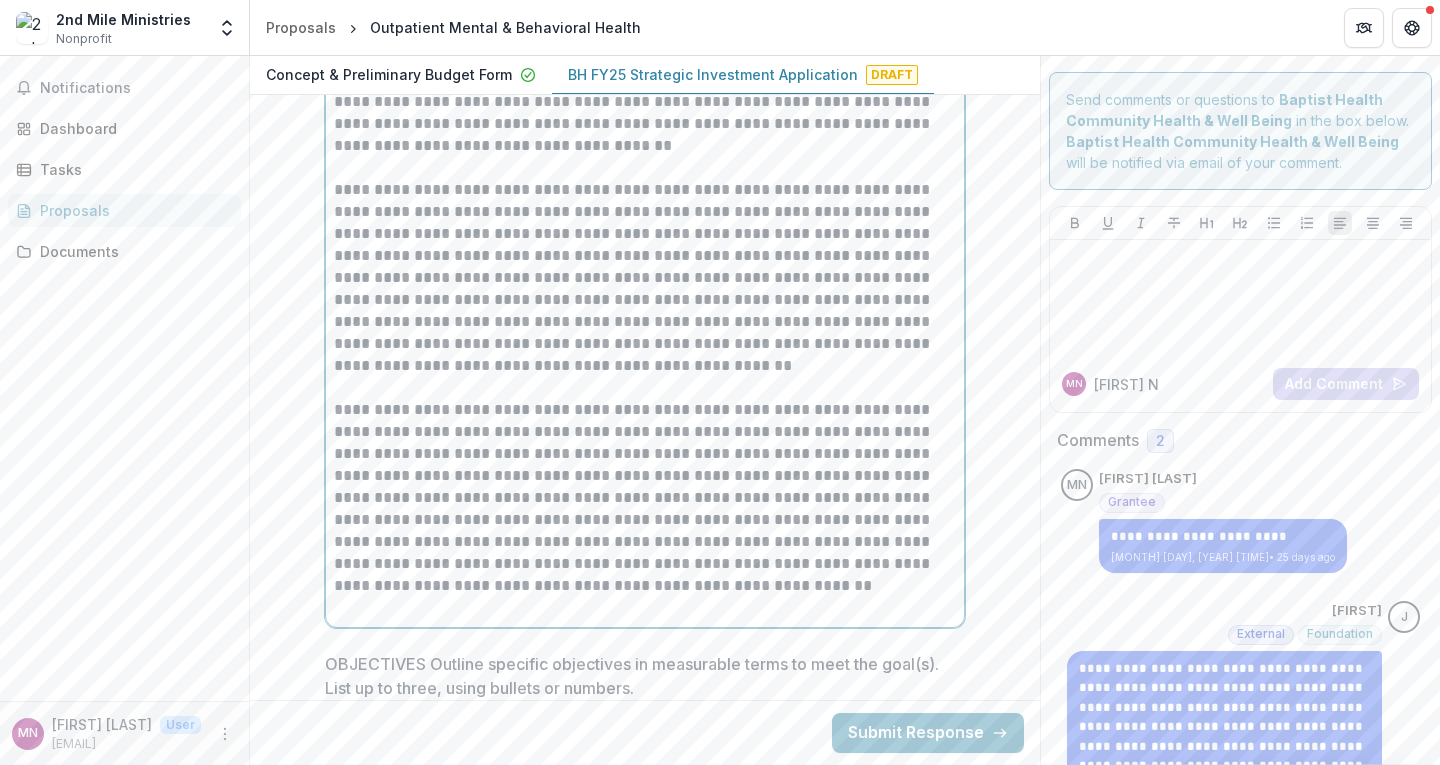 click on "**********" at bounding box center (645, 278) 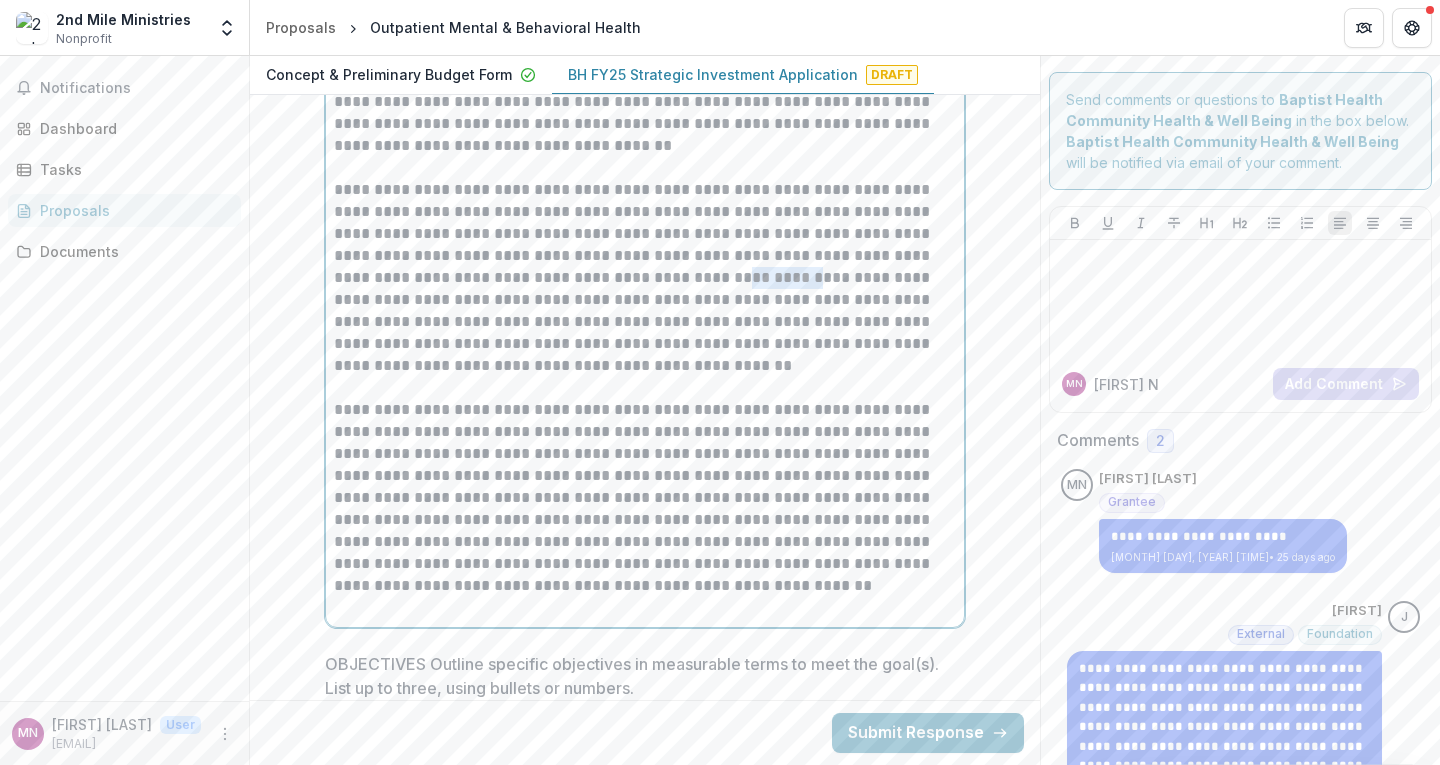 drag, startPoint x: 655, startPoint y: 271, endPoint x: 646, endPoint y: 276, distance: 10.29563 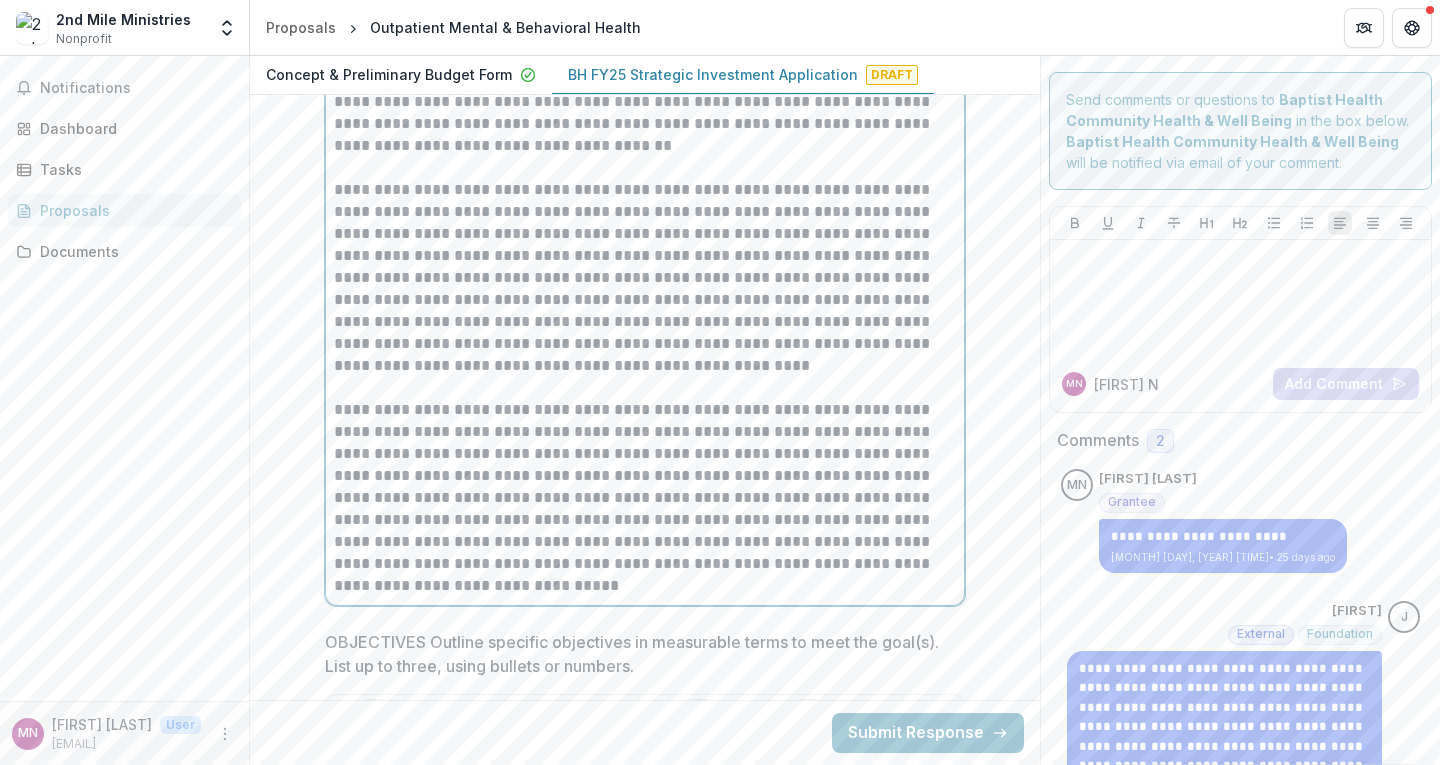 click on "**********" at bounding box center (645, 498) 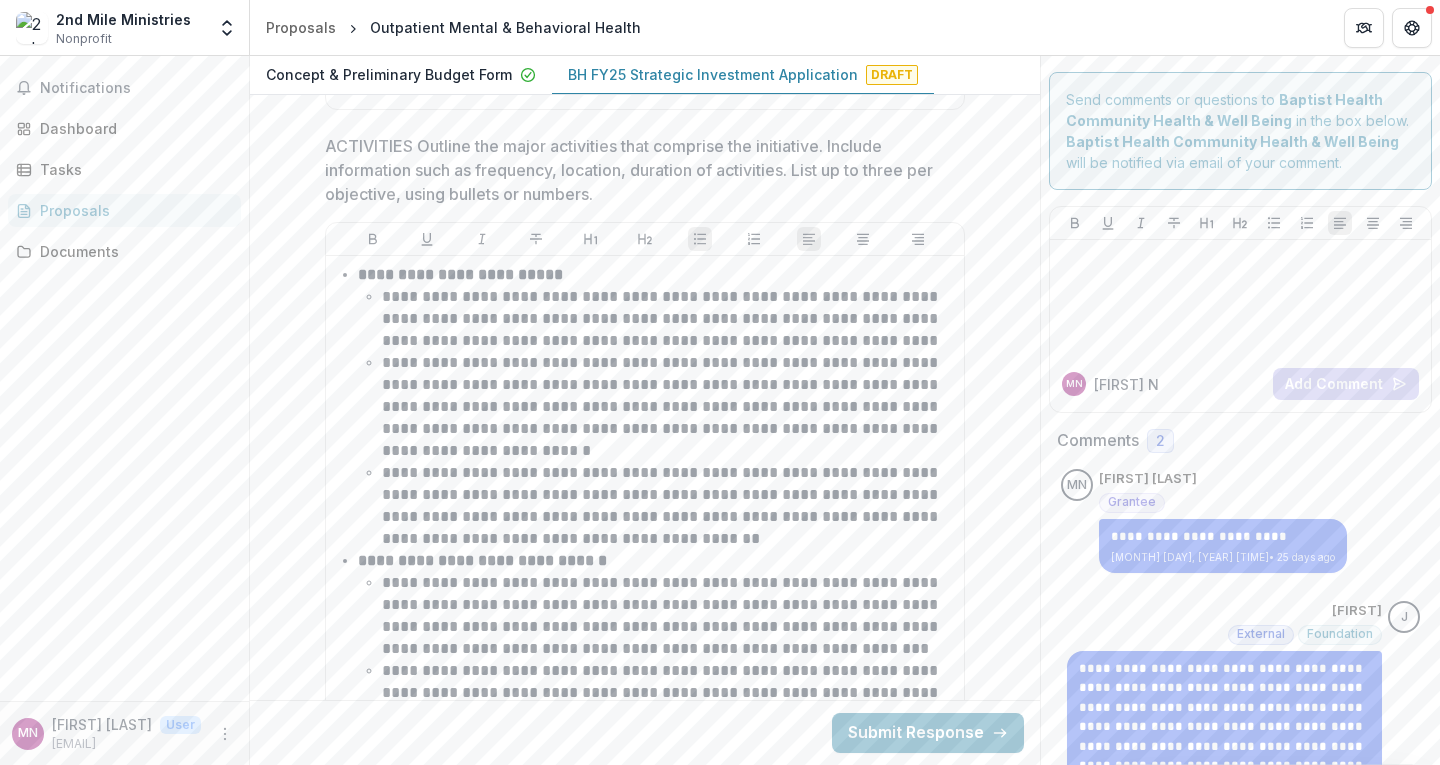 scroll, scrollTop: 8706, scrollLeft: 0, axis: vertical 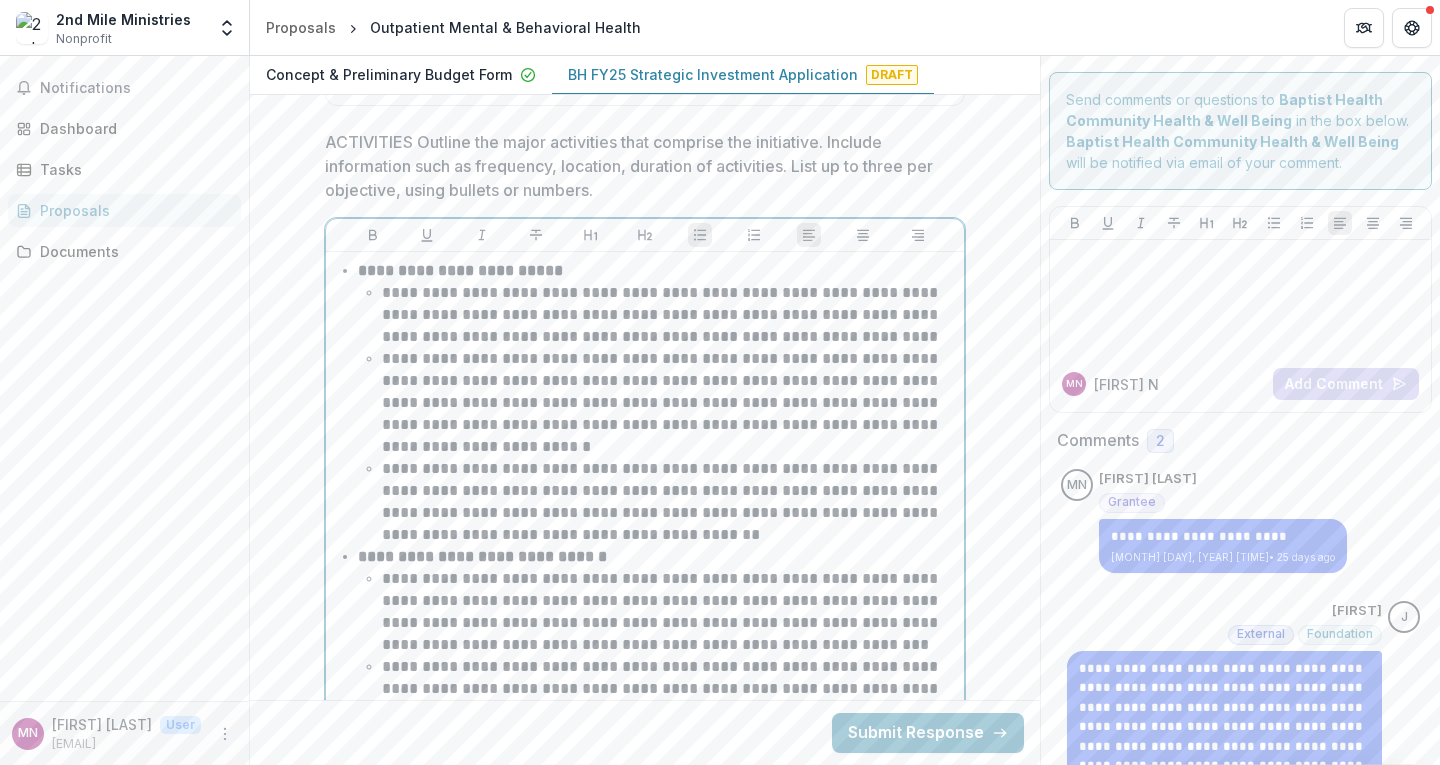 click on "**********" at bounding box center (669, 502) 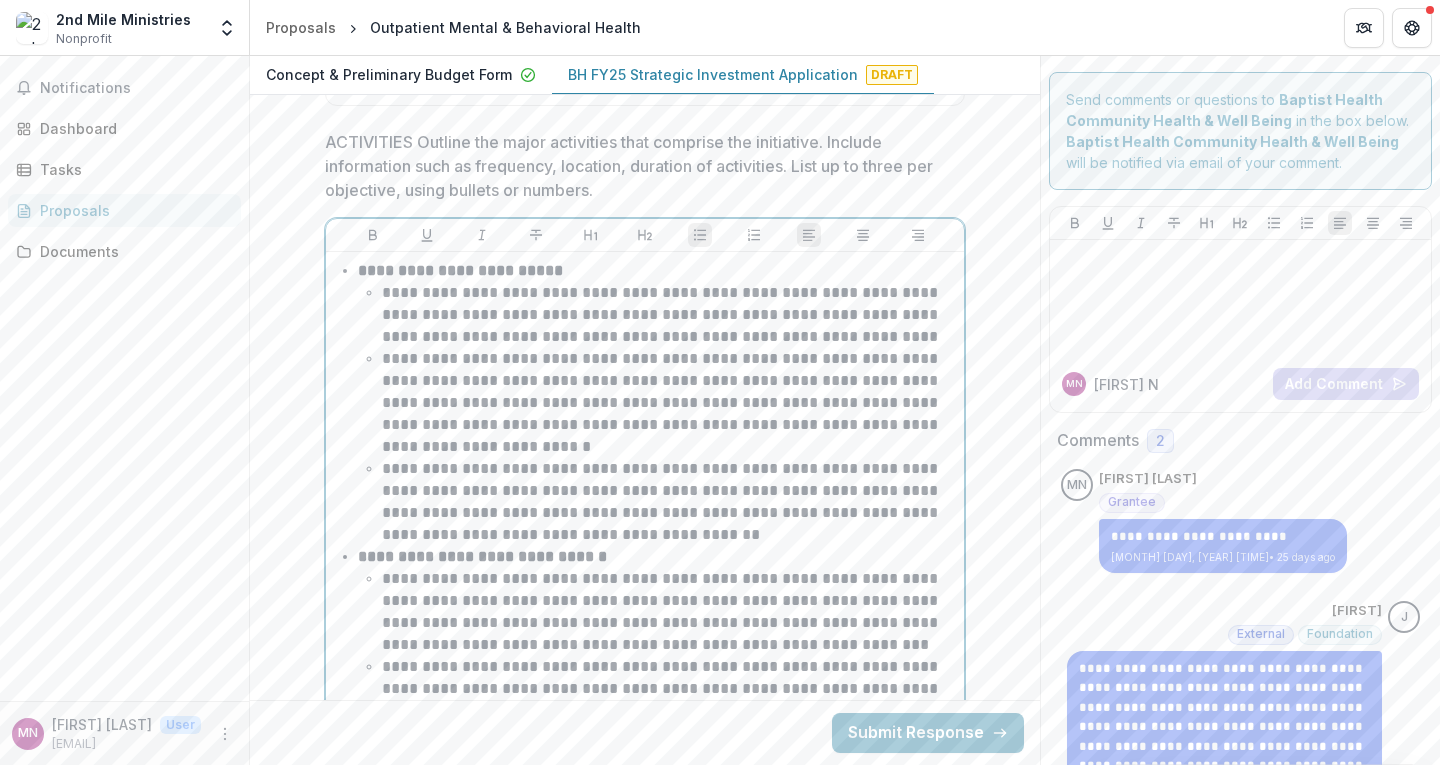 type 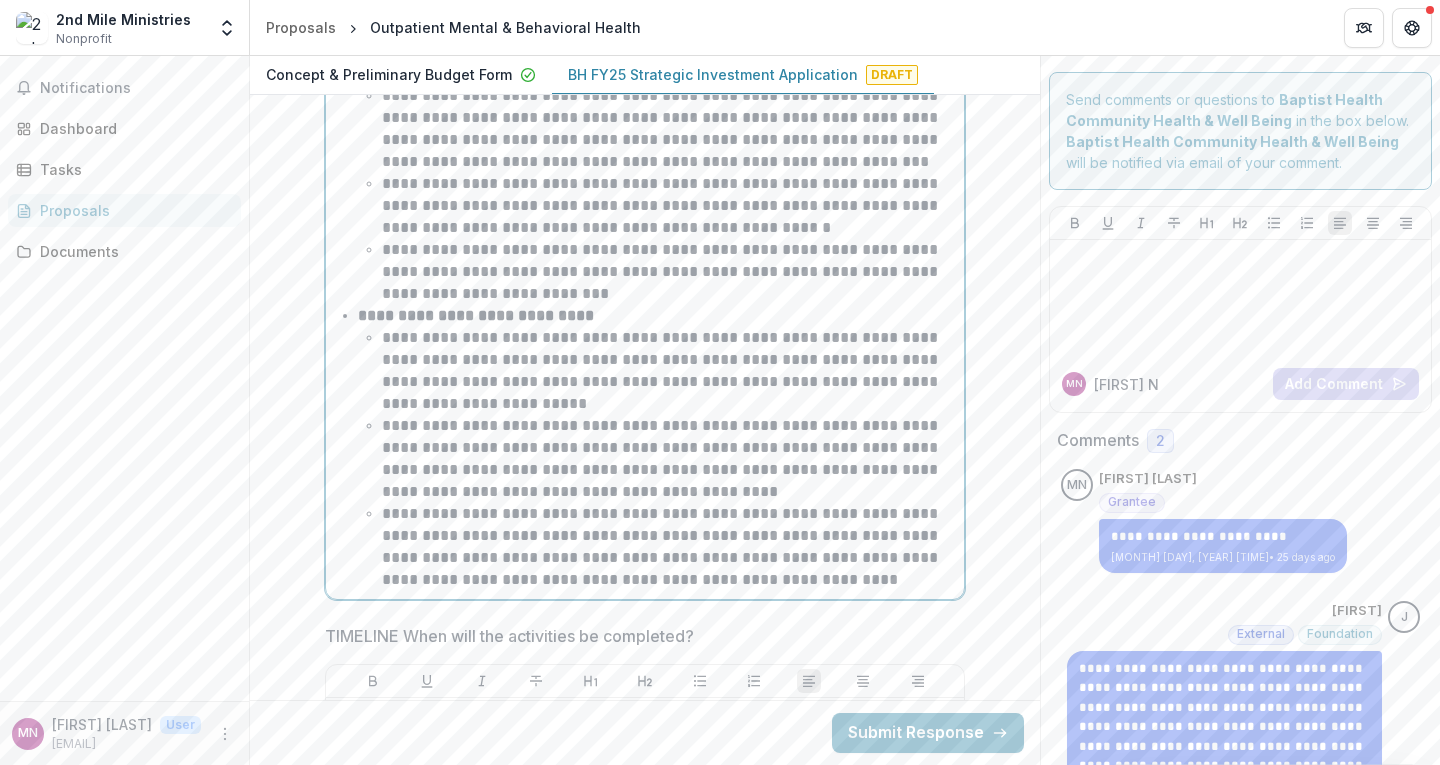 scroll, scrollTop: 9242, scrollLeft: 0, axis: vertical 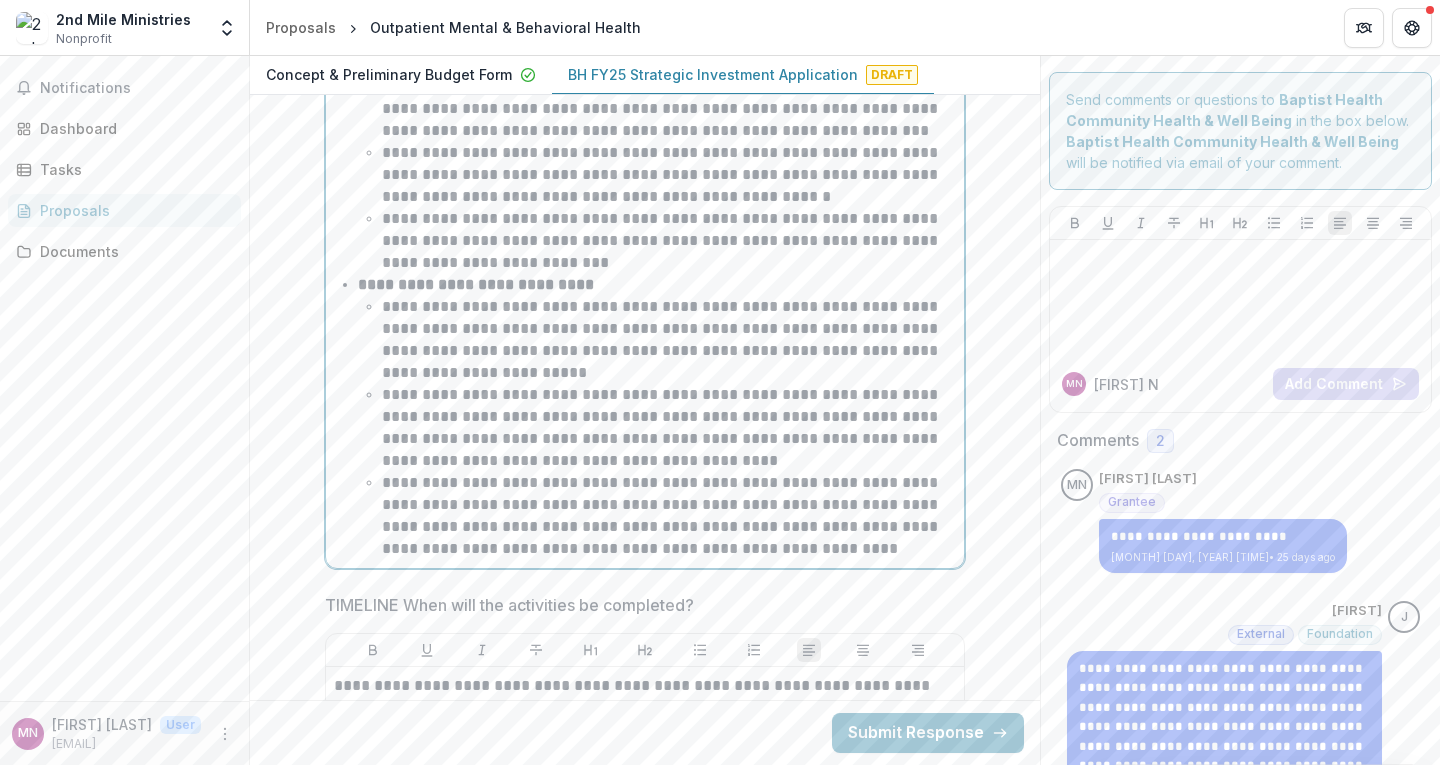 click on "**********" at bounding box center (669, 340) 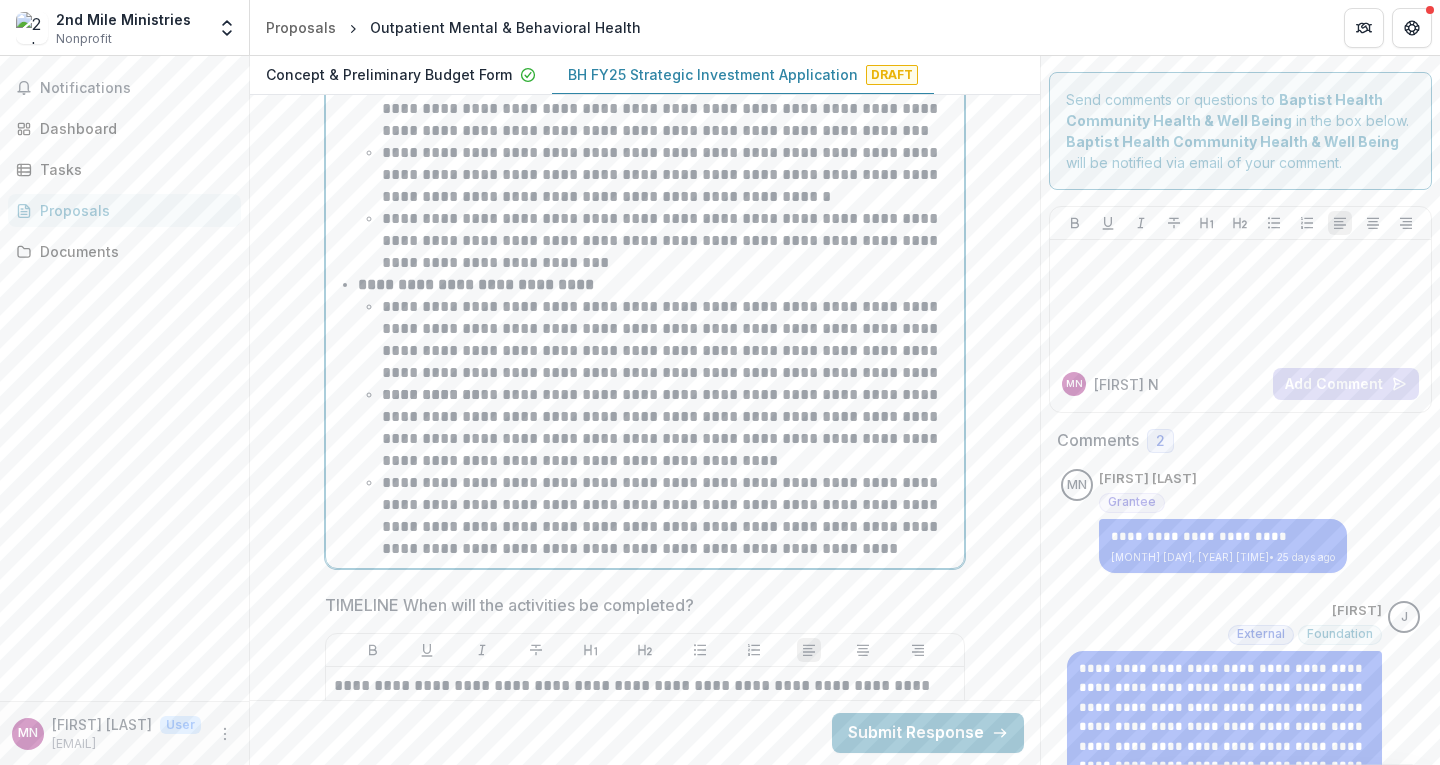 click on "**********" at bounding box center [669, 340] 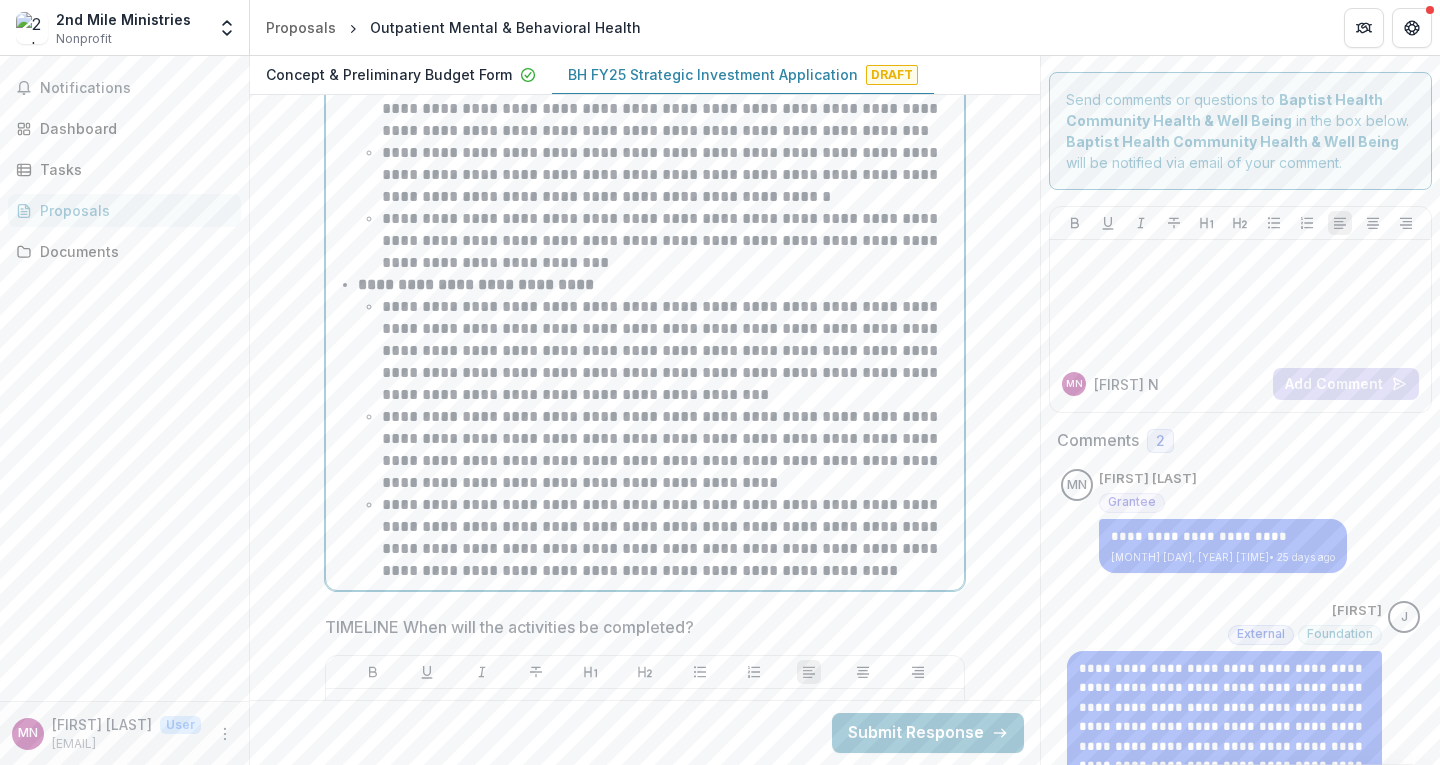 click on "**********" at bounding box center [669, 351] 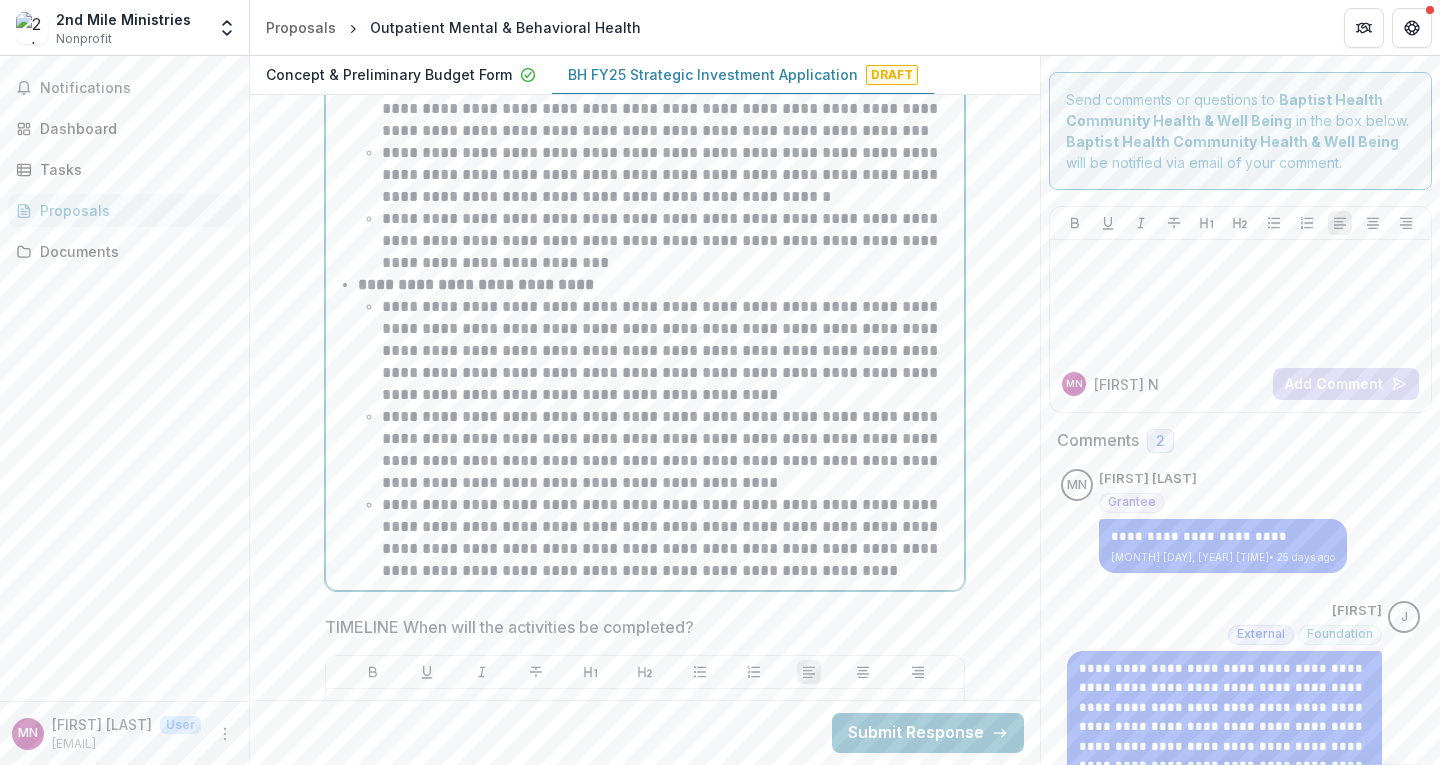 click on "**********" at bounding box center (669, 450) 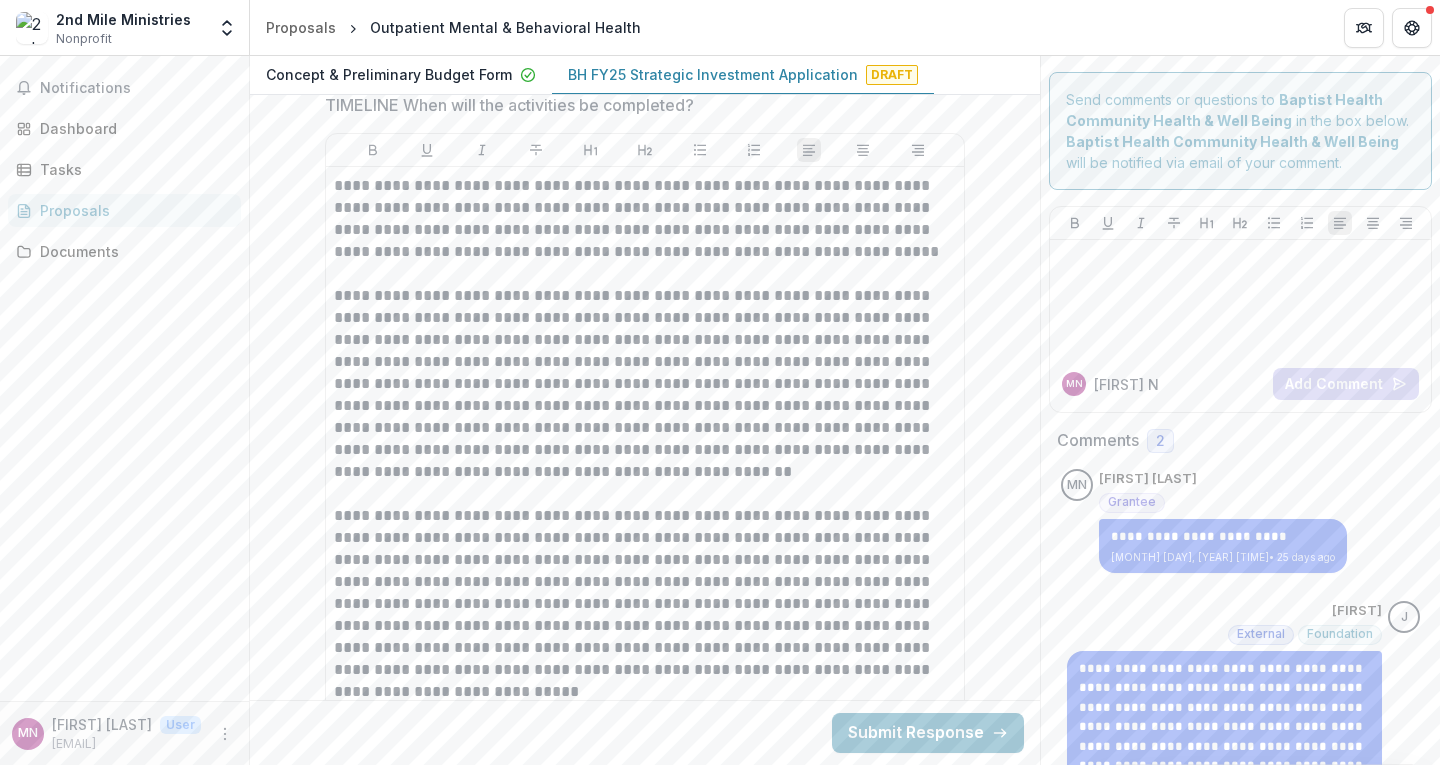 scroll, scrollTop: 9785, scrollLeft: 0, axis: vertical 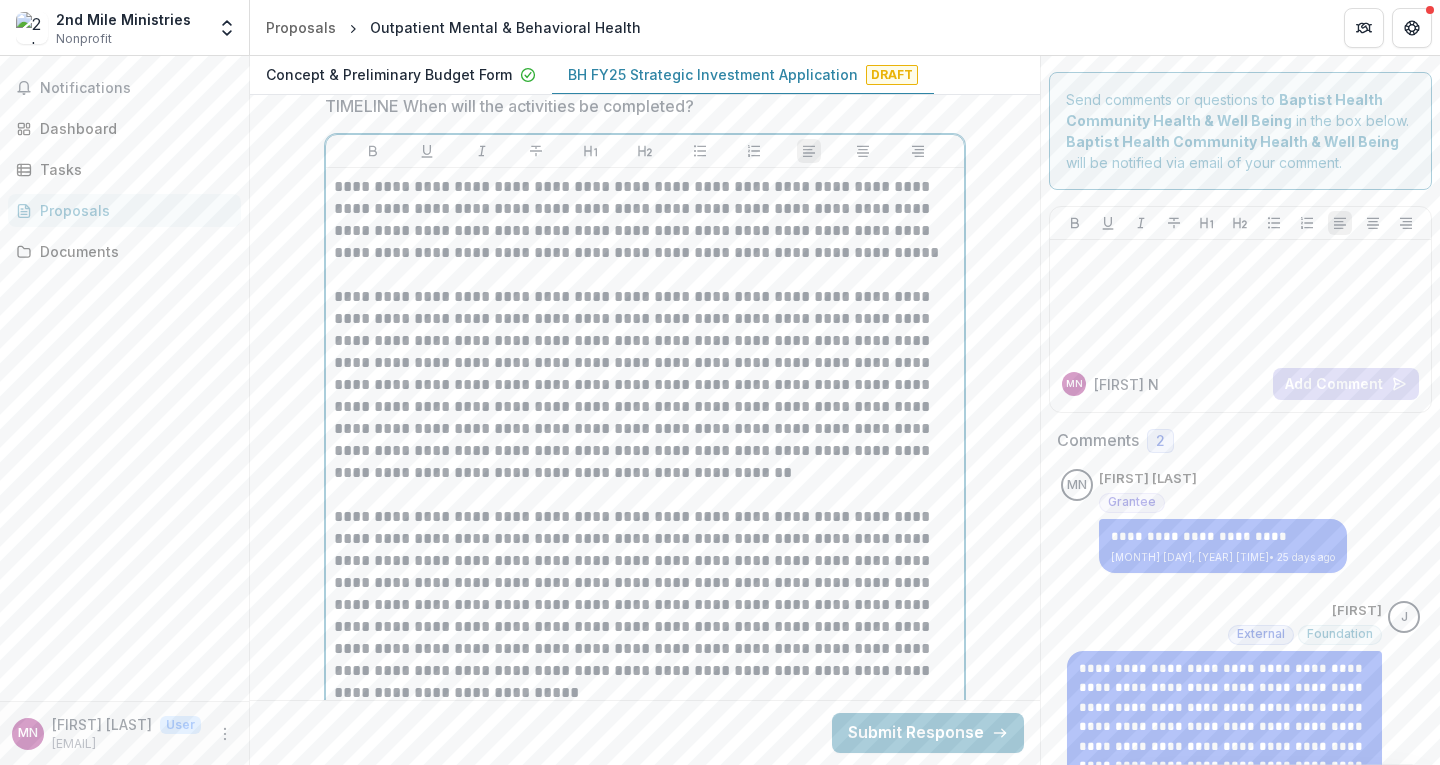 click on "**********" at bounding box center (645, 220) 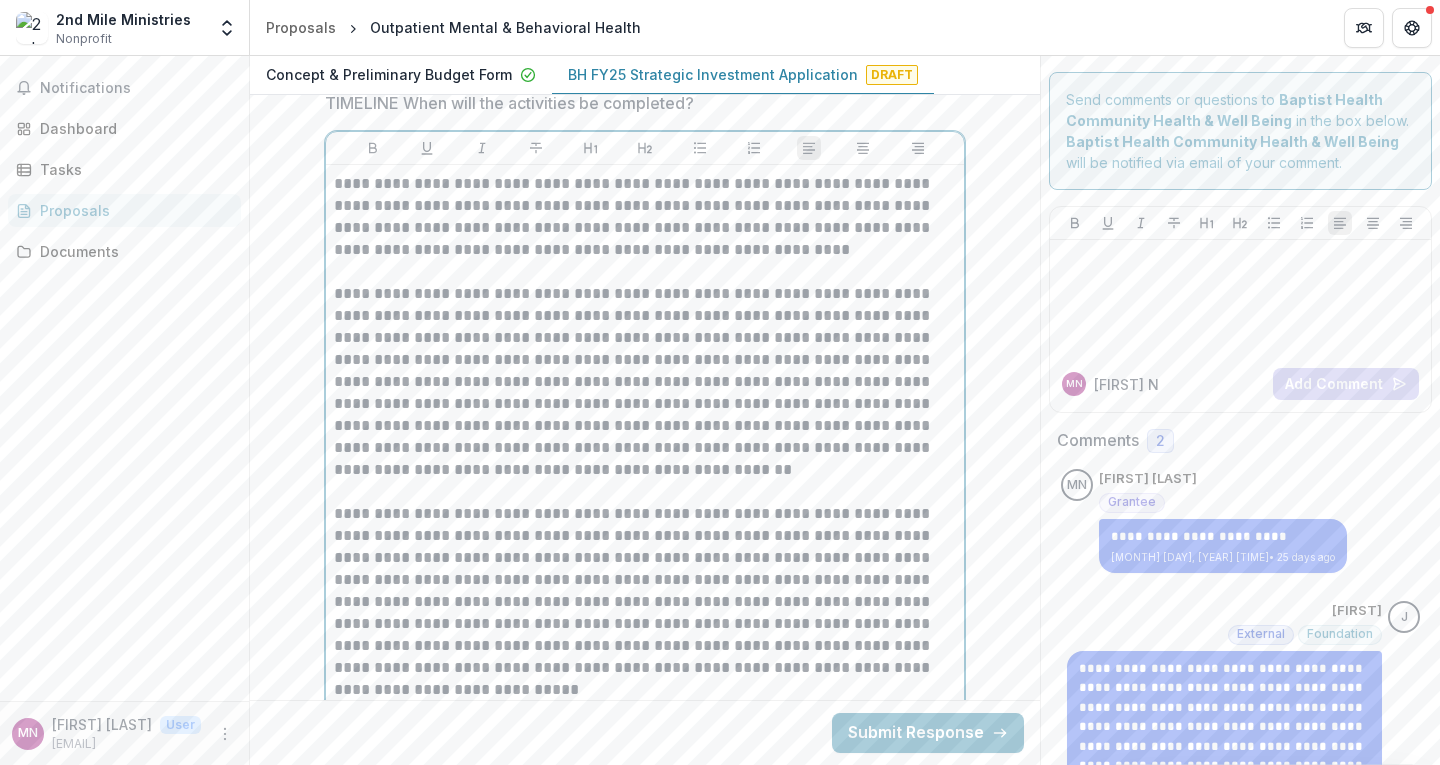 scroll, scrollTop: 9789, scrollLeft: 0, axis: vertical 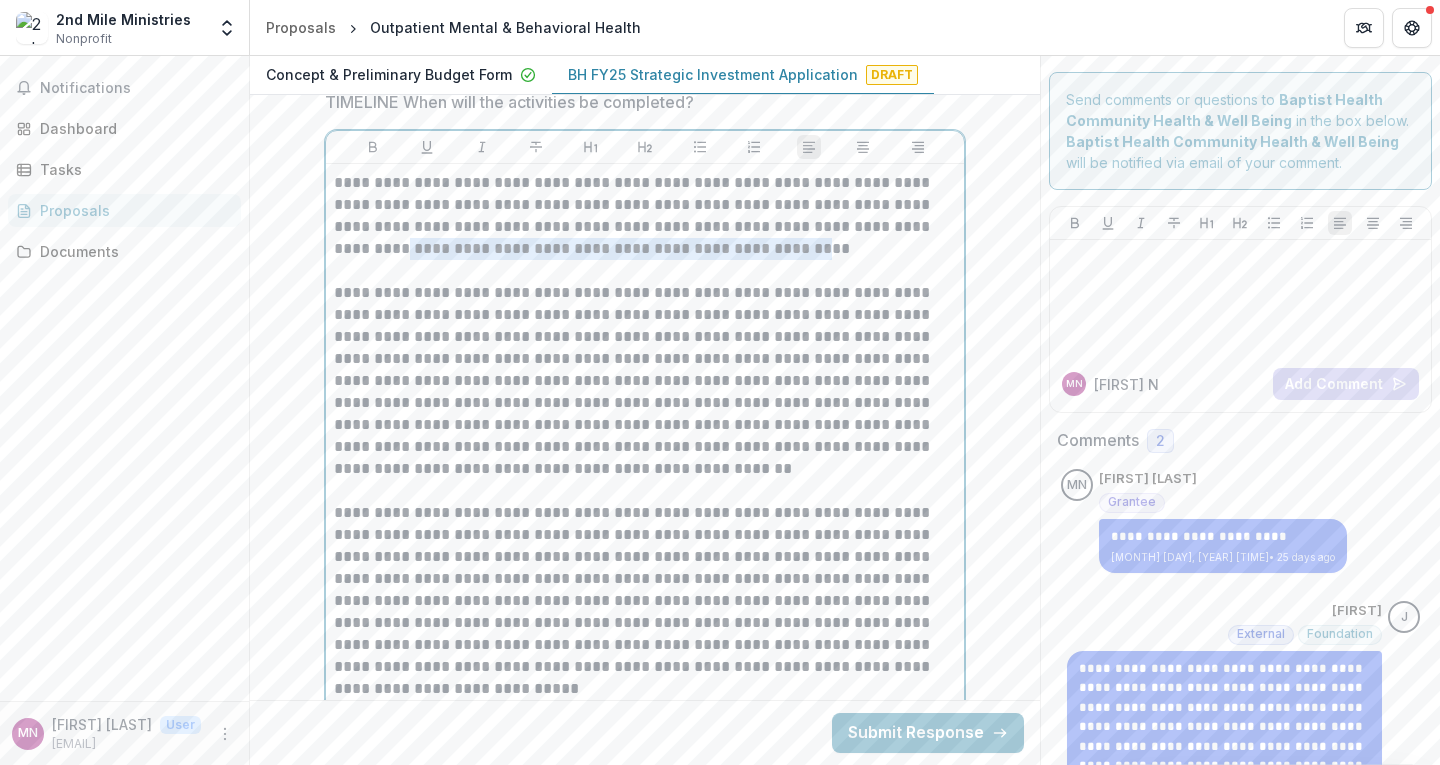 drag, startPoint x: 747, startPoint y: 247, endPoint x: 1048, endPoint y: 177, distance: 309.03235 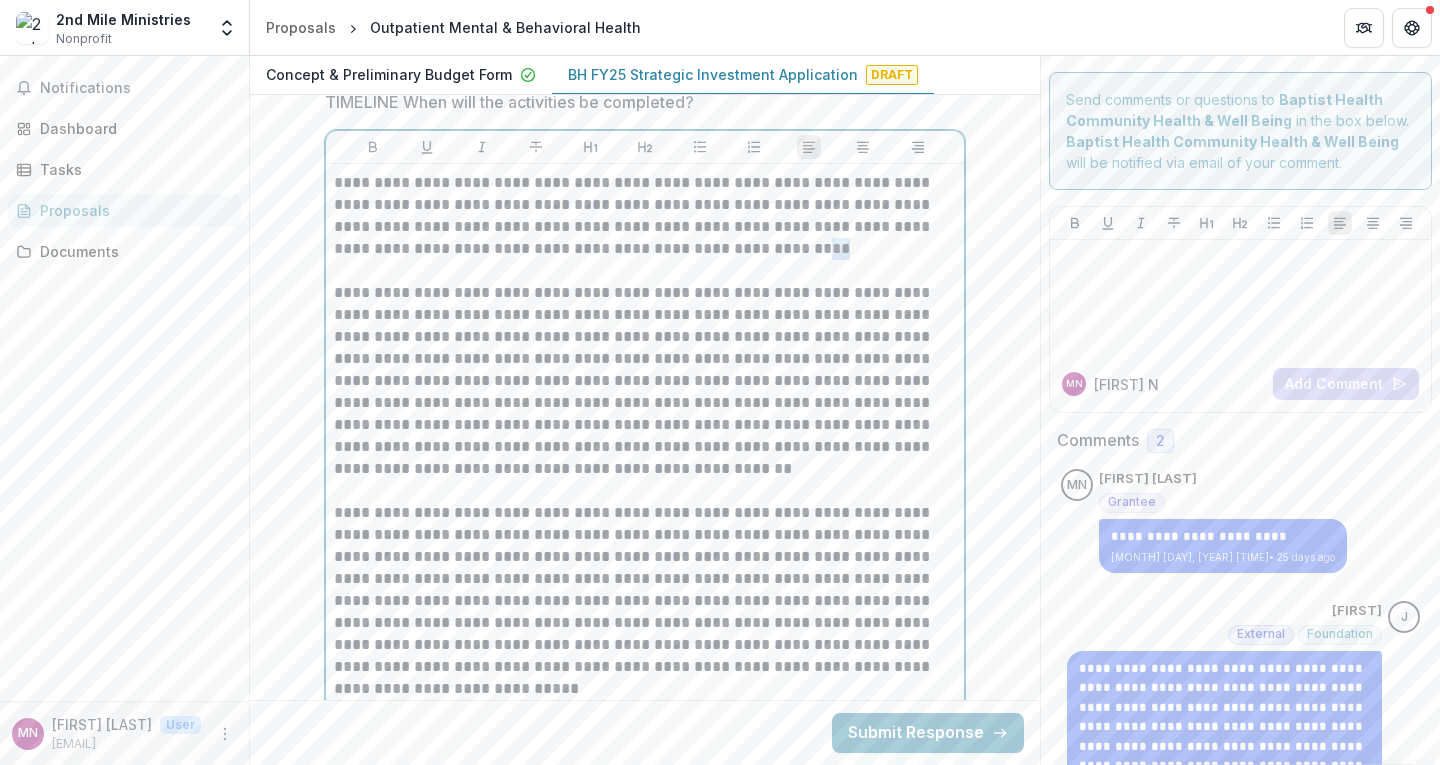 drag, startPoint x: 745, startPoint y: 244, endPoint x: 1160, endPoint y: 184, distance: 419.3149 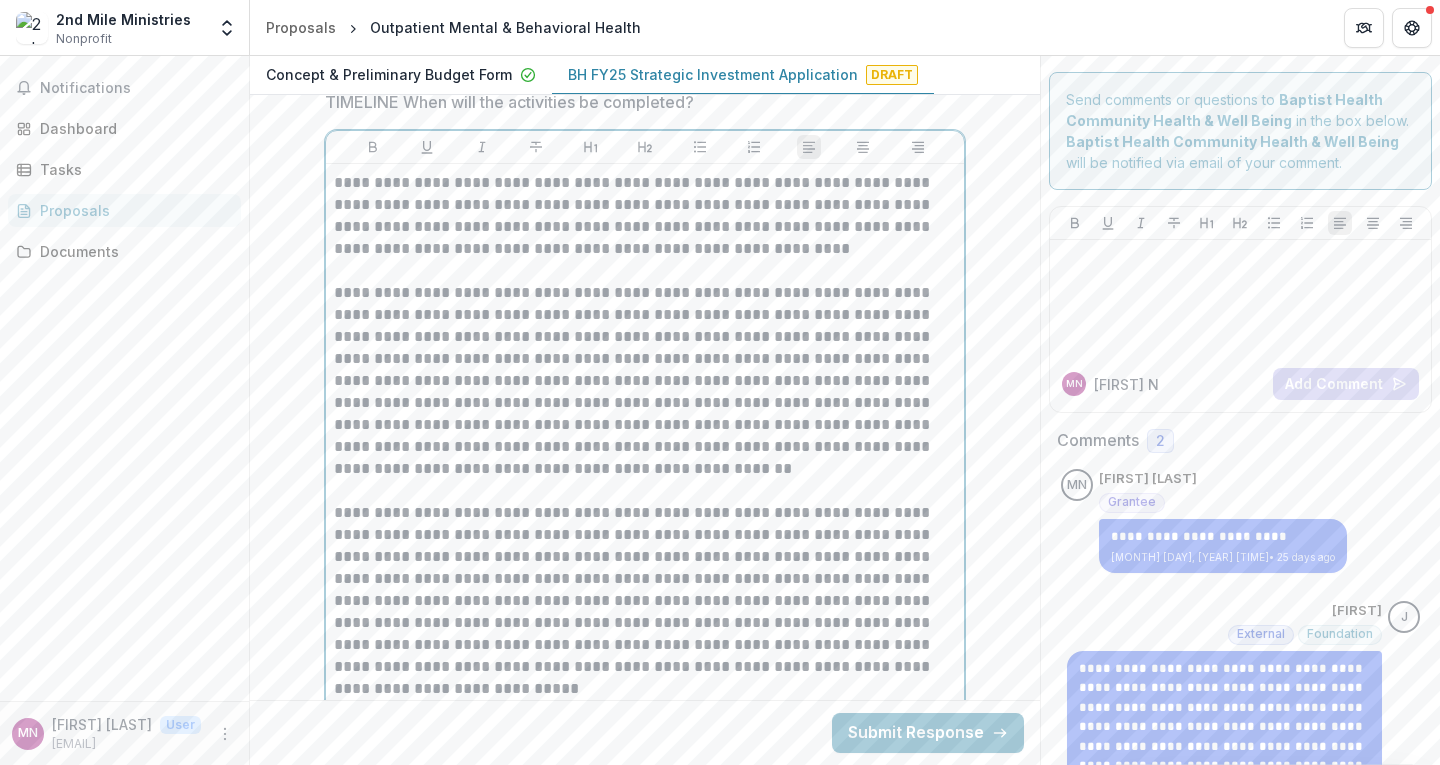 click on "**********" at bounding box center [645, 216] 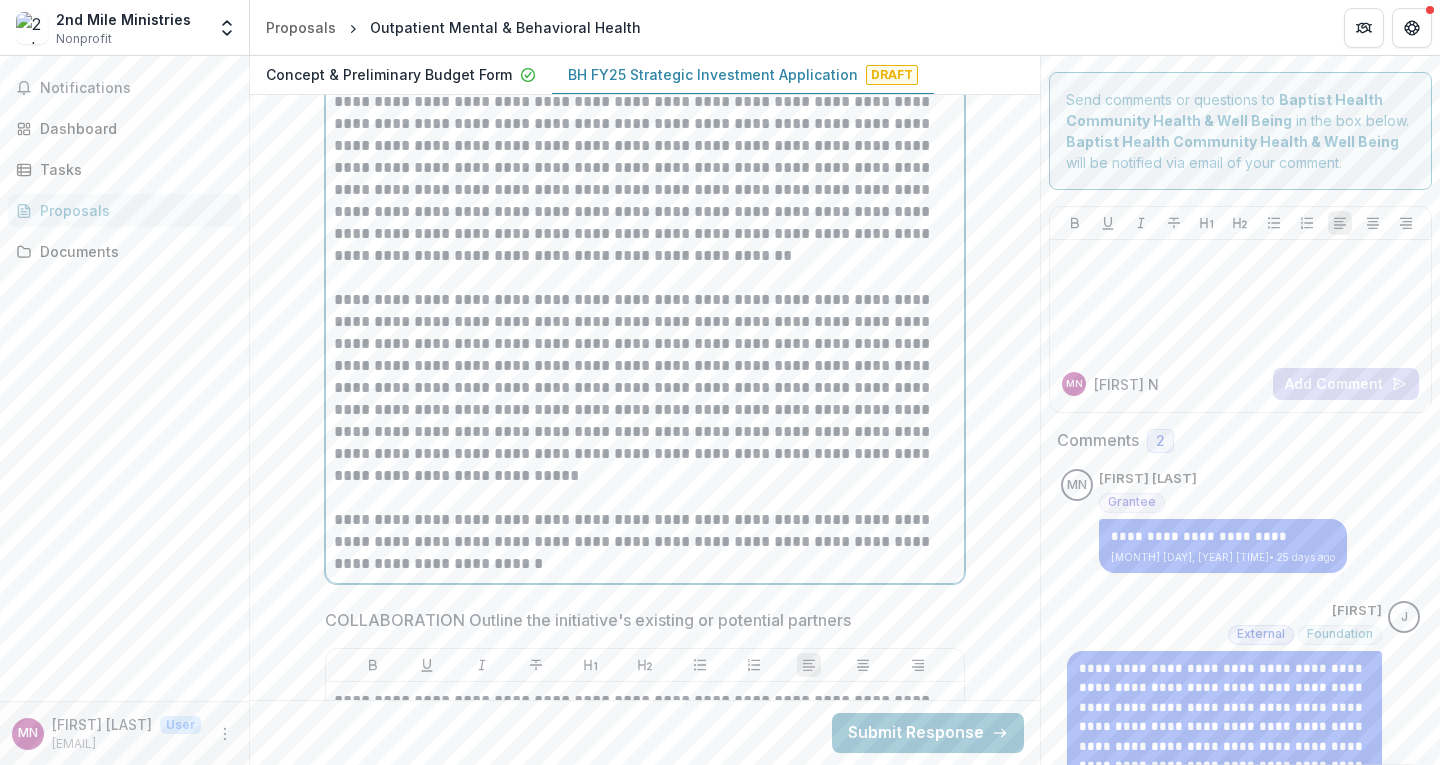scroll, scrollTop: 10043, scrollLeft: 0, axis: vertical 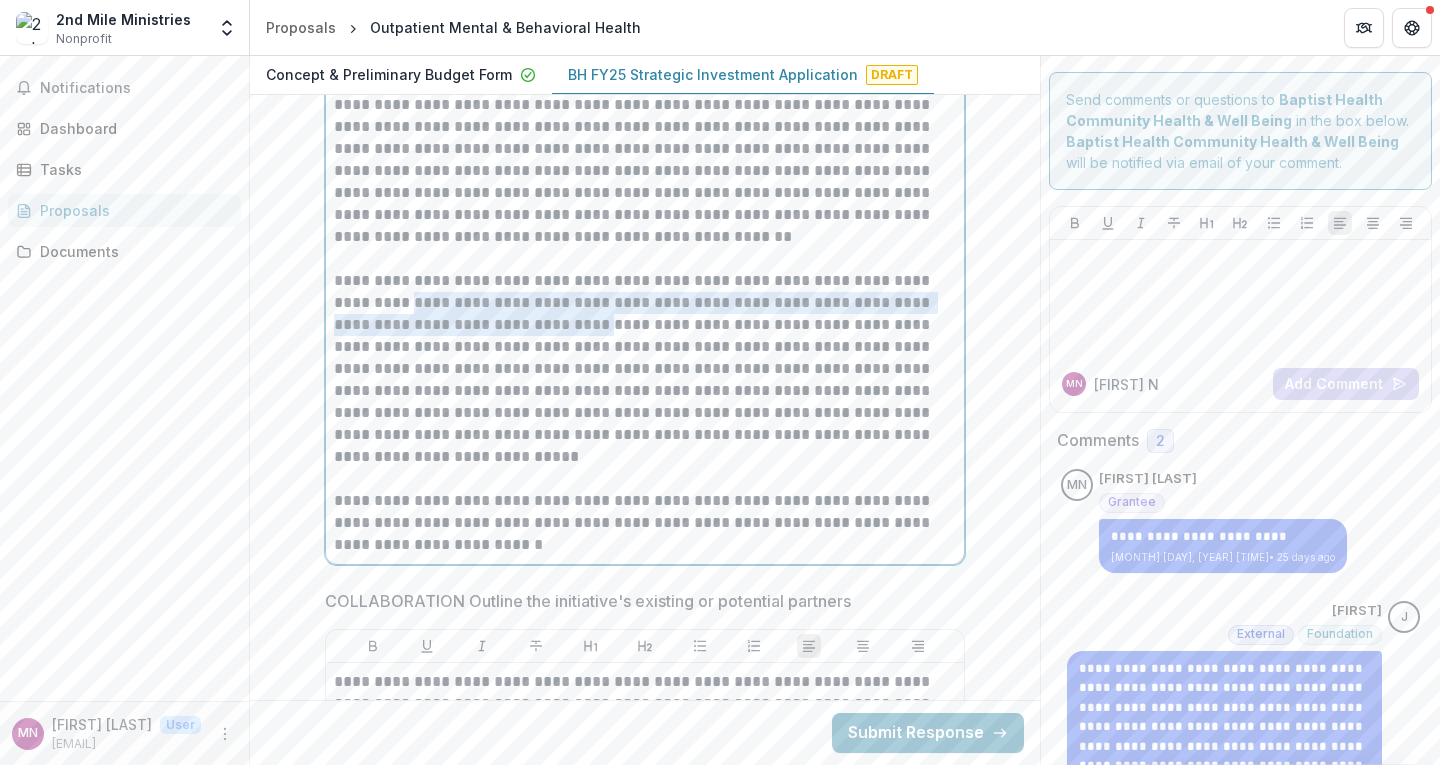 drag, startPoint x: 385, startPoint y: 303, endPoint x: 790, endPoint y: 314, distance: 405.14935 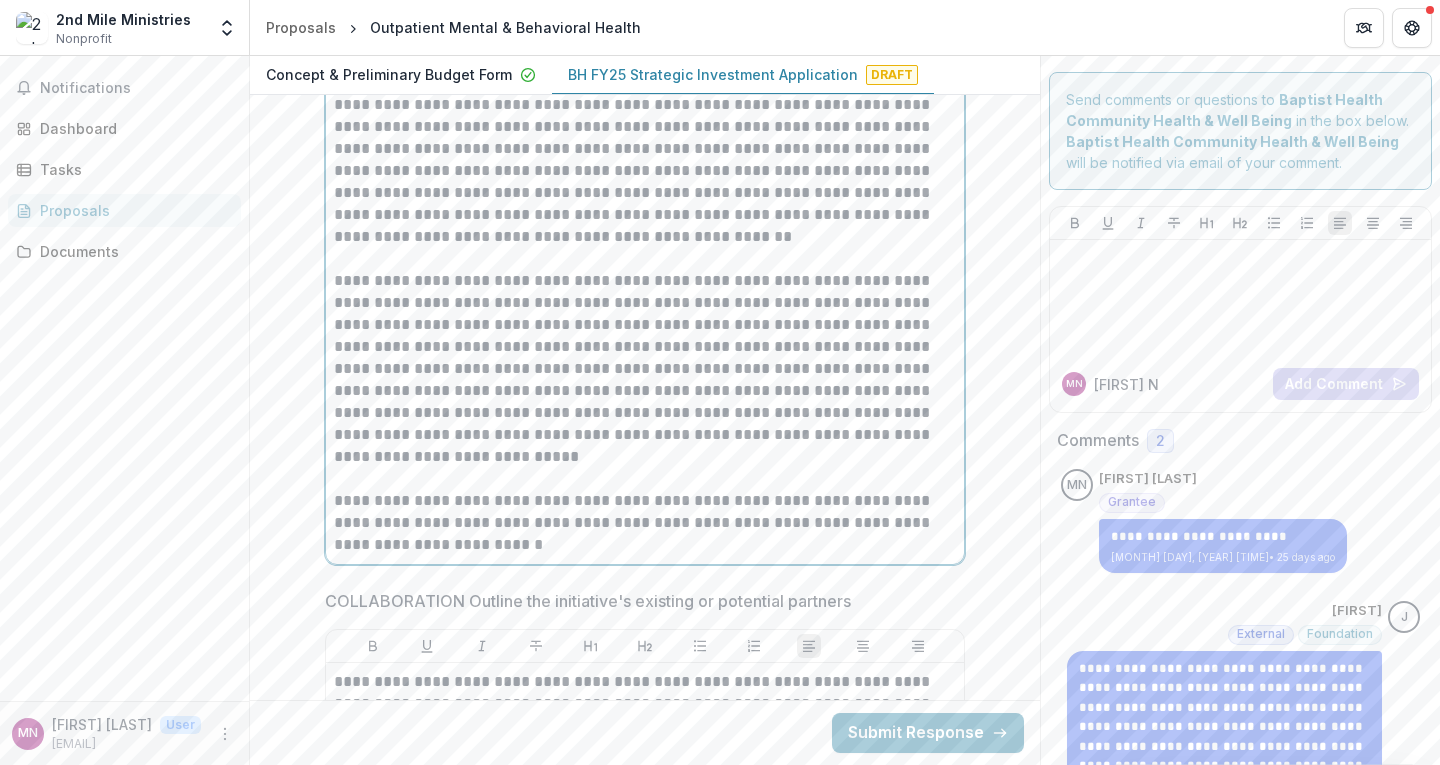 click on "**********" at bounding box center [645, 369] 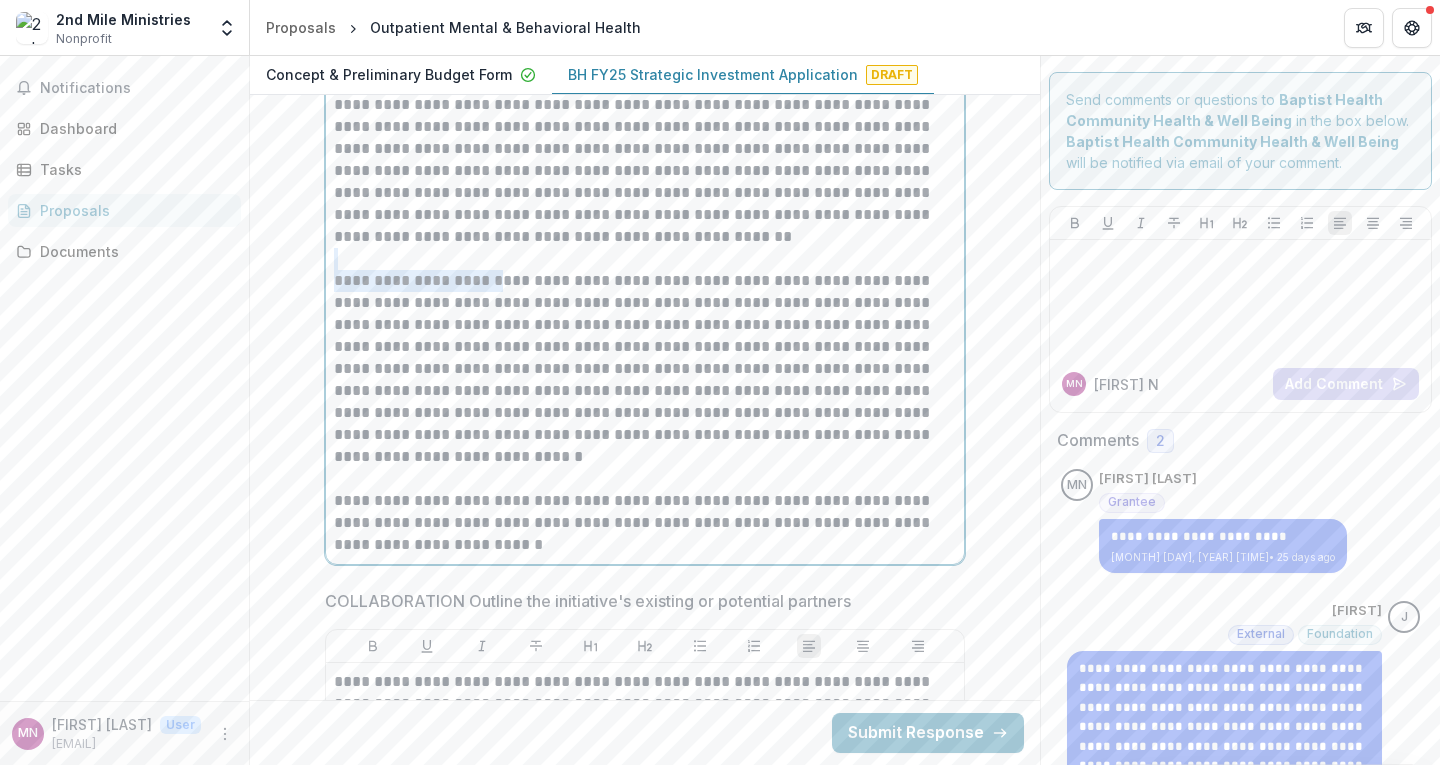 drag, startPoint x: 506, startPoint y: 282, endPoint x: 867, endPoint y: 200, distance: 370.1959 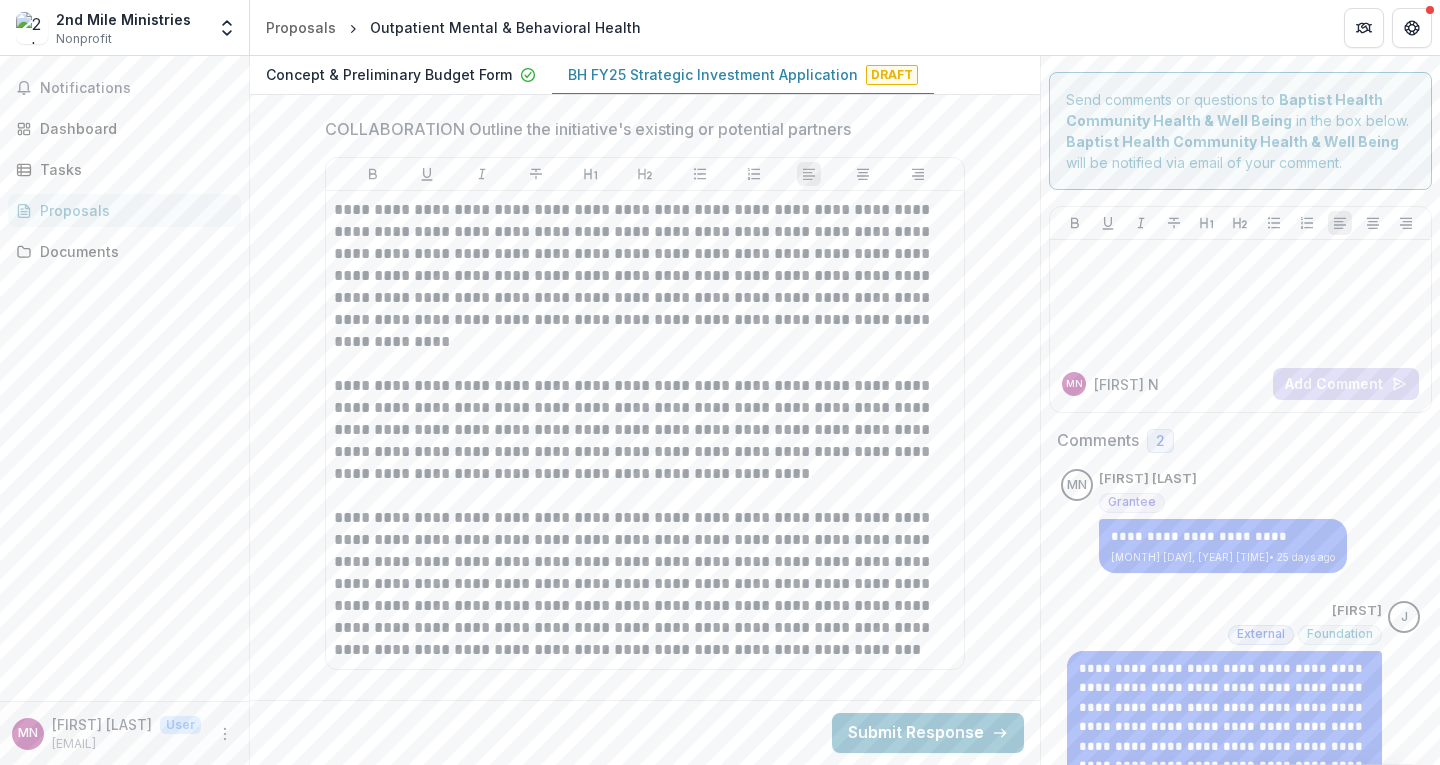 scroll, scrollTop: 10516, scrollLeft: 0, axis: vertical 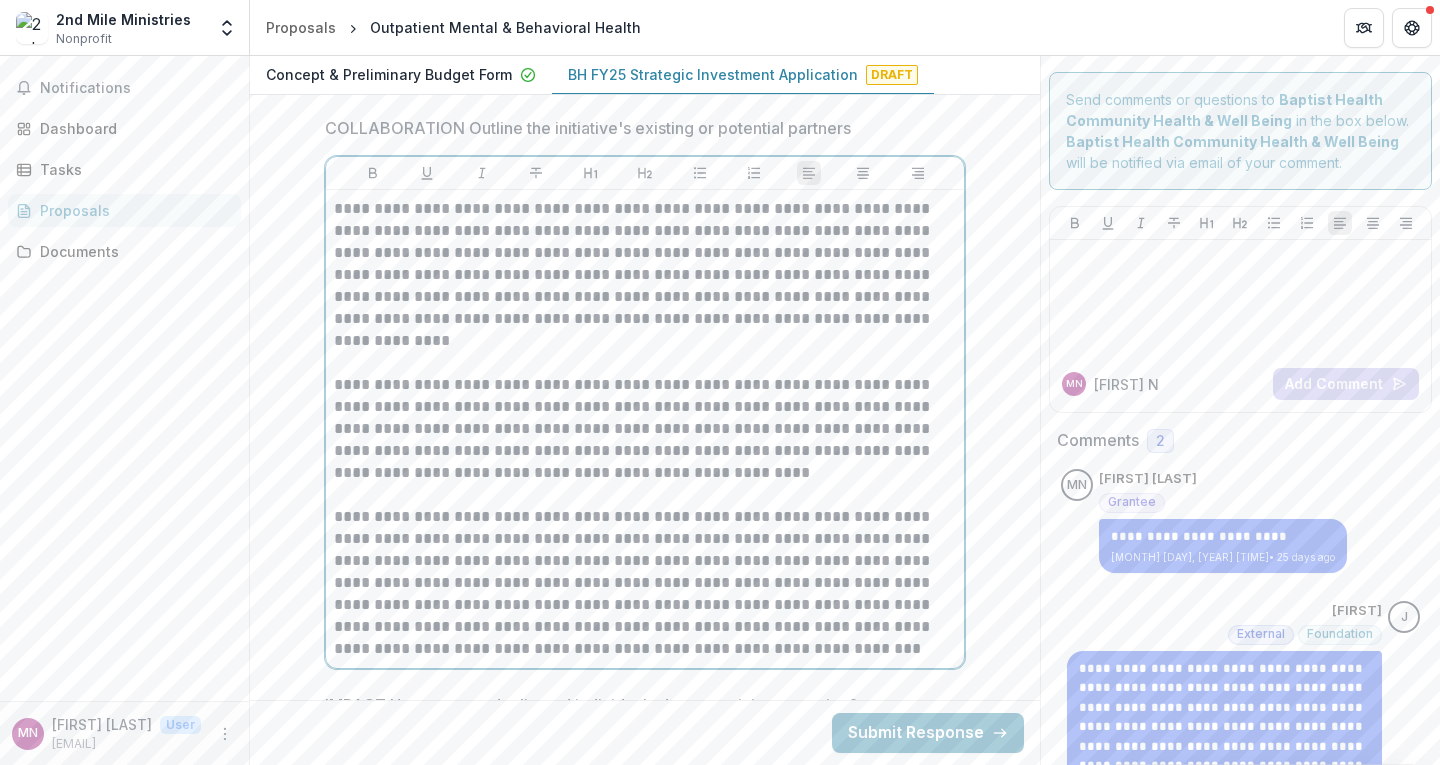 click on "**********" at bounding box center (645, 275) 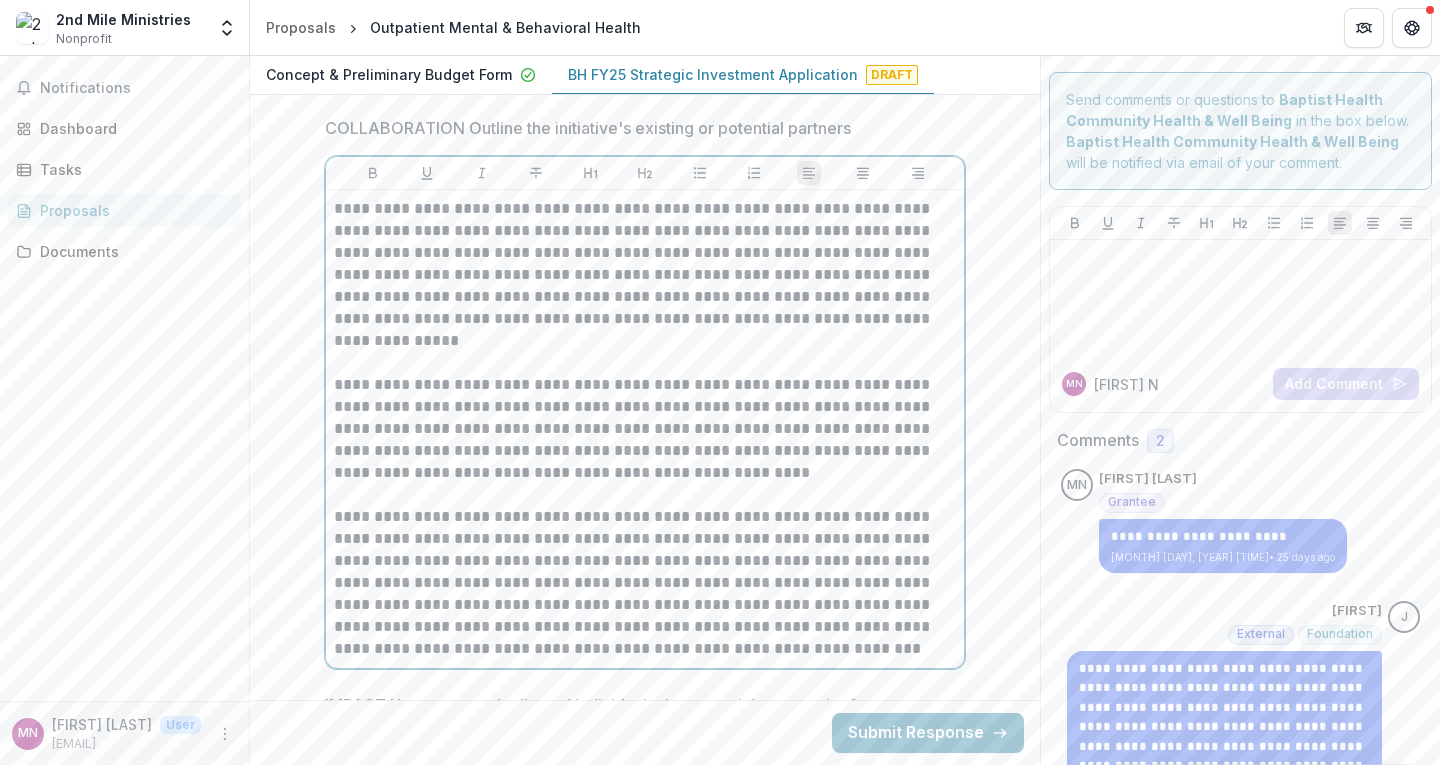 click on "**********" at bounding box center (645, 275) 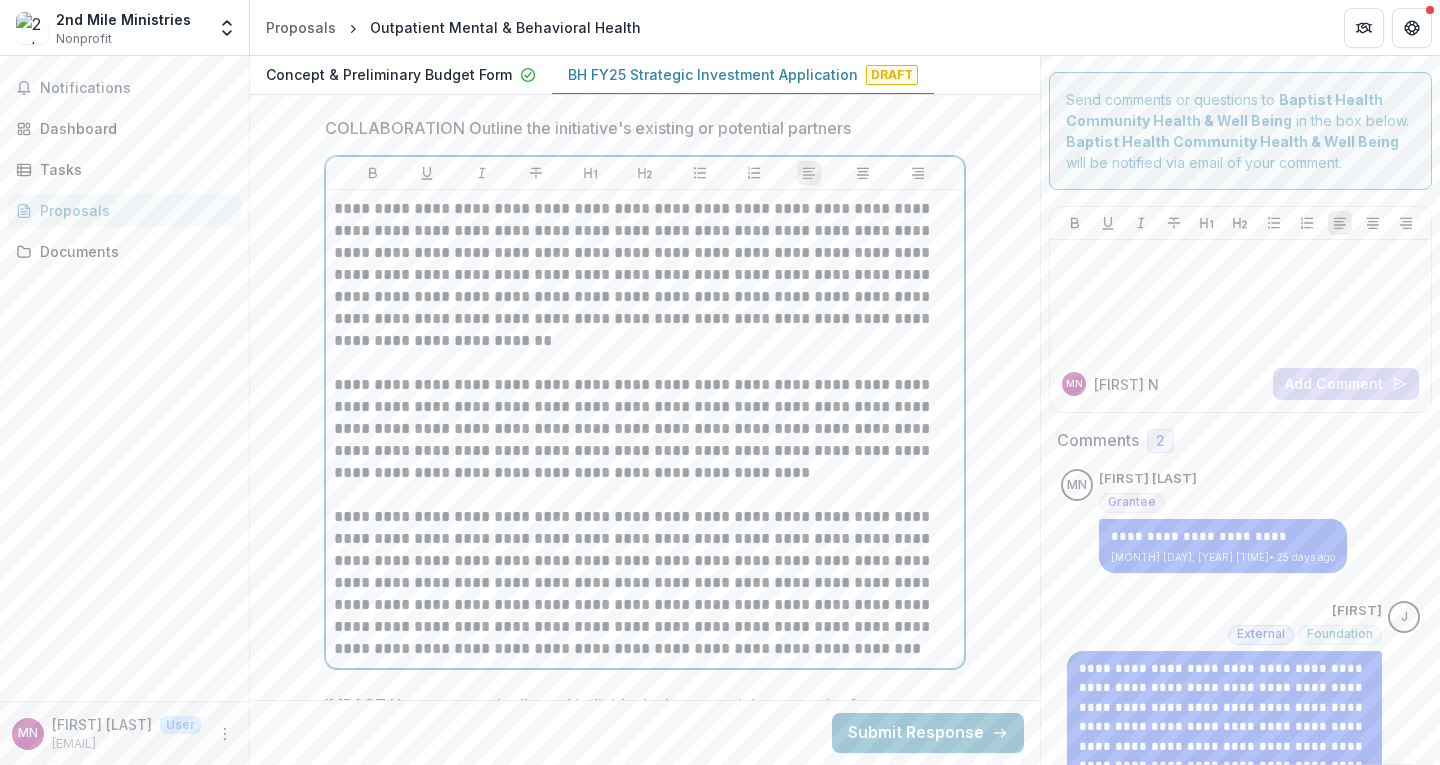 click on "**********" at bounding box center [645, 429] 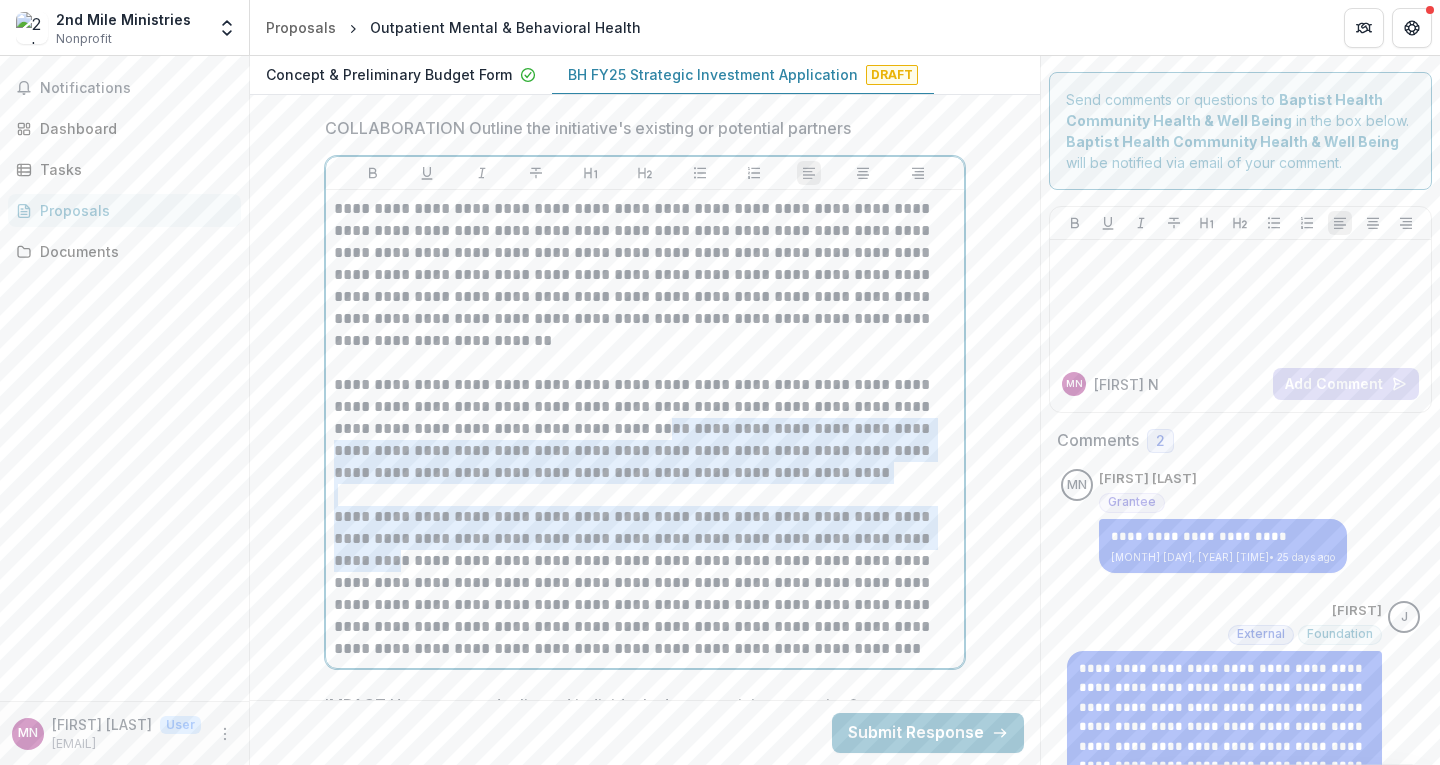 drag, startPoint x: 584, startPoint y: 416, endPoint x: 1080, endPoint y: 532, distance: 509.38394 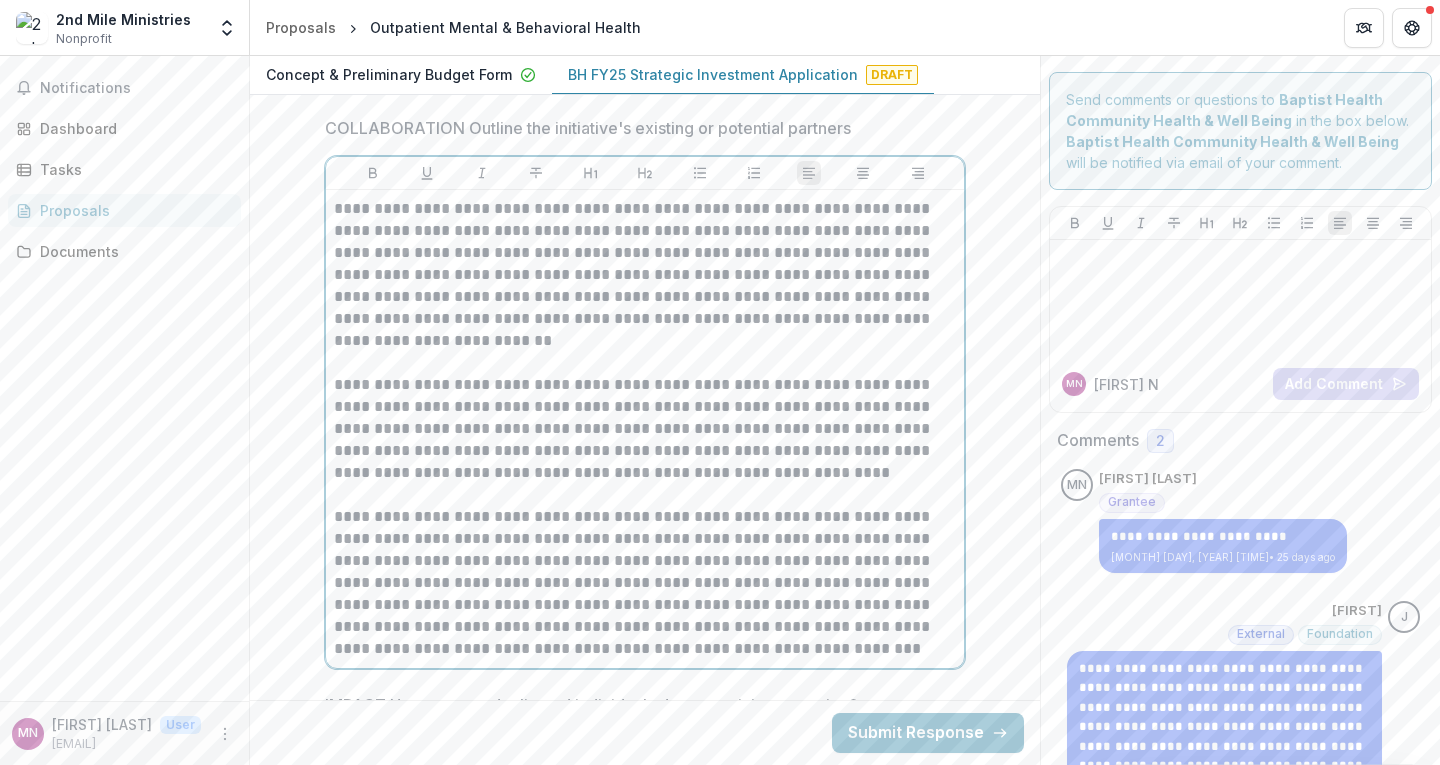 click on "**********" at bounding box center (645, 429) 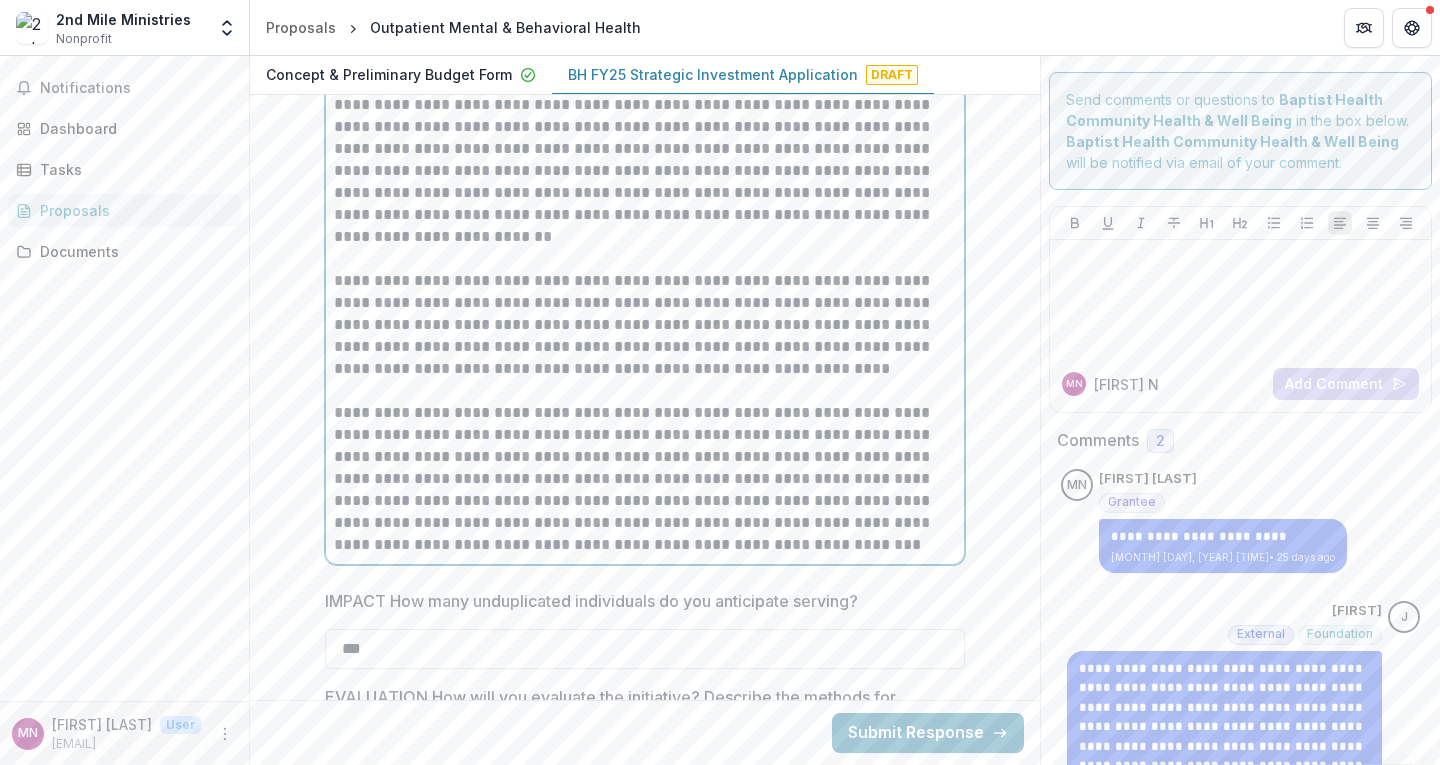 scroll, scrollTop: 10621, scrollLeft: 0, axis: vertical 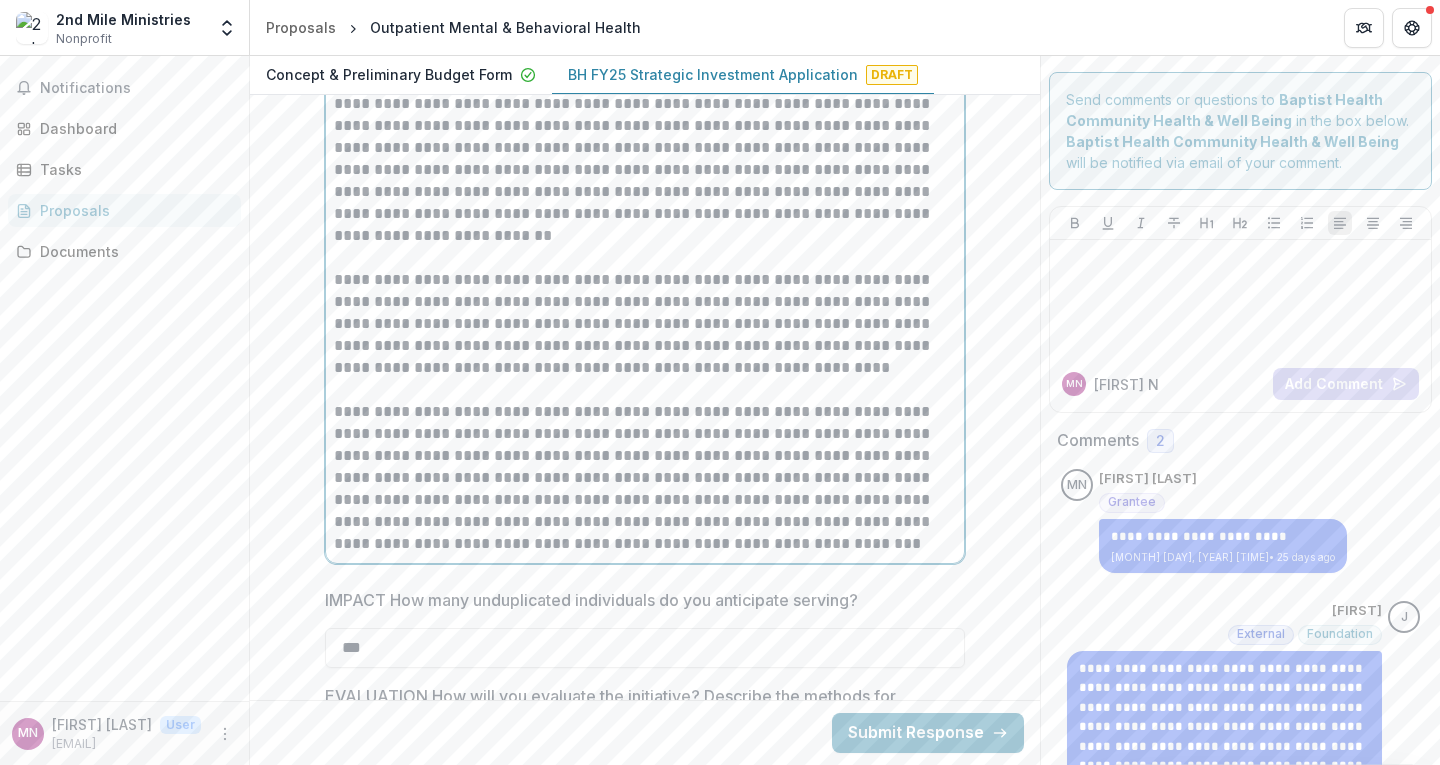 click on "**********" at bounding box center (645, 478) 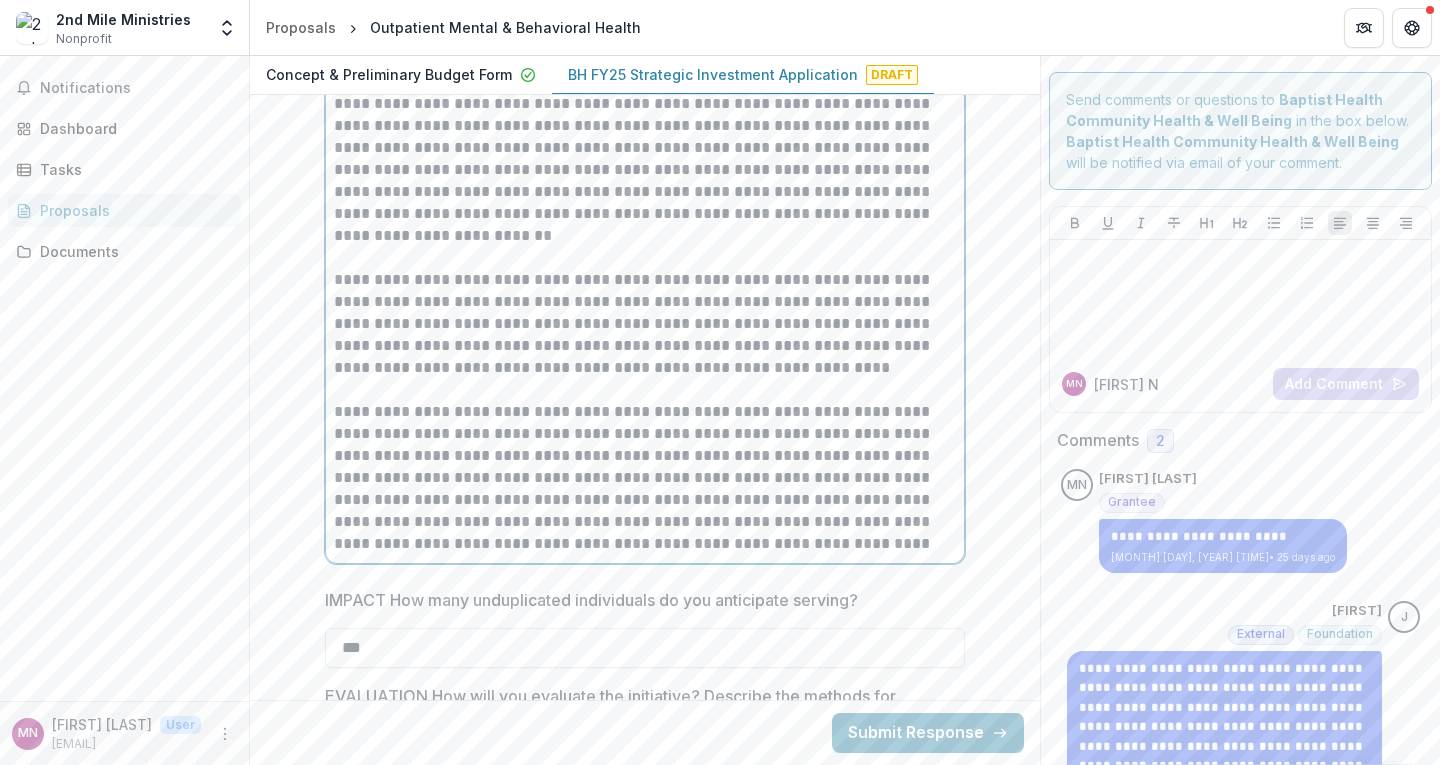 click on "**********" at bounding box center [645, 478] 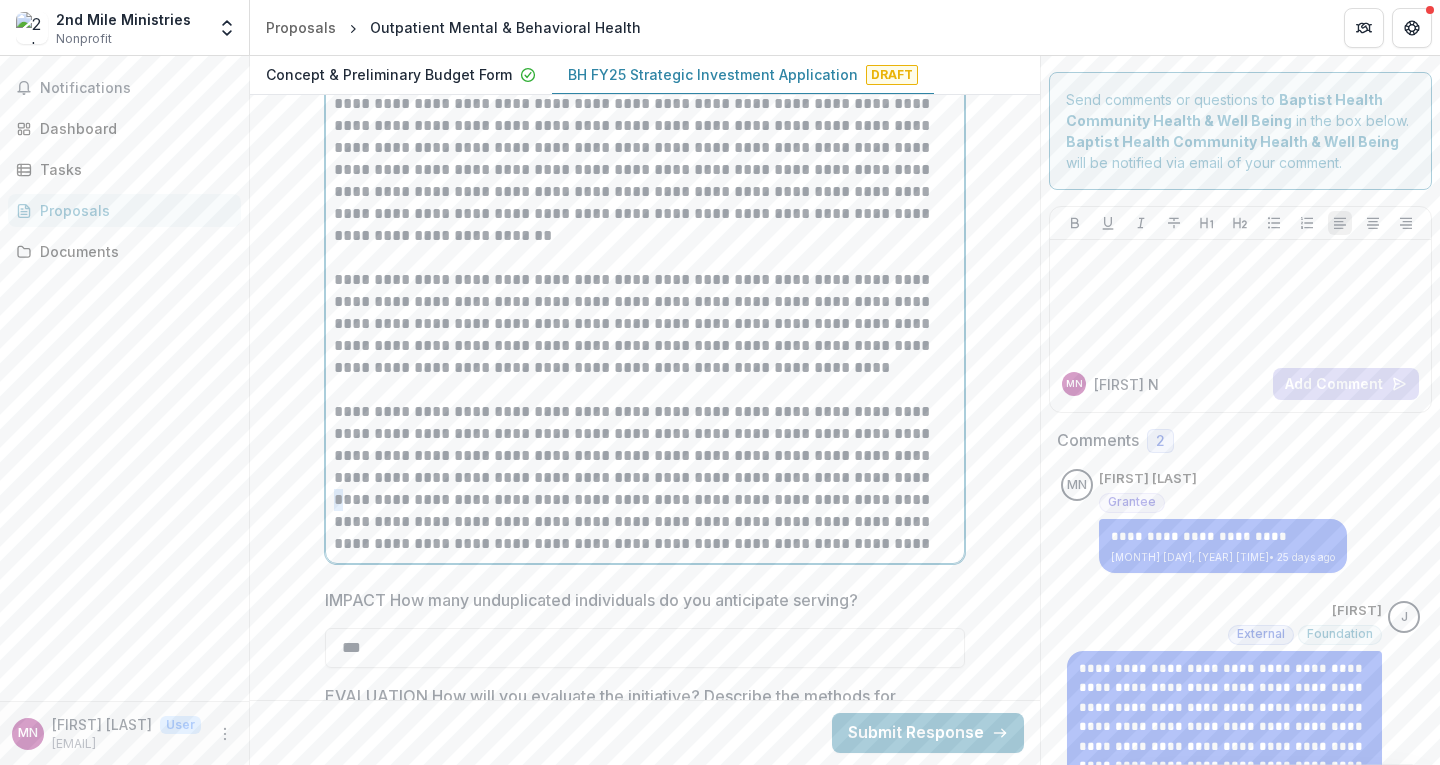 click on "**********" at bounding box center [645, 478] 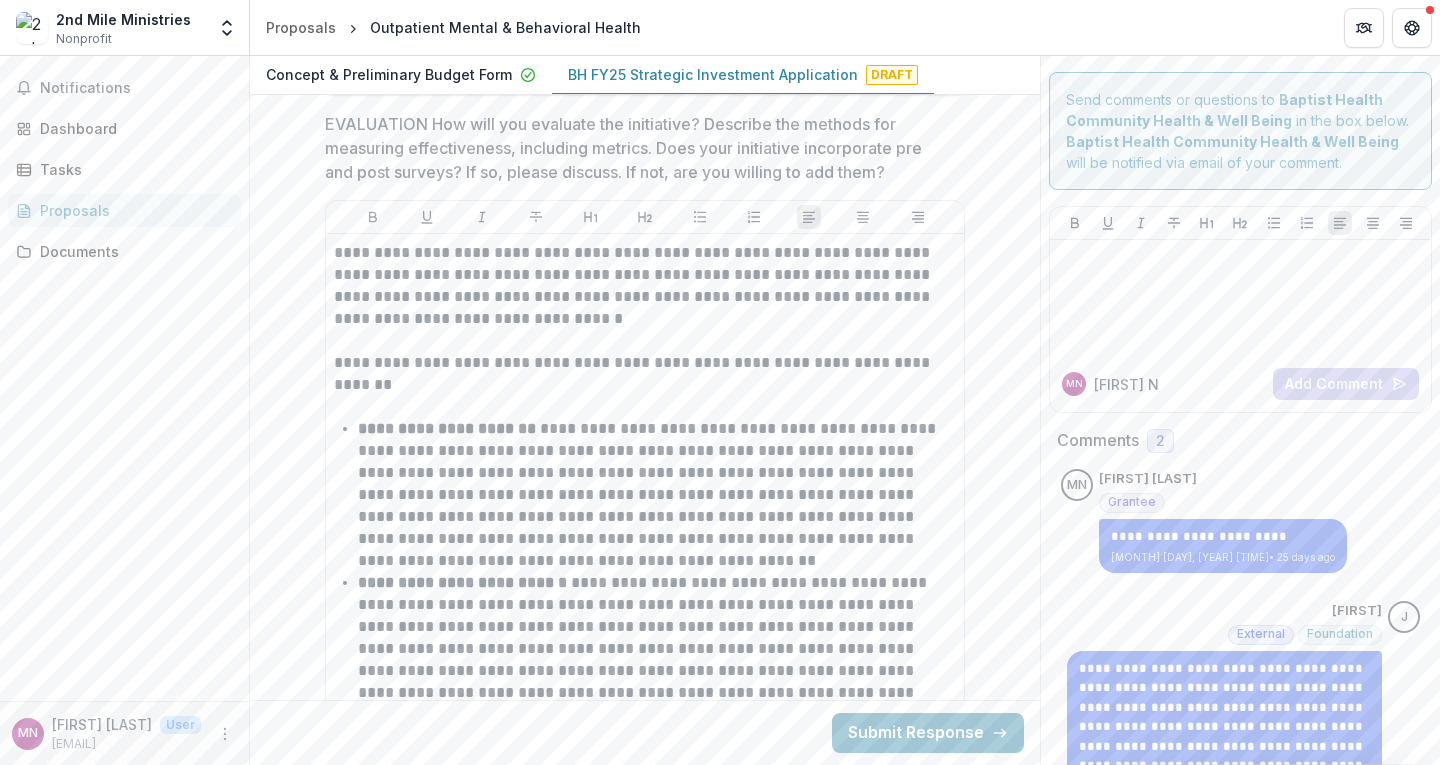scroll, scrollTop: 11195, scrollLeft: 0, axis: vertical 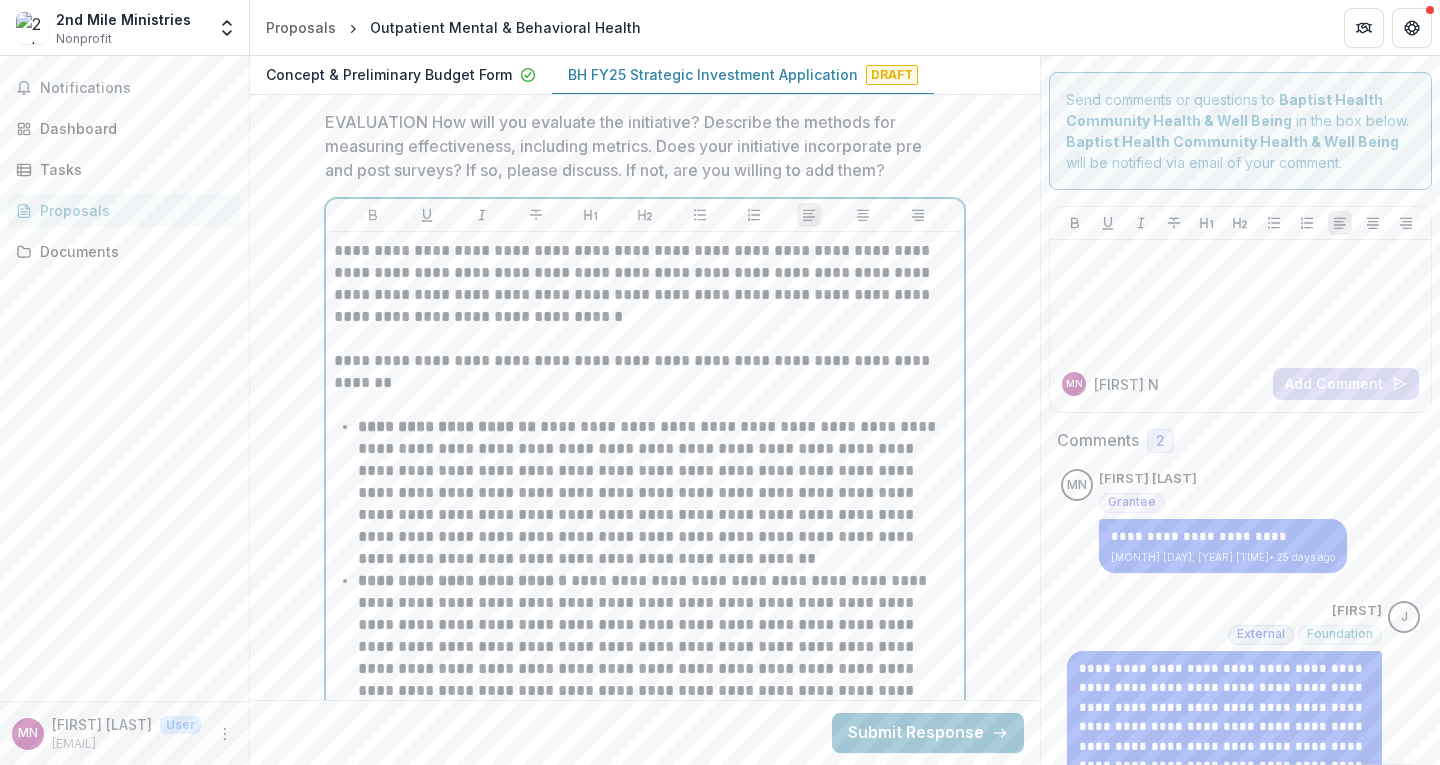 click on "**********" at bounding box center [645, 284] 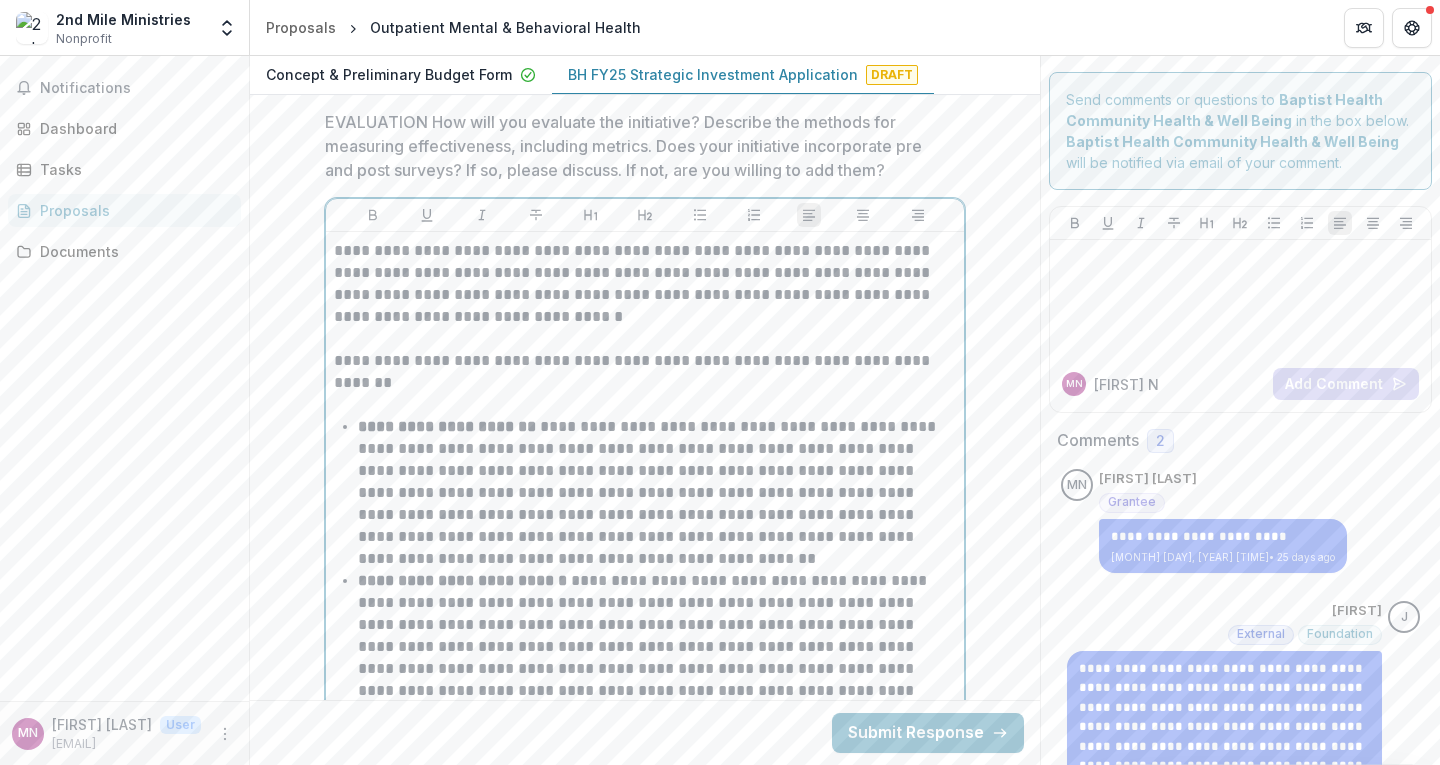 type 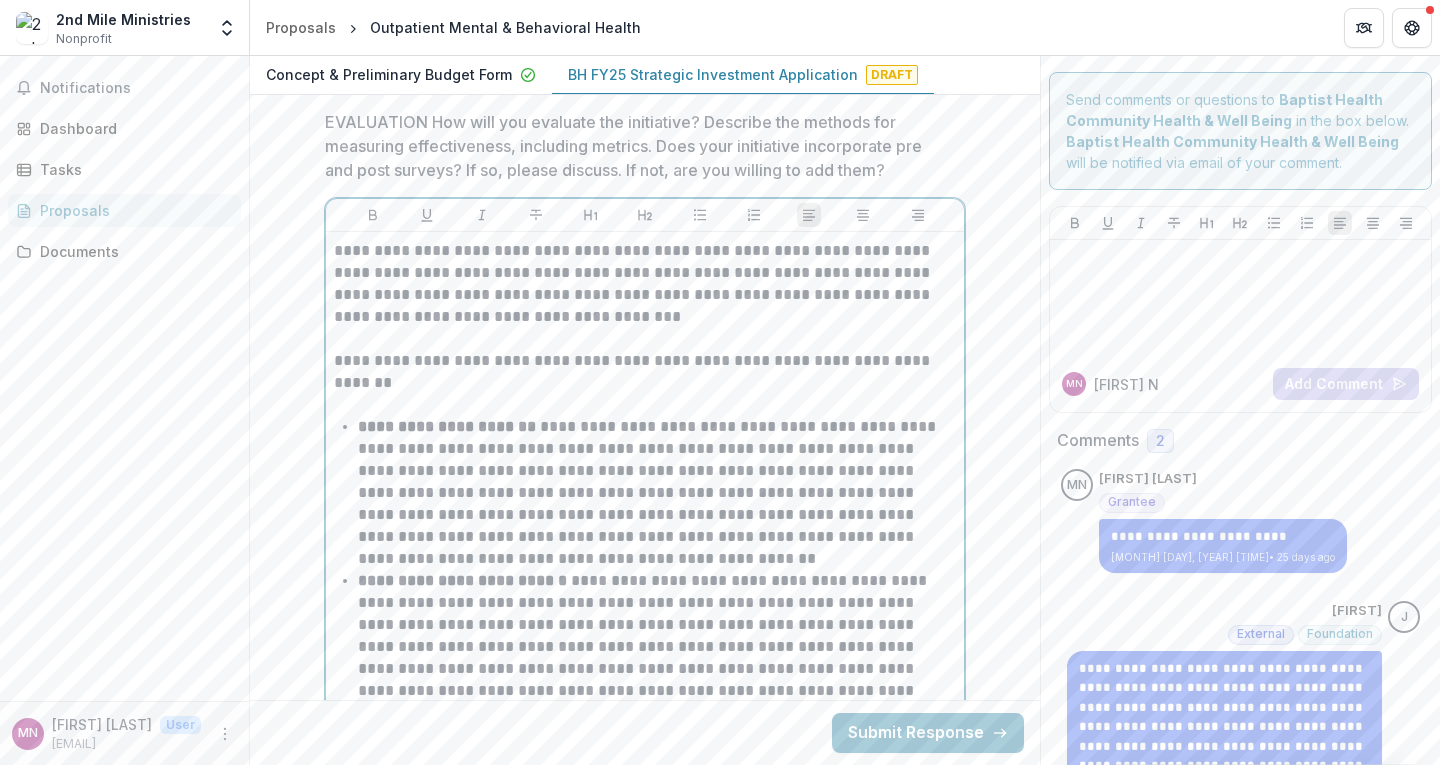 click on "**********" at bounding box center [645, 372] 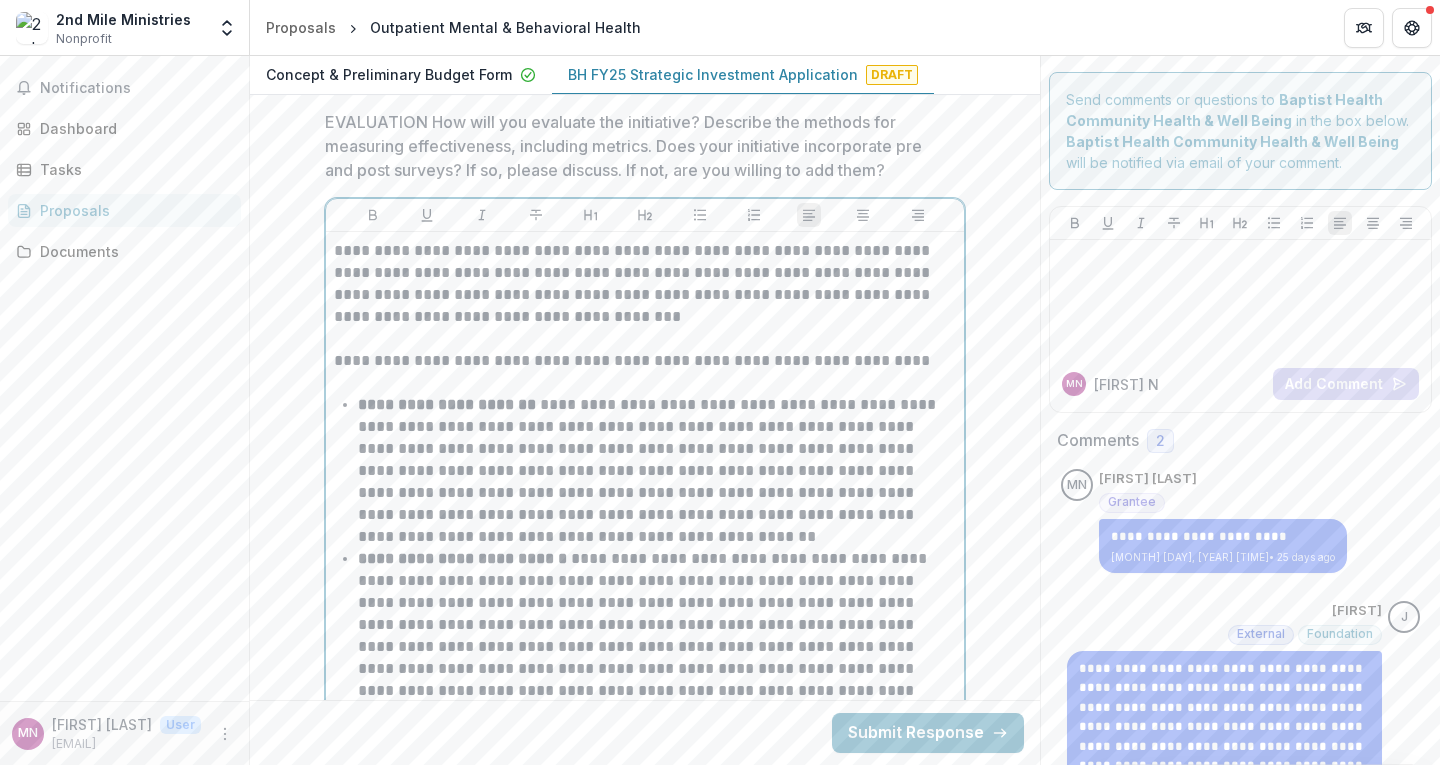 click on "**********" at bounding box center [657, 471] 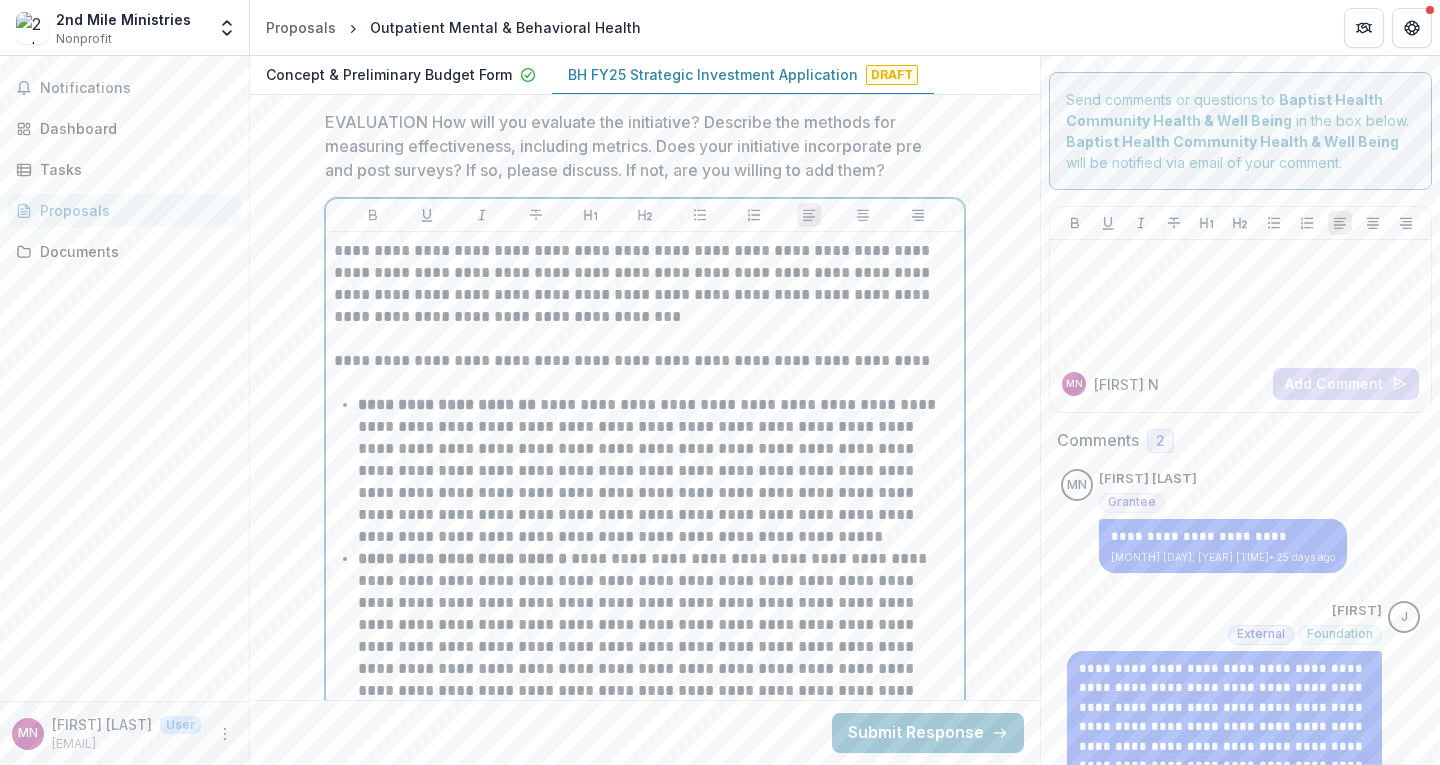 click on "**********" at bounding box center (657, 471) 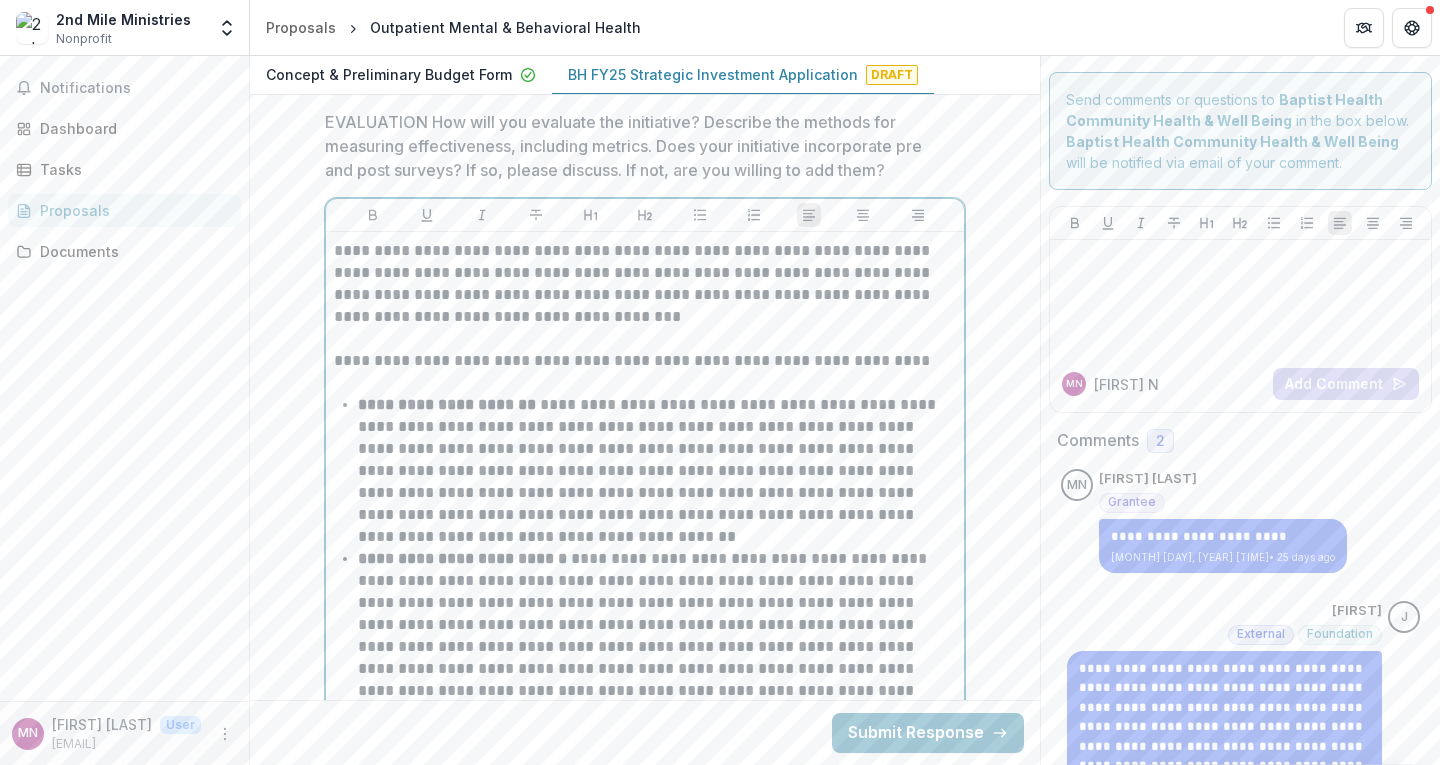 click on "**********" at bounding box center (657, 471) 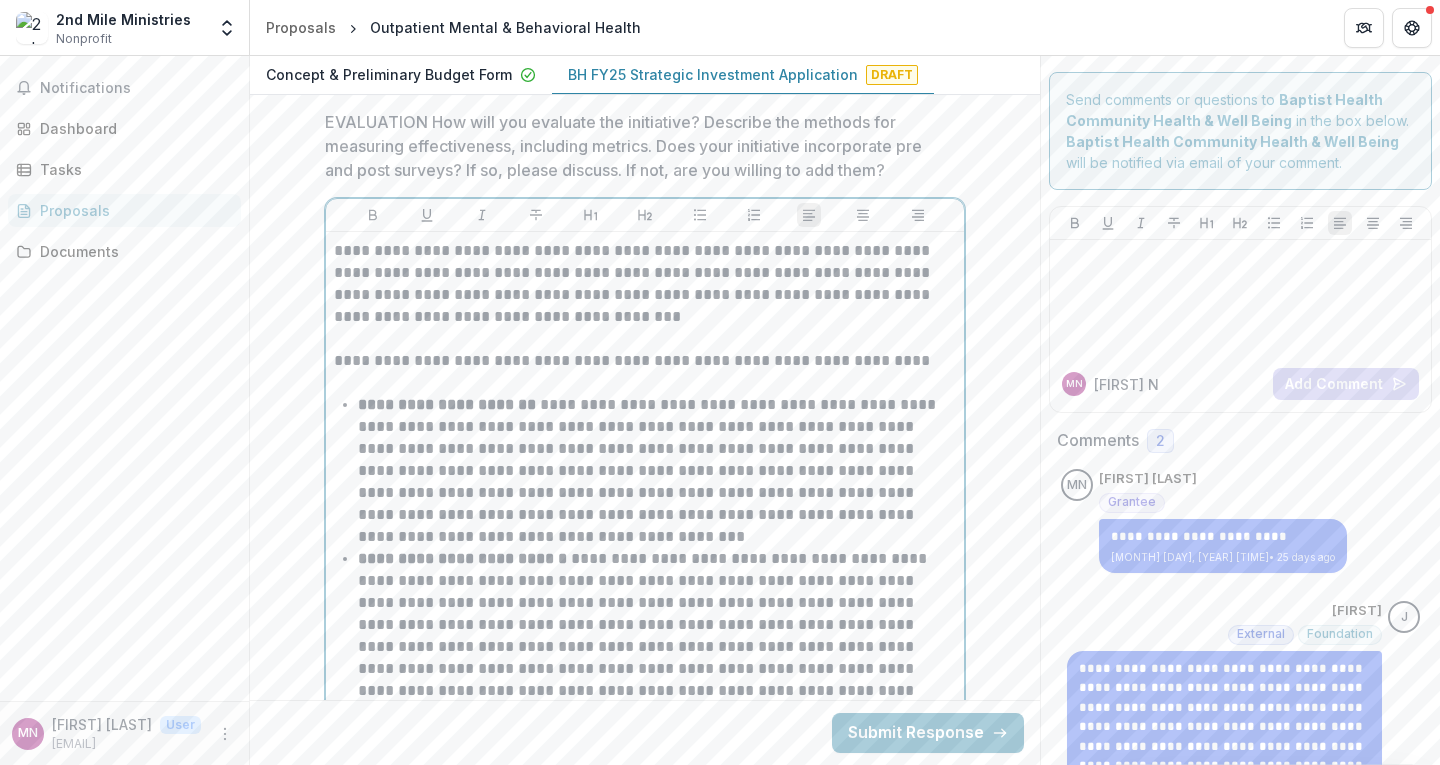 click on "**********" at bounding box center (657, 471) 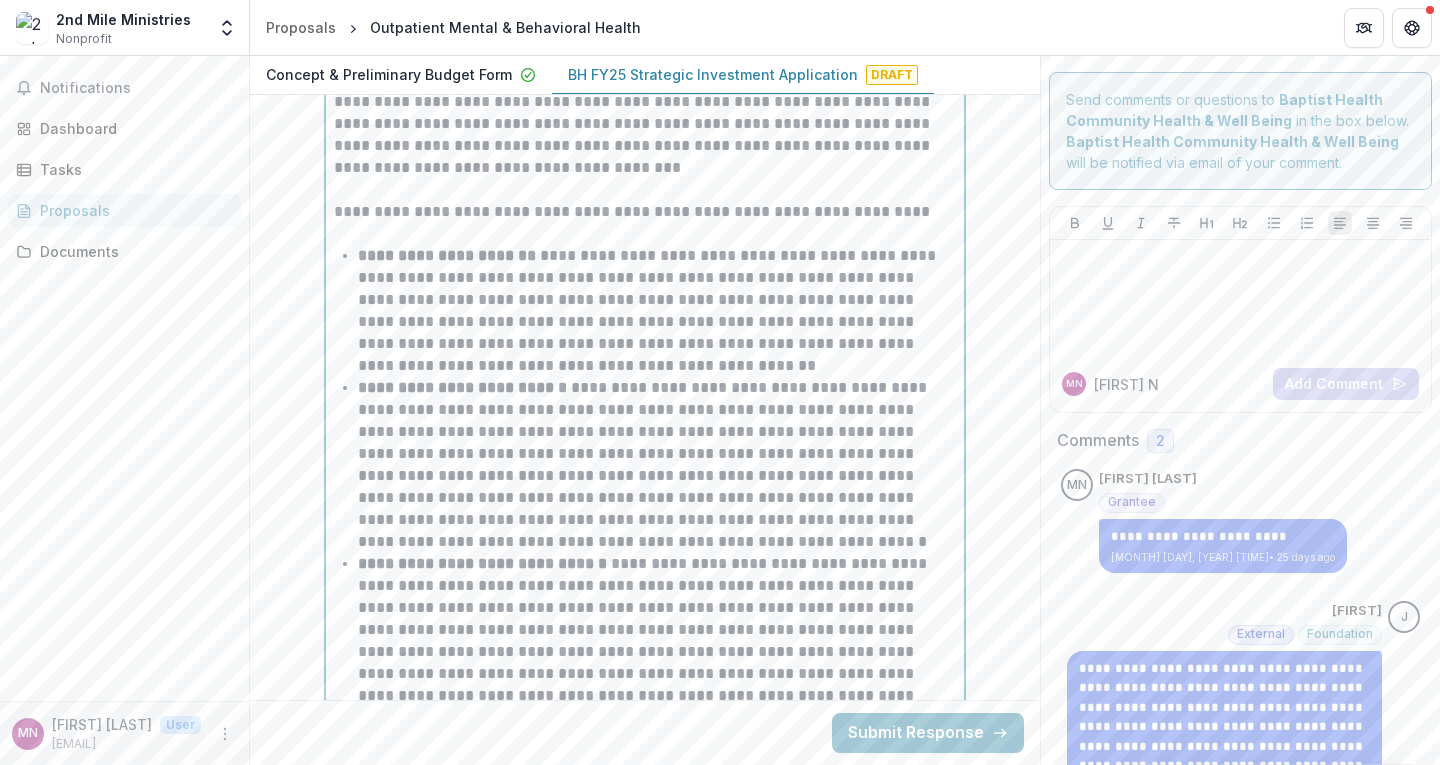 scroll, scrollTop: 11364, scrollLeft: 0, axis: vertical 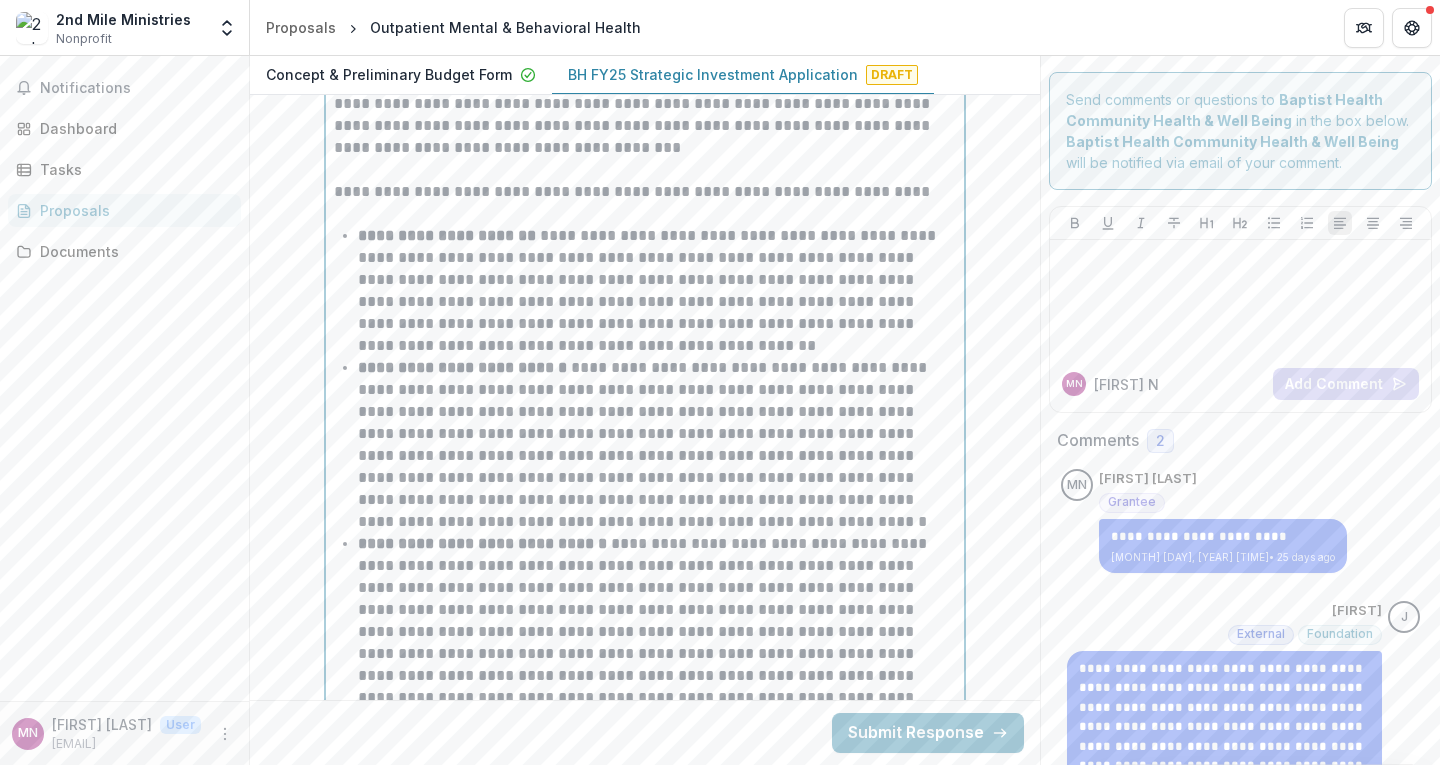 click on "**********" at bounding box center (462, 367) 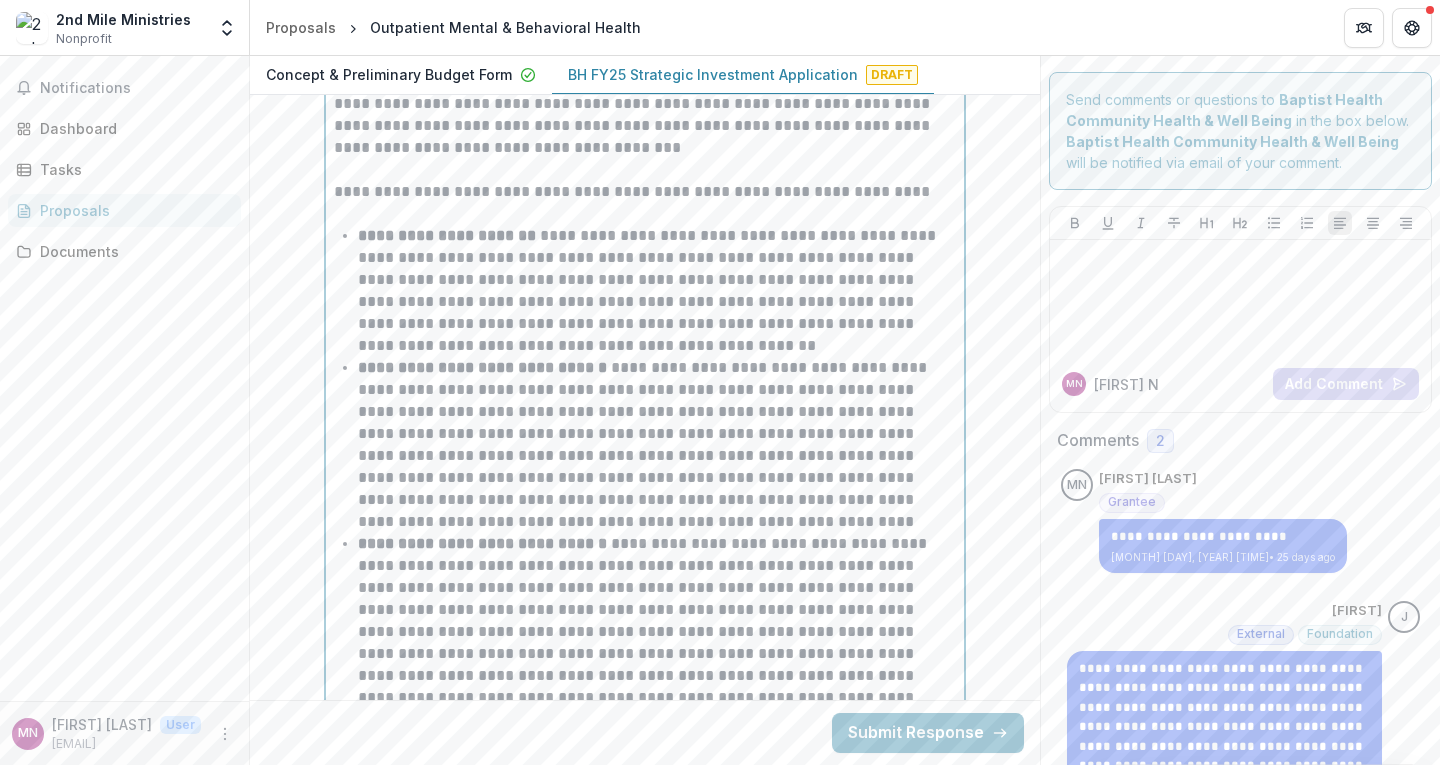 click on "**********" at bounding box center (657, 445) 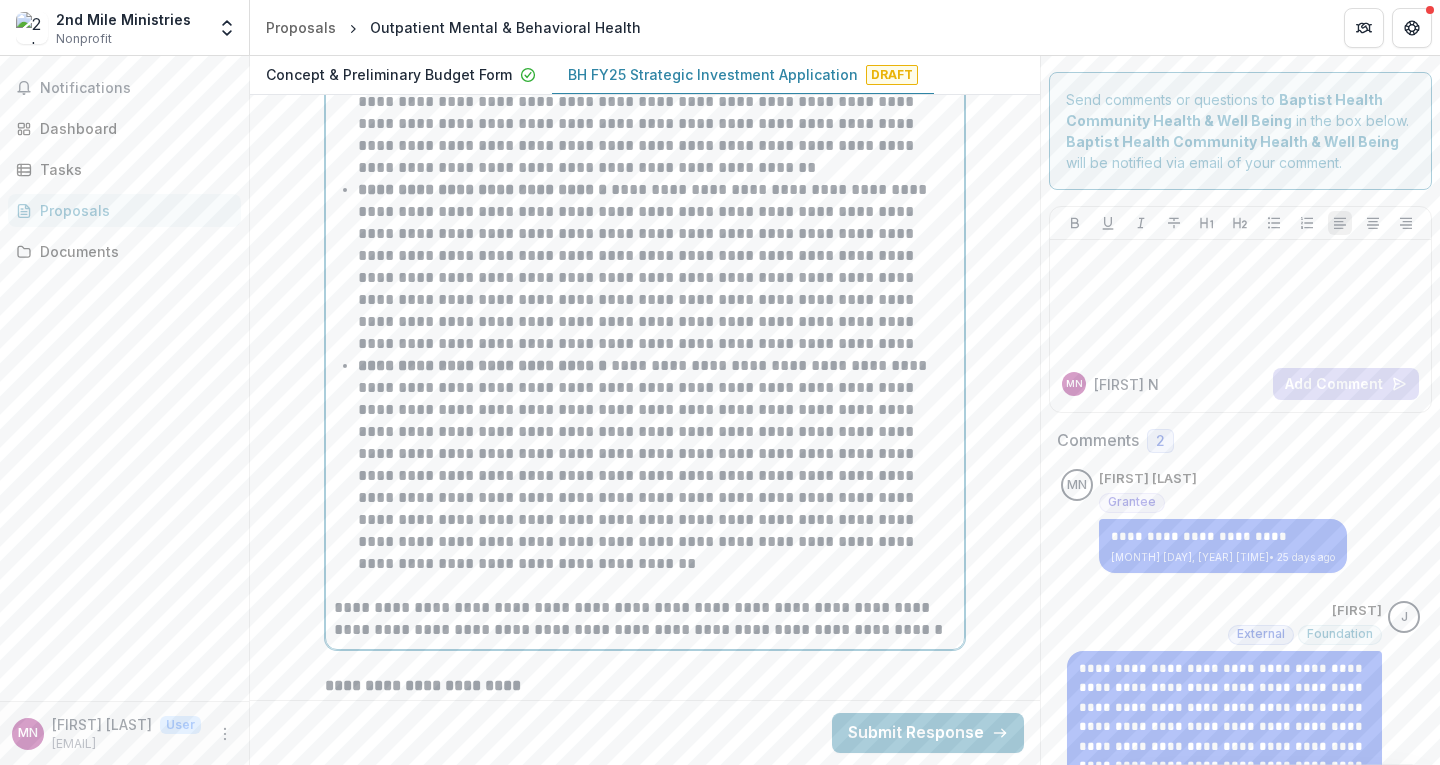 scroll, scrollTop: 11545, scrollLeft: 0, axis: vertical 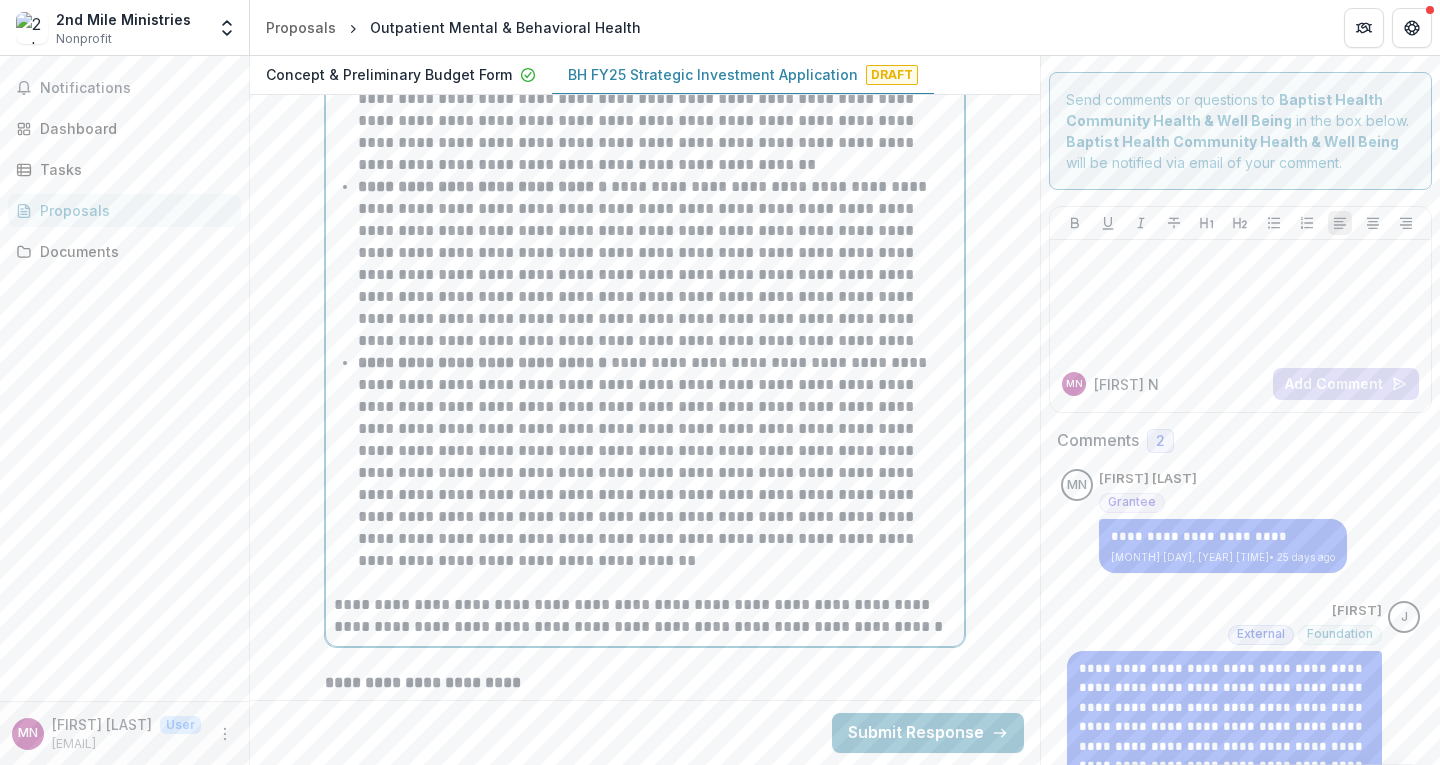 click on "**********" at bounding box center [484, 362] 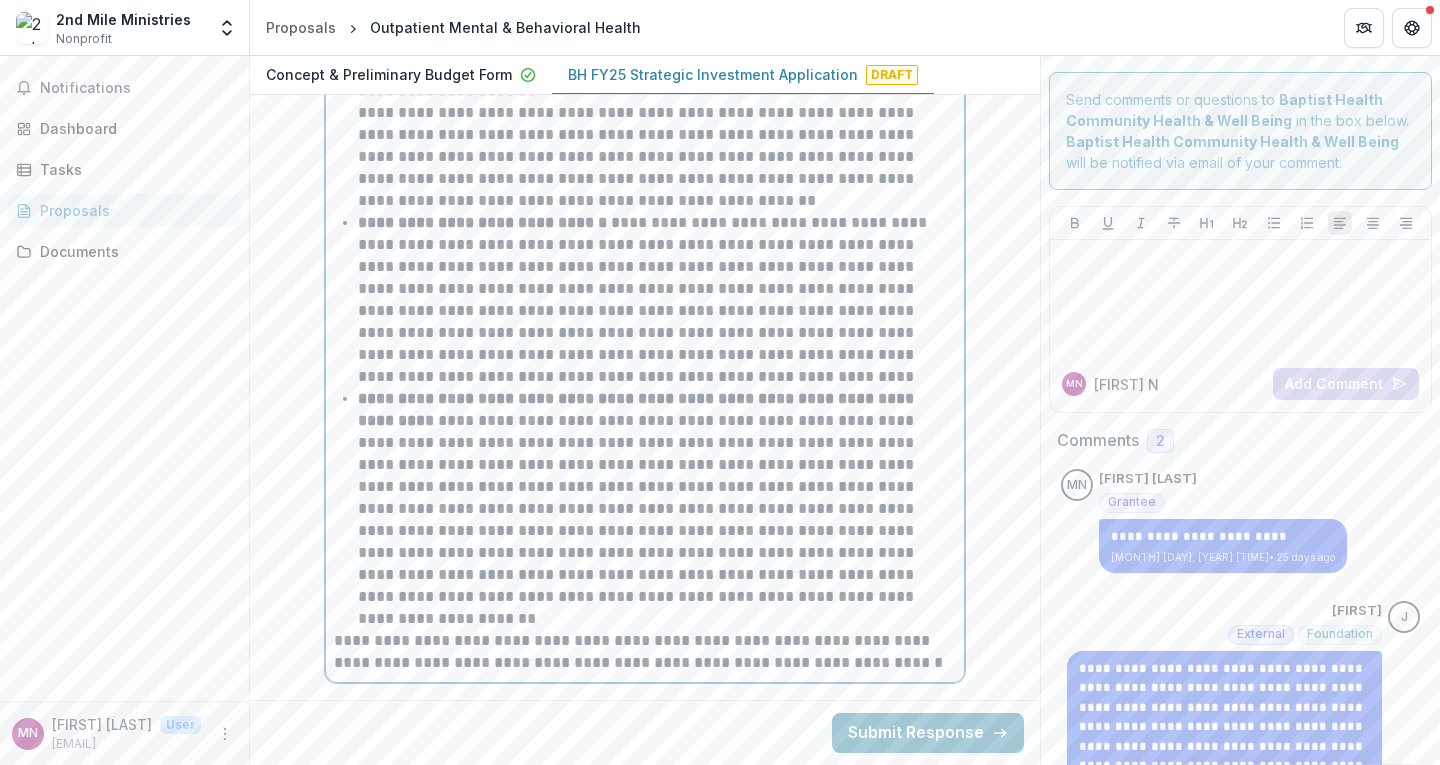 scroll, scrollTop: 11512, scrollLeft: 0, axis: vertical 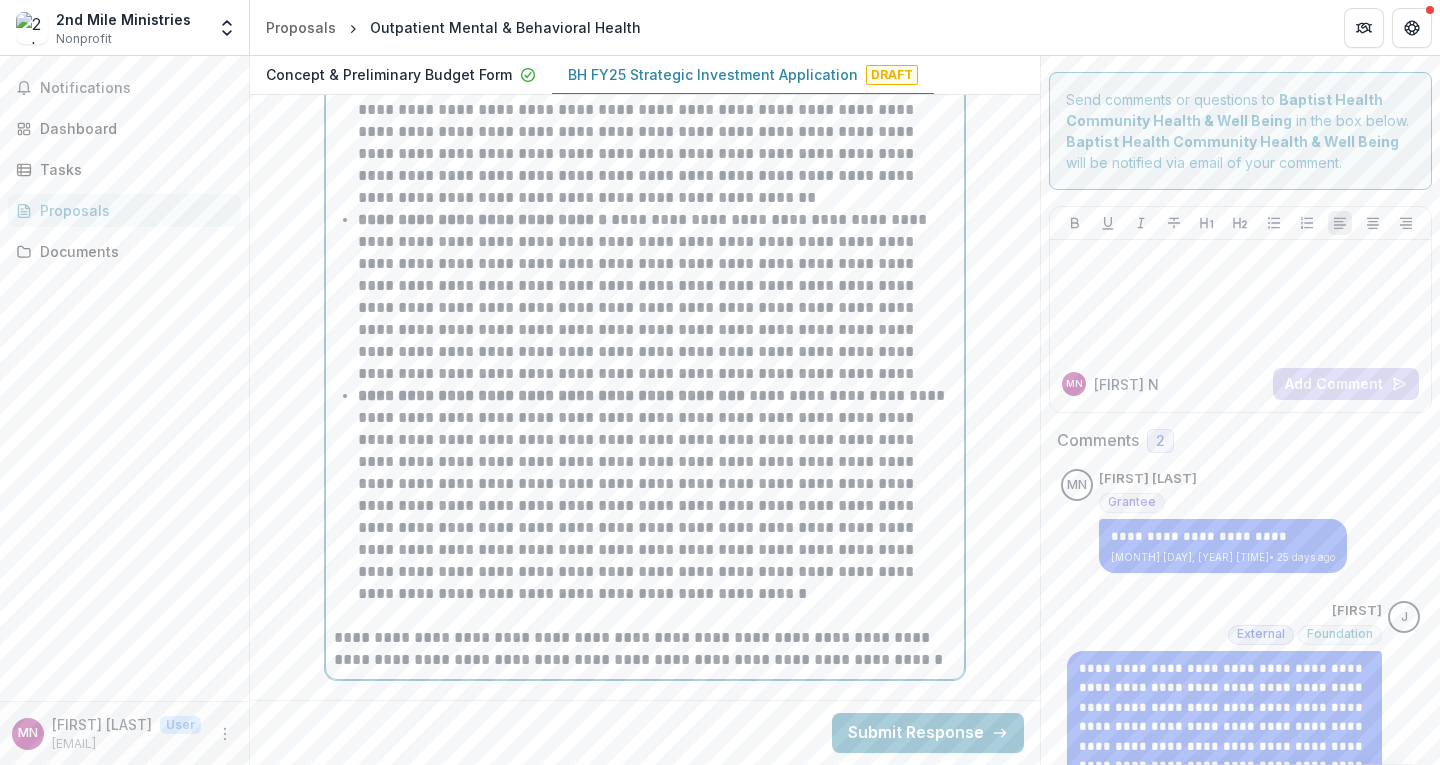 click on "**********" at bounding box center (657, 495) 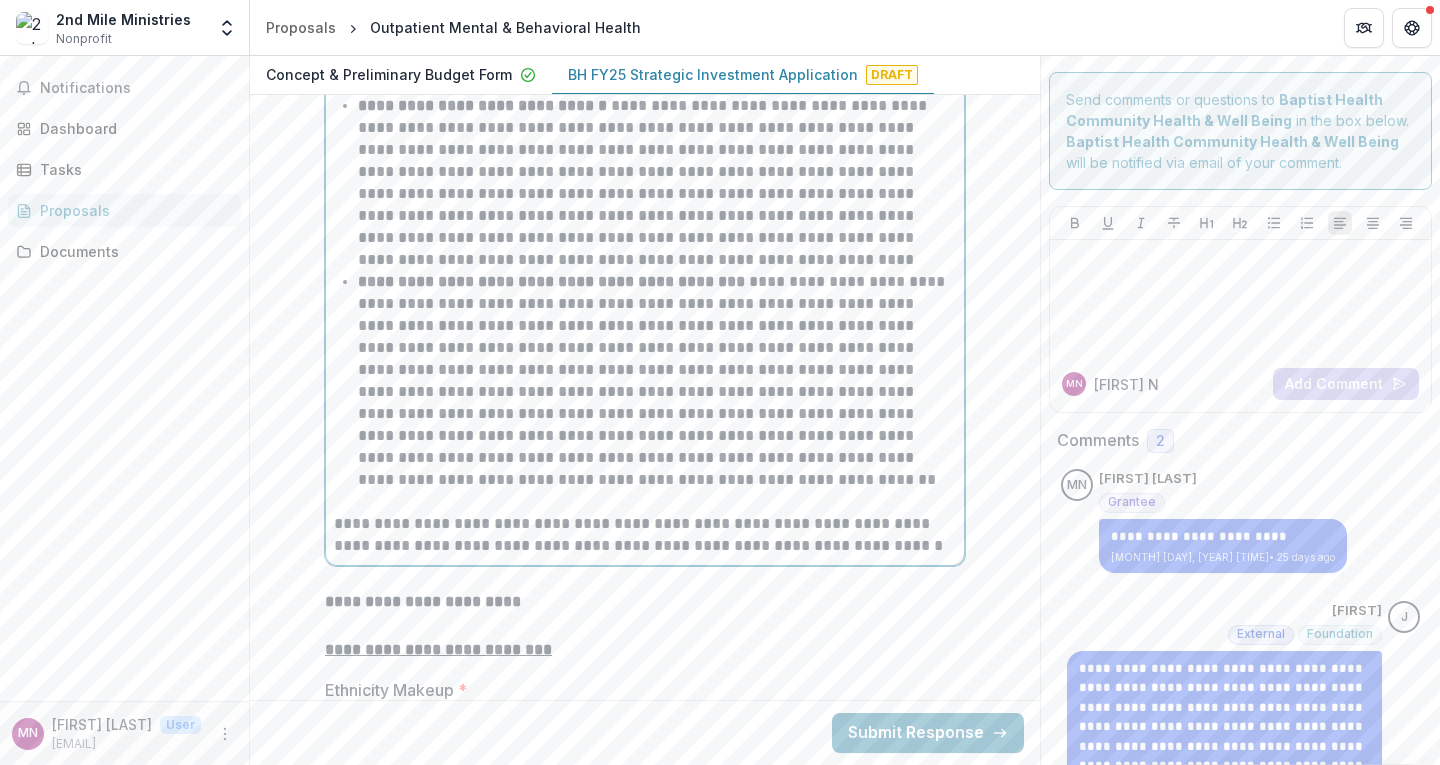 scroll, scrollTop: 11627, scrollLeft: 0, axis: vertical 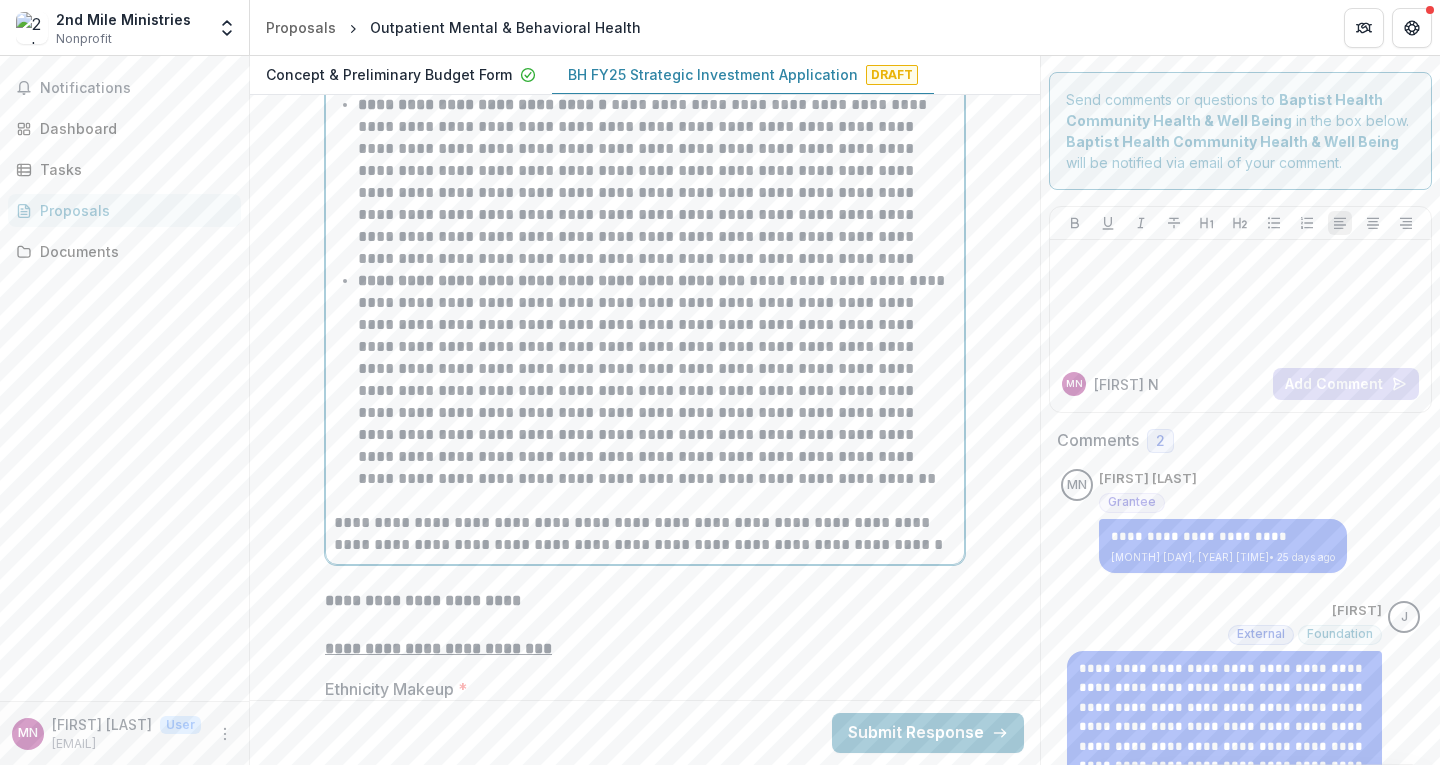 click on "**********" at bounding box center [645, 534] 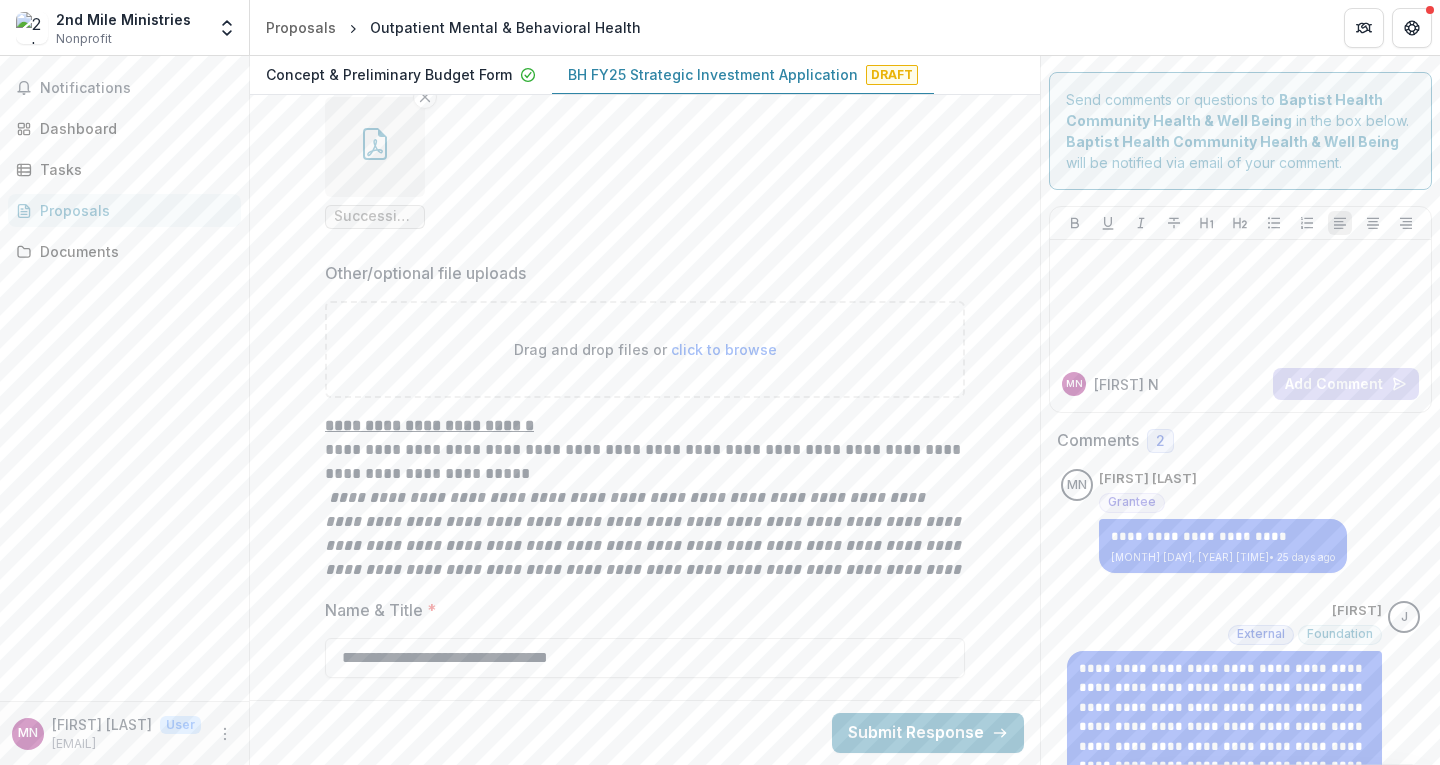 scroll, scrollTop: 14888, scrollLeft: 0, axis: vertical 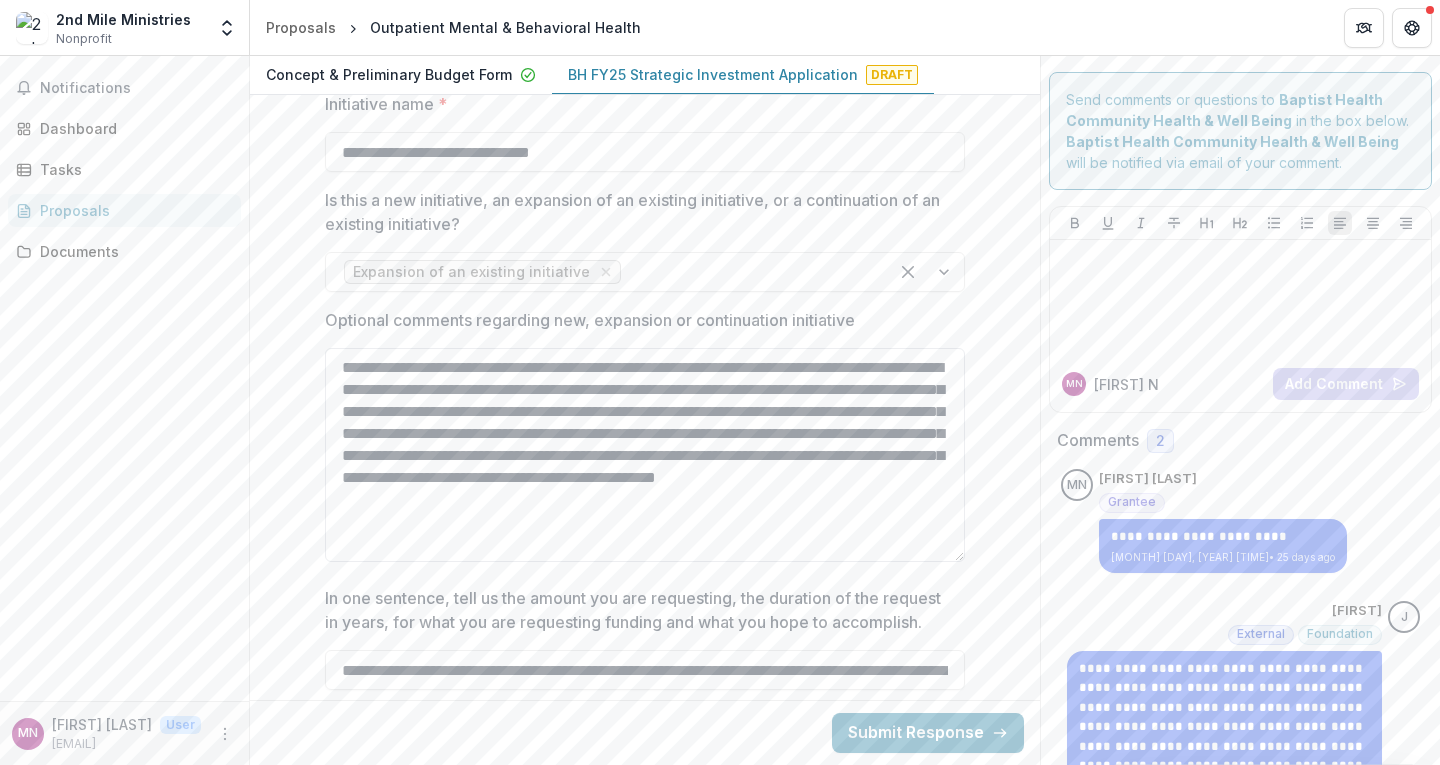 click on "**********" at bounding box center [645, 455] 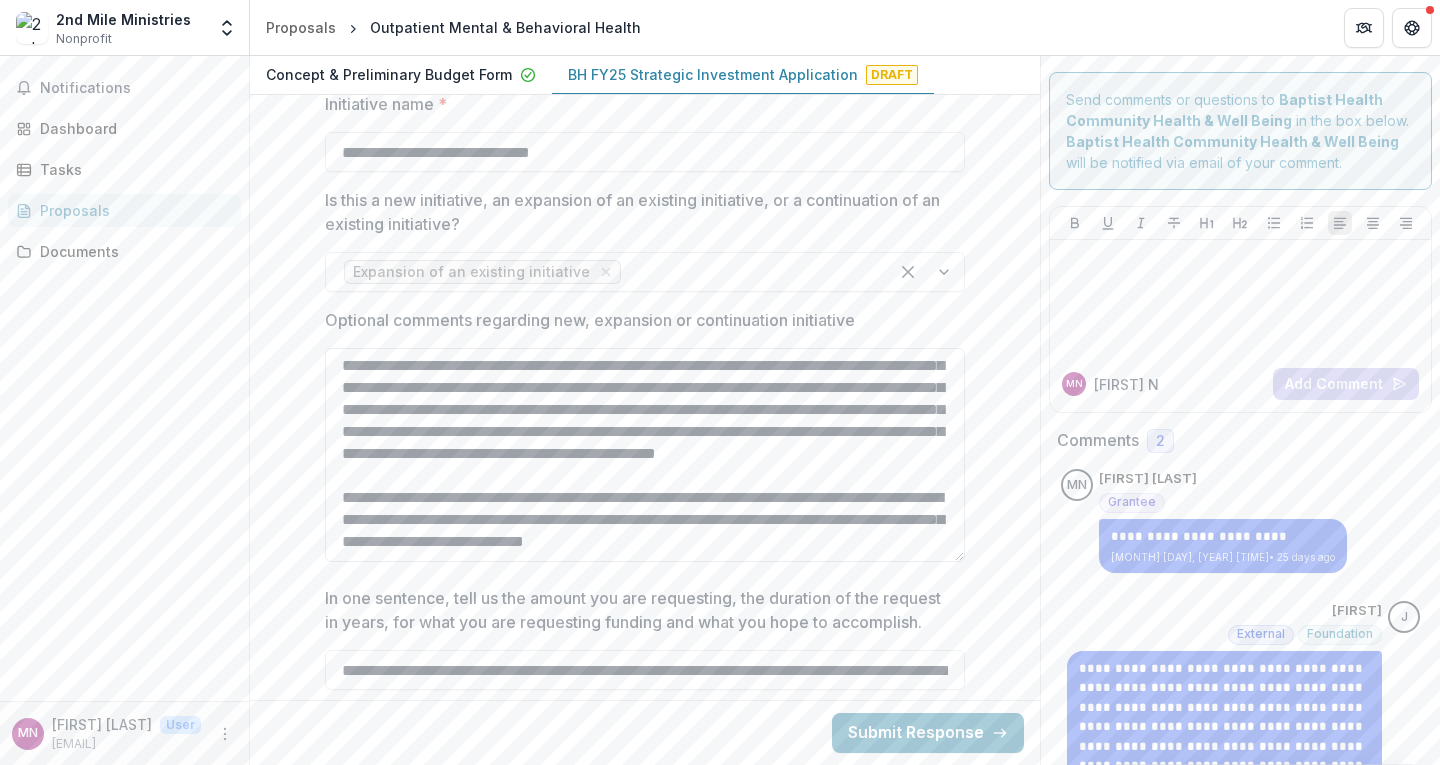 scroll, scrollTop: 80, scrollLeft: 0, axis: vertical 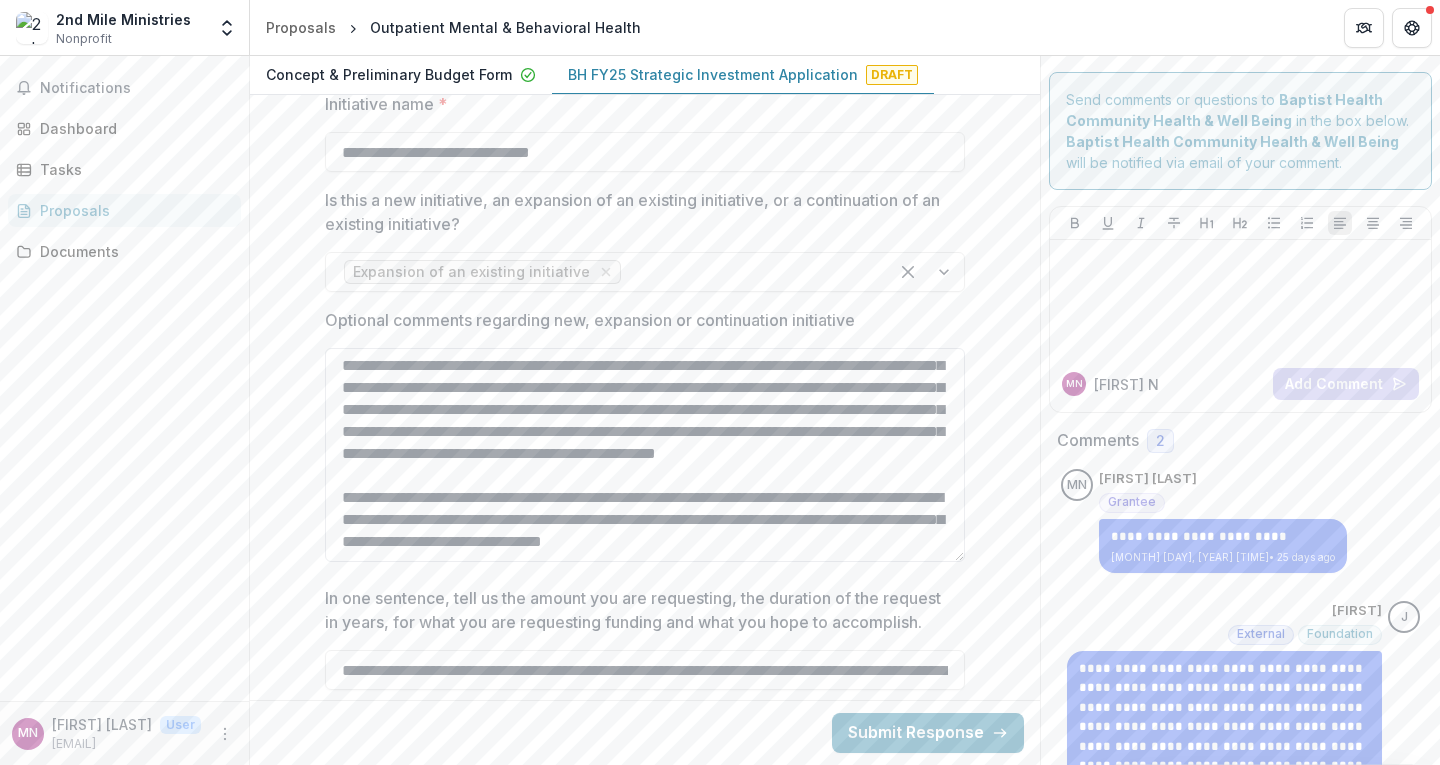 click on "**********" at bounding box center (645, 455) 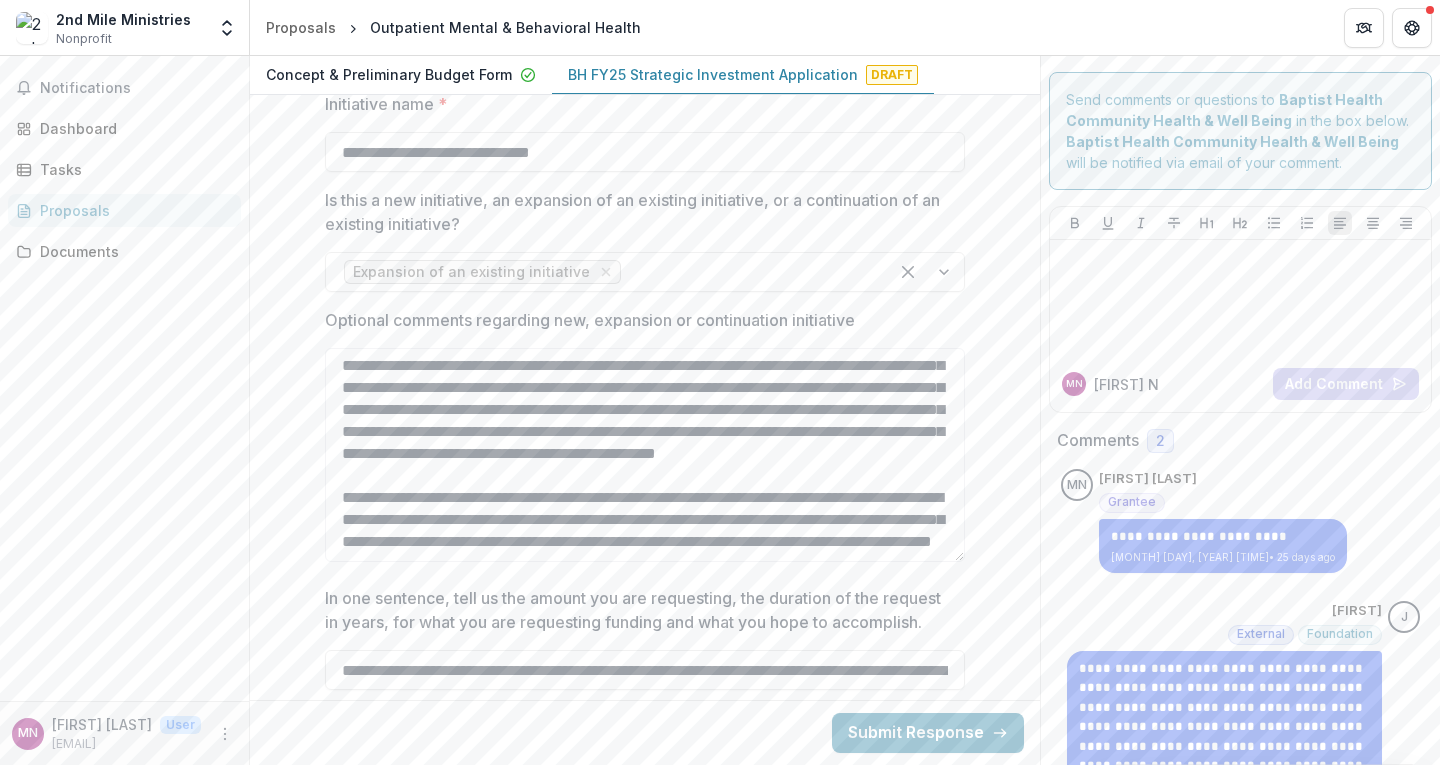 scroll, scrollTop: 102, scrollLeft: 0, axis: vertical 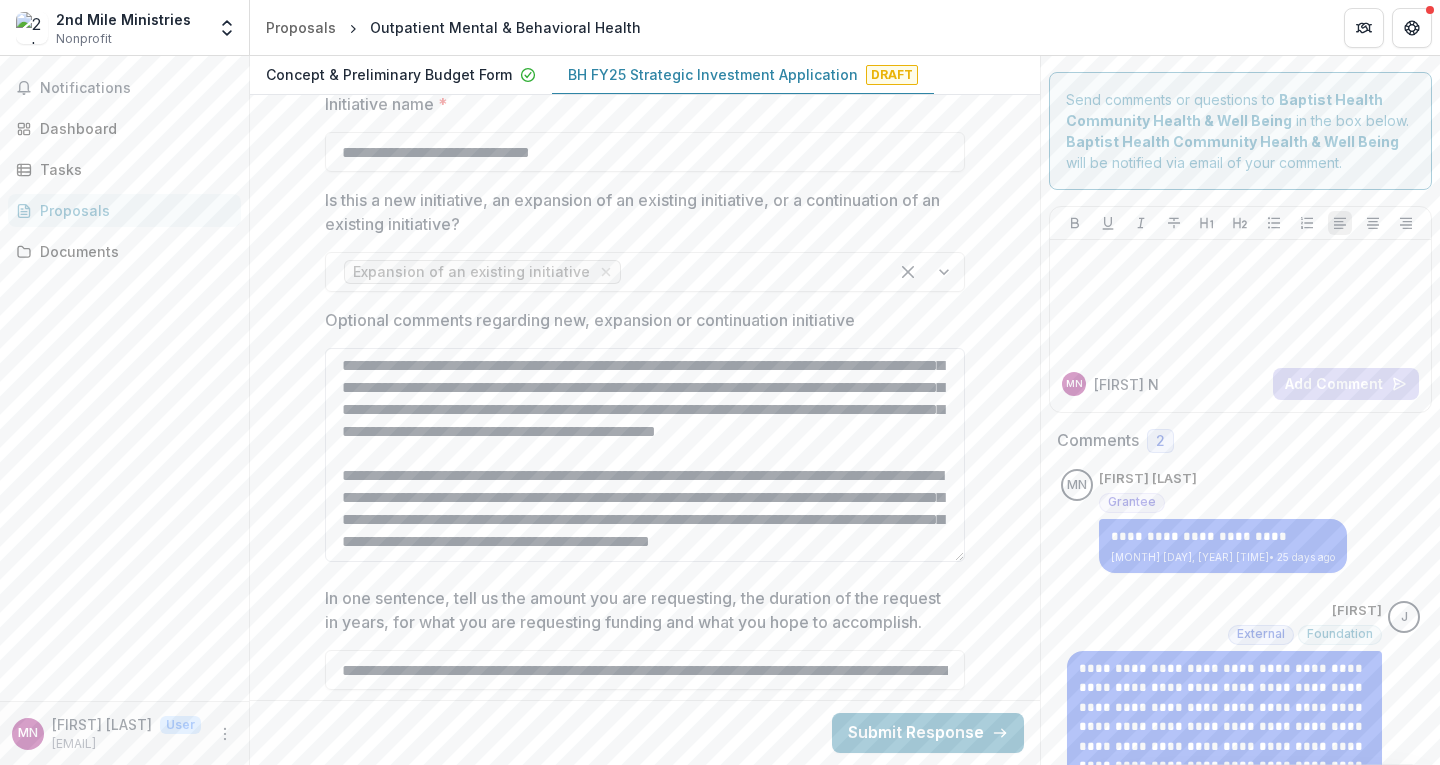 click on "**********" at bounding box center [645, 455] 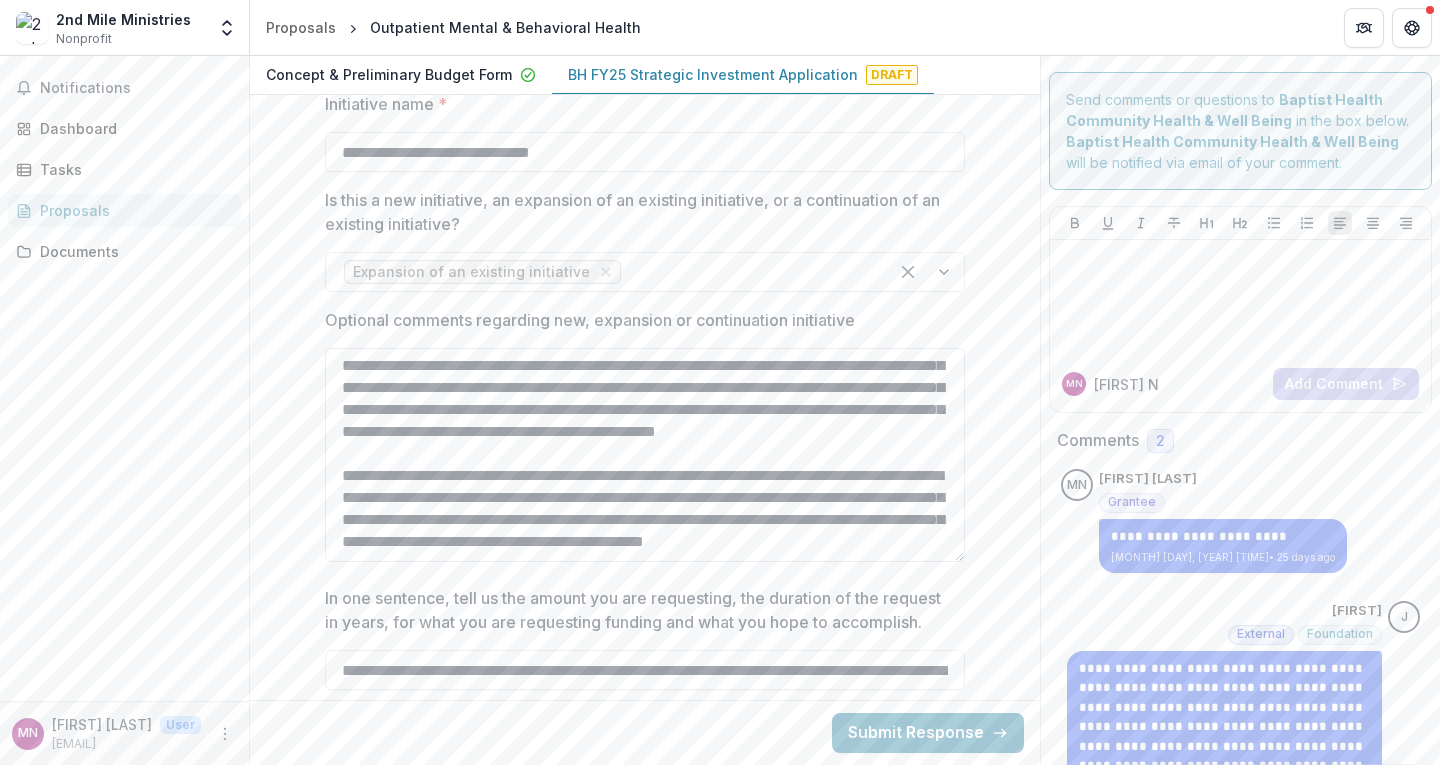click on "**********" at bounding box center (645, 455) 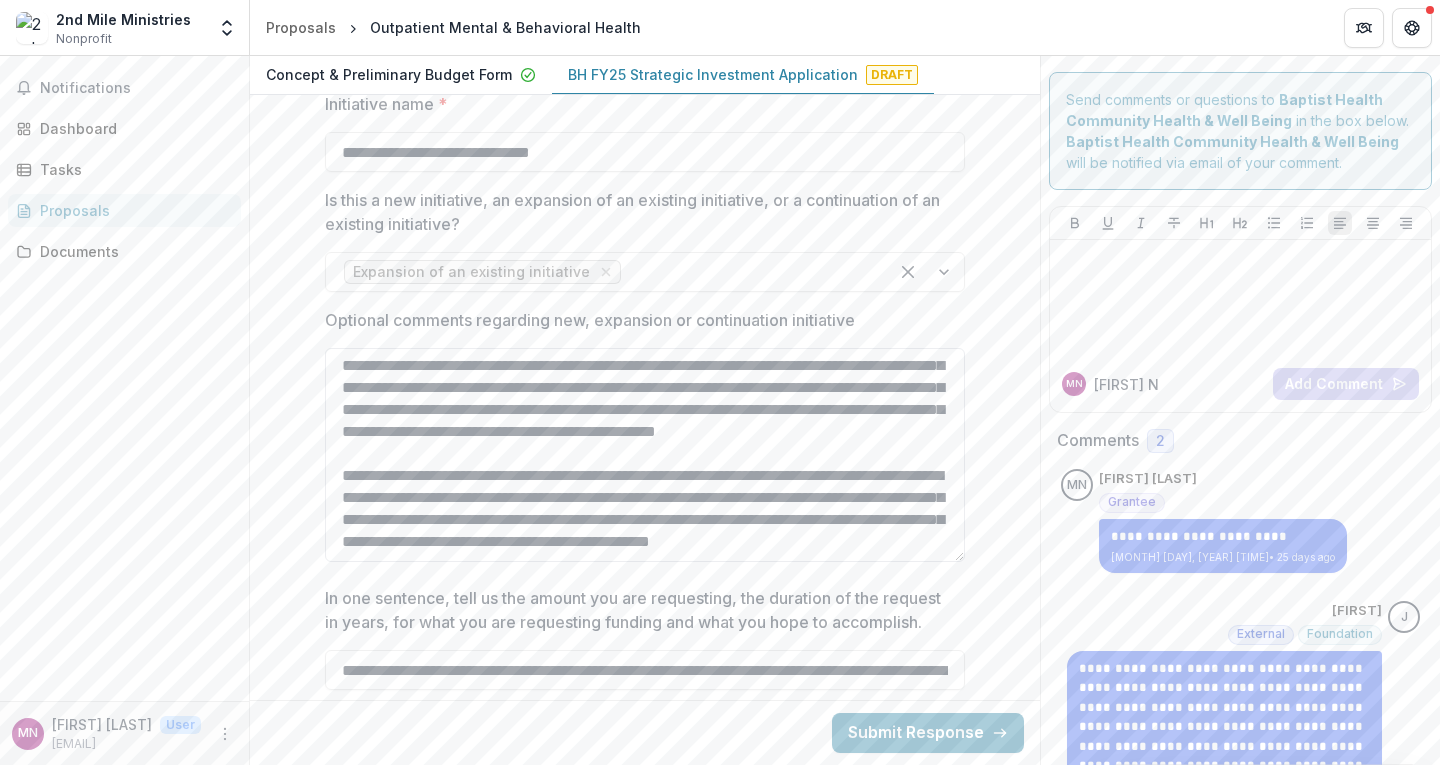 scroll, scrollTop: 112, scrollLeft: 0, axis: vertical 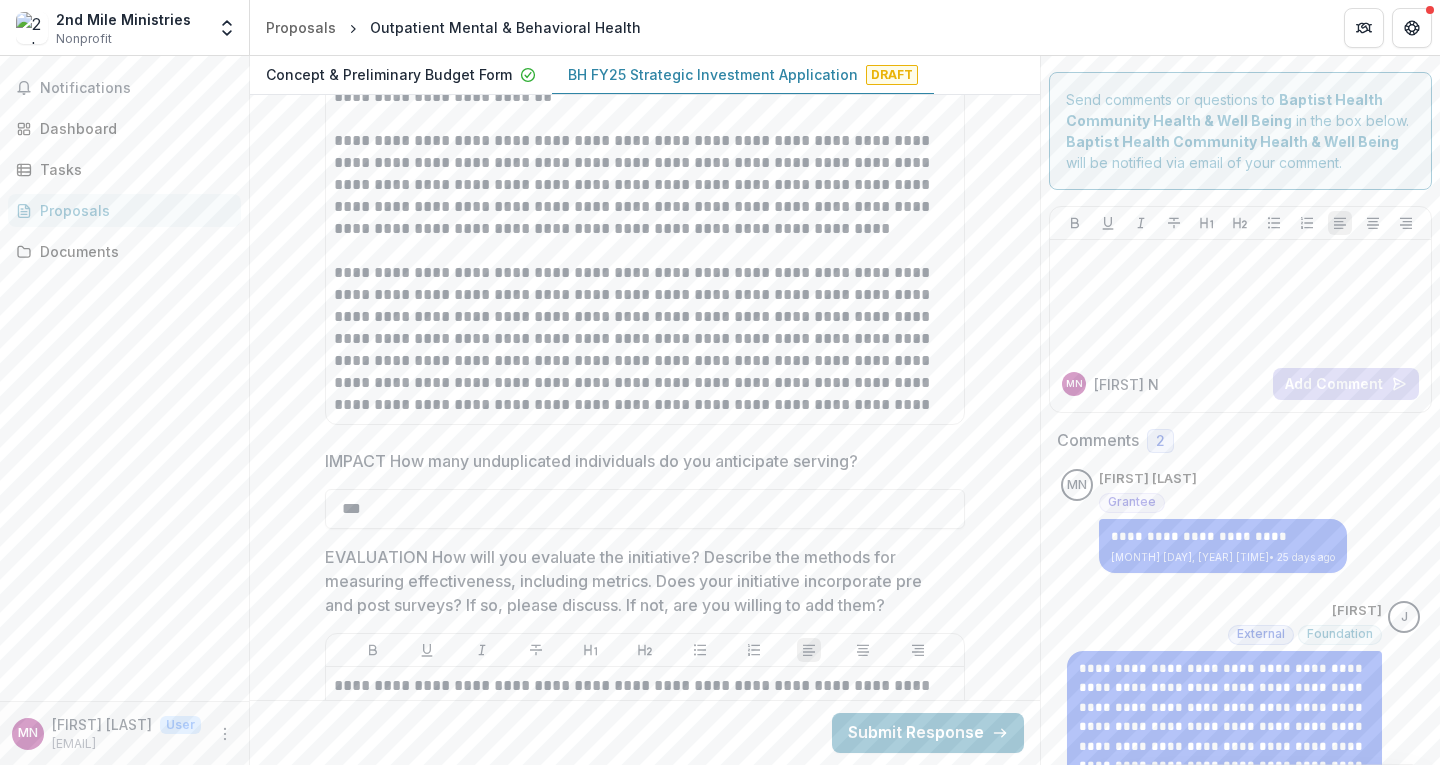 type on "**********" 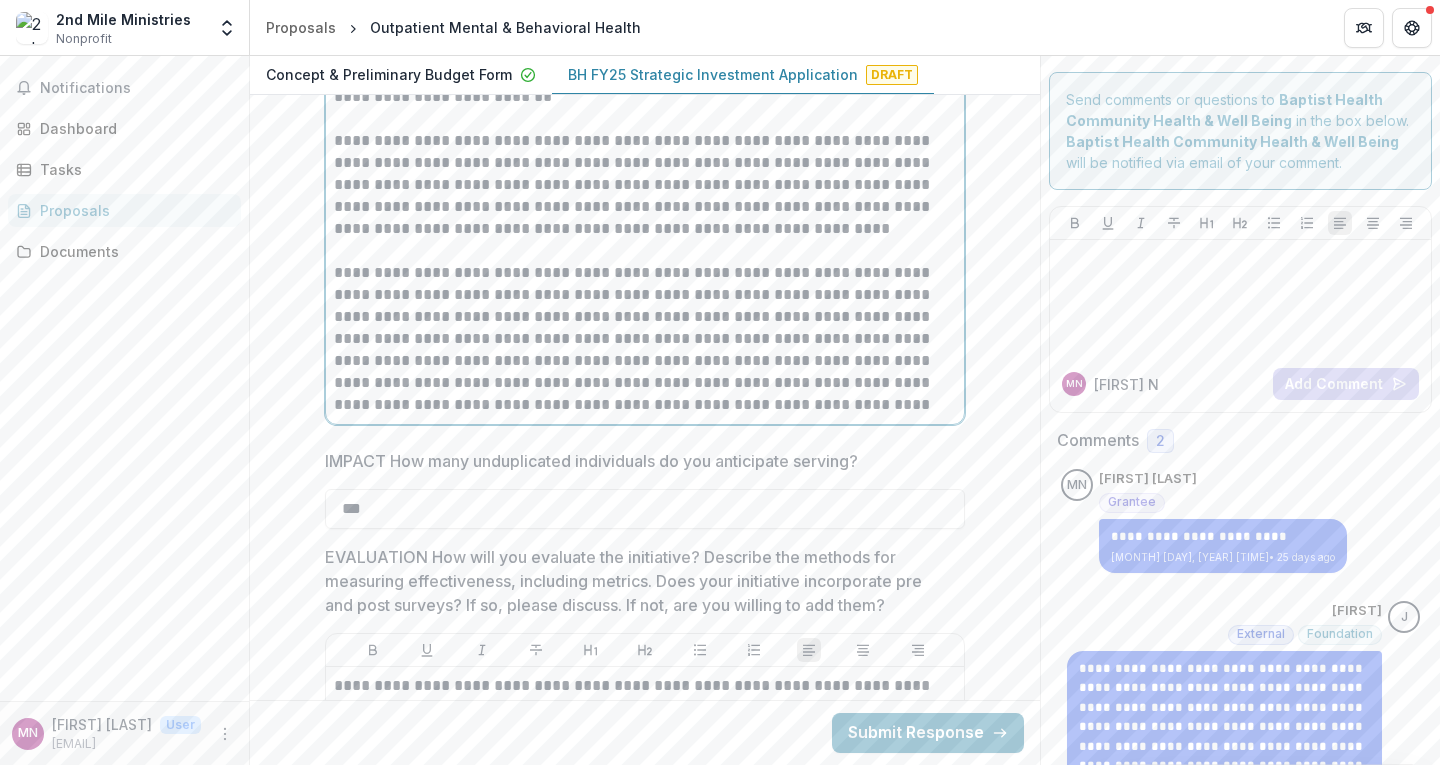 click on "**********" at bounding box center [645, 339] 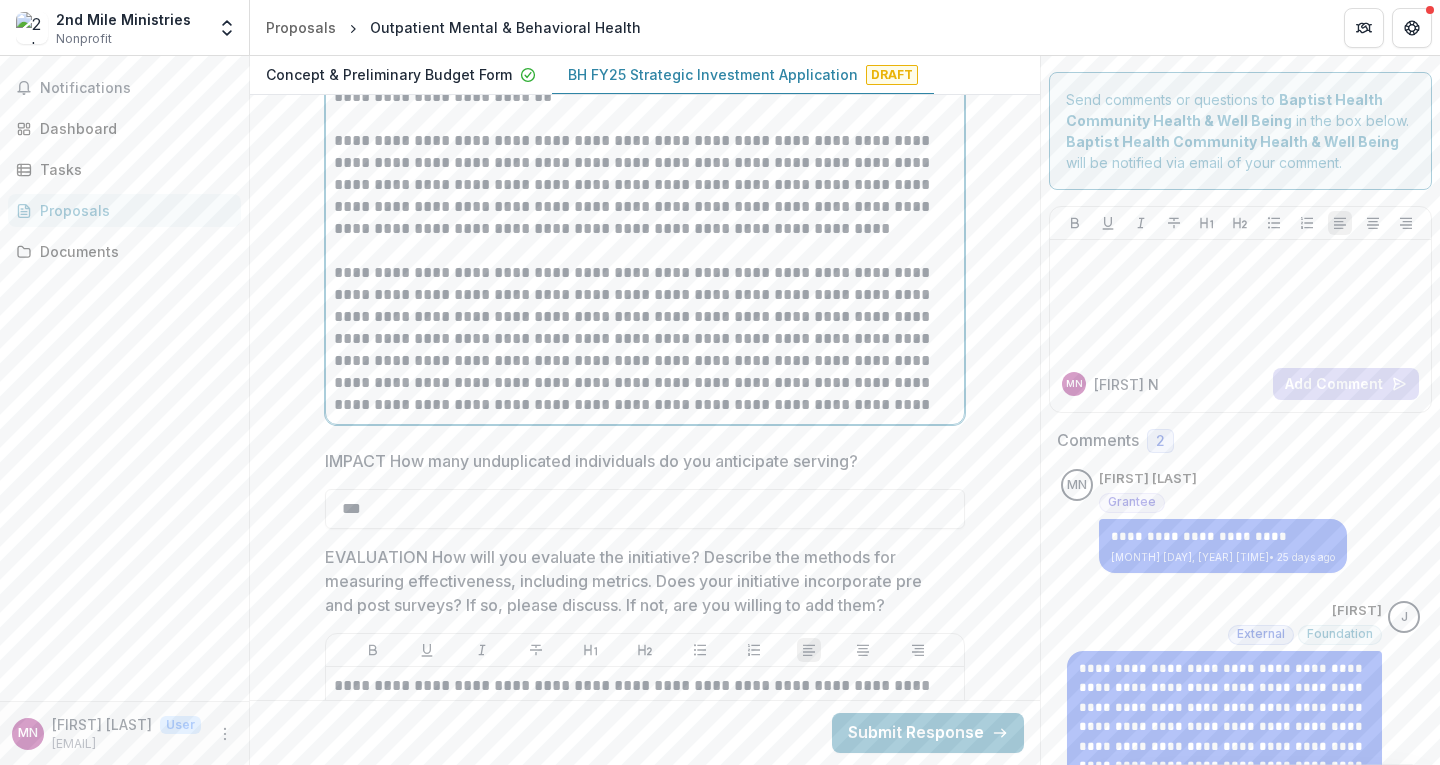 click on "**********" at bounding box center [645, 339] 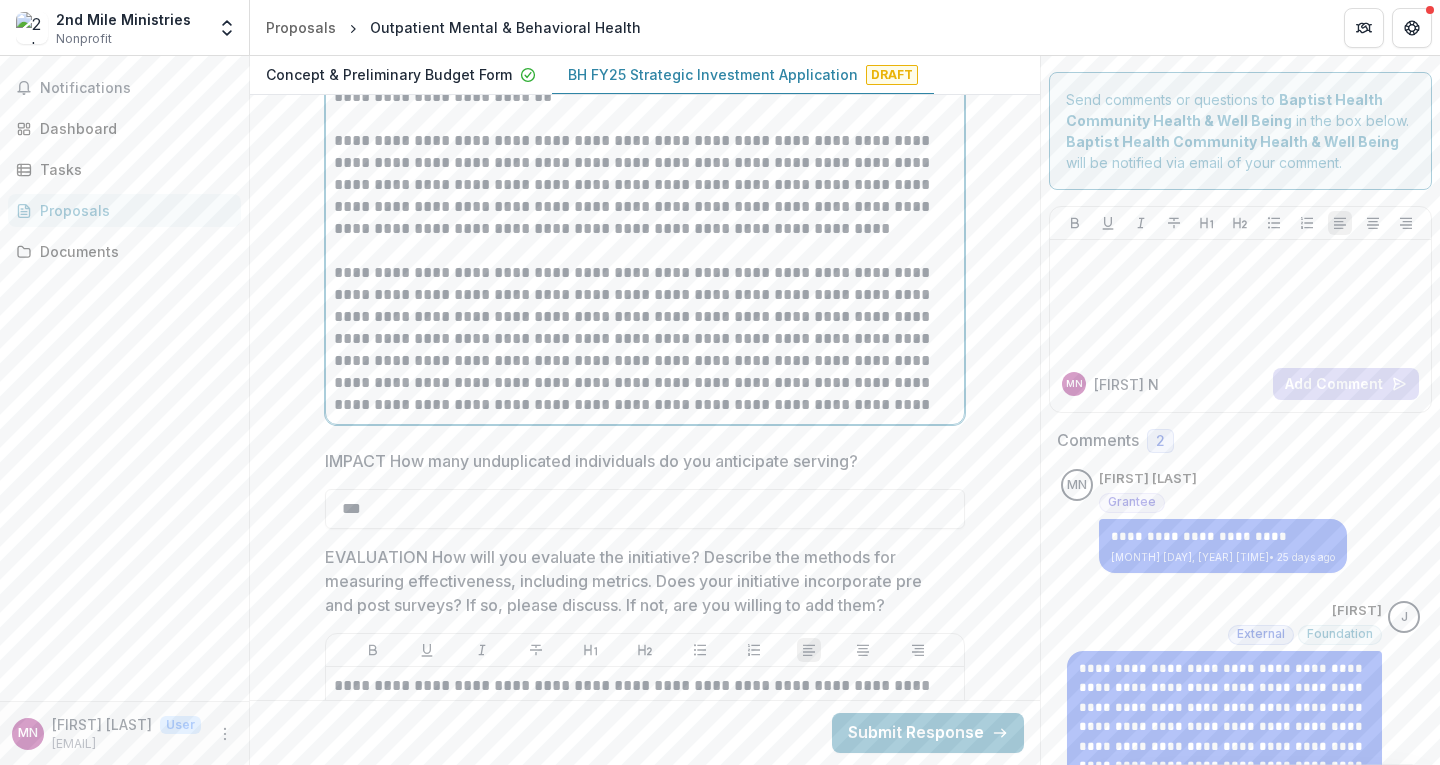 click on "**********" at bounding box center (645, 339) 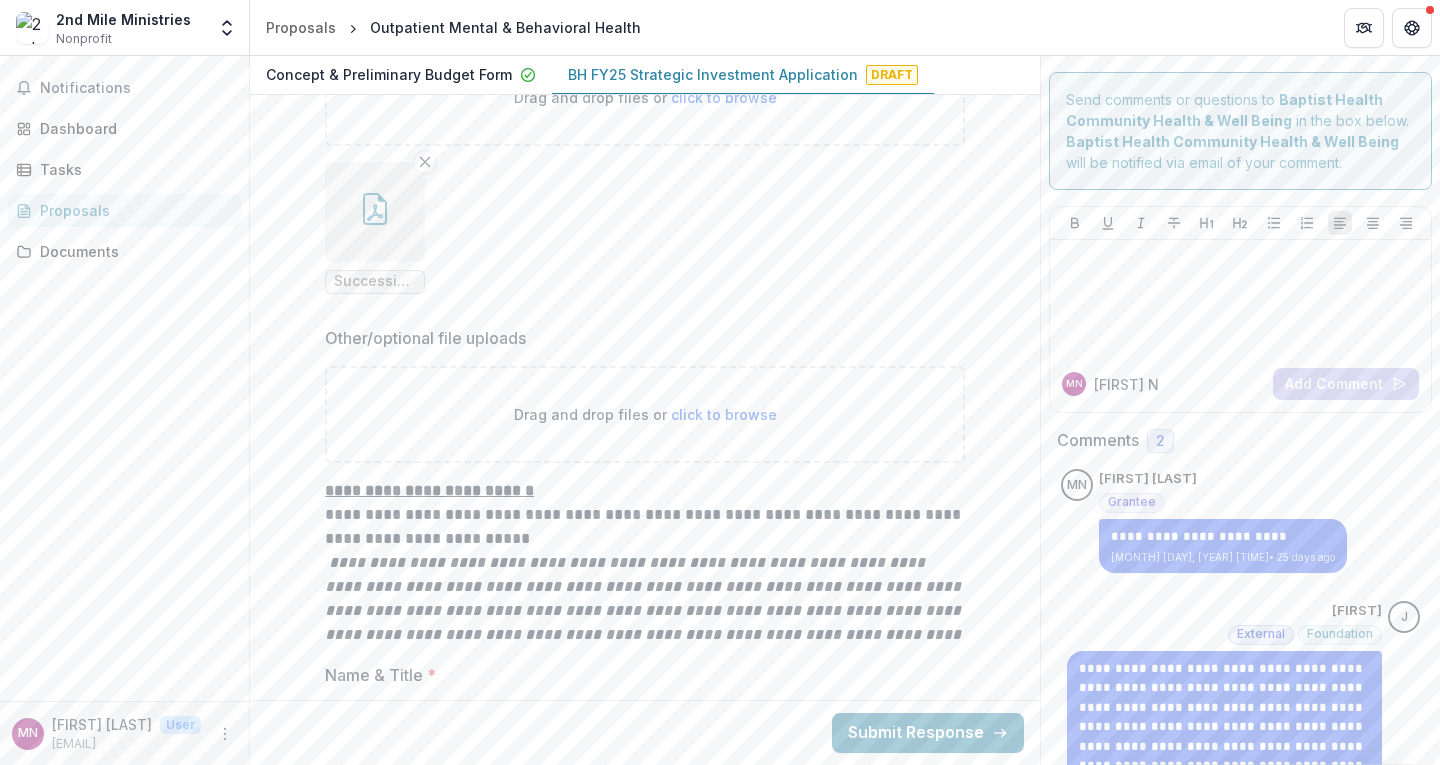 scroll, scrollTop: 14888, scrollLeft: 0, axis: vertical 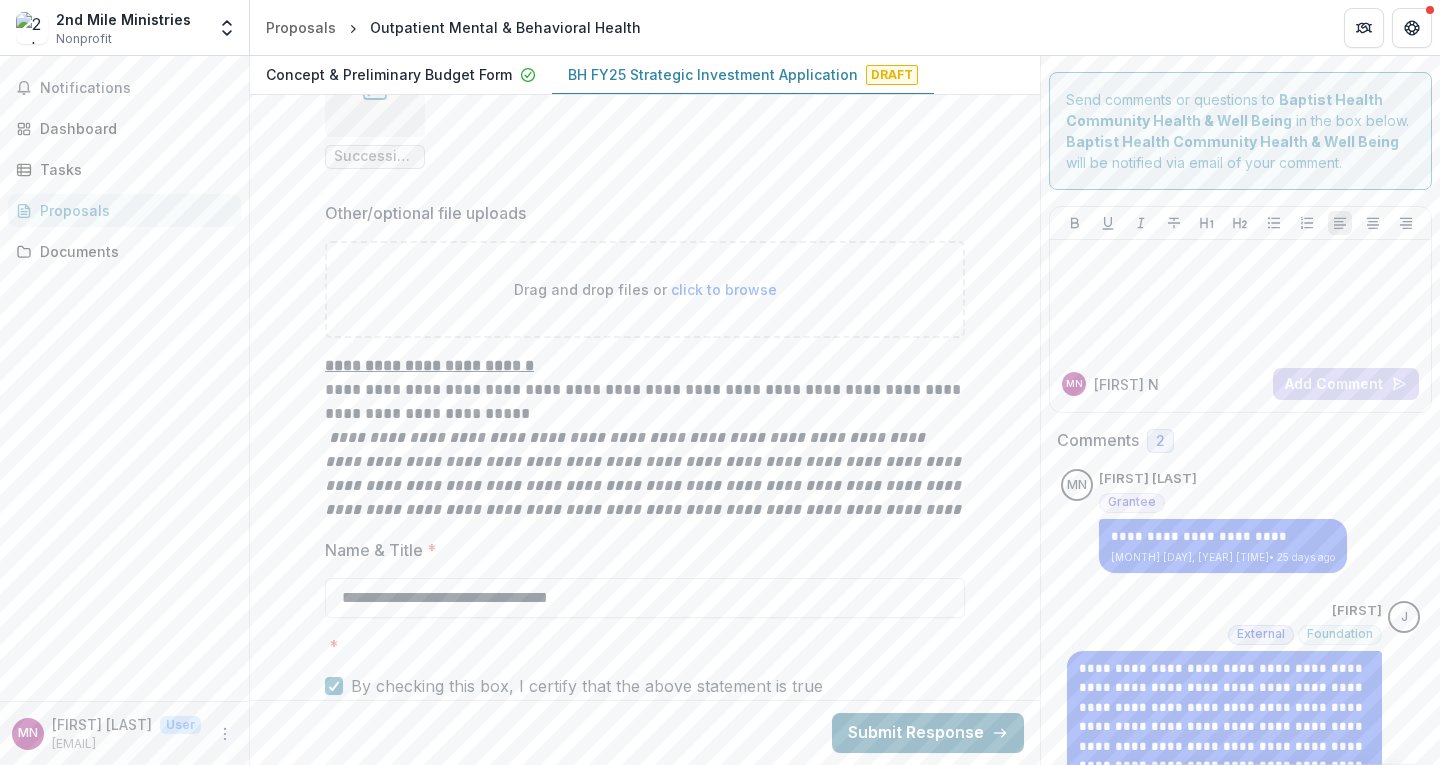 click on "Submit Response" at bounding box center (928, 733) 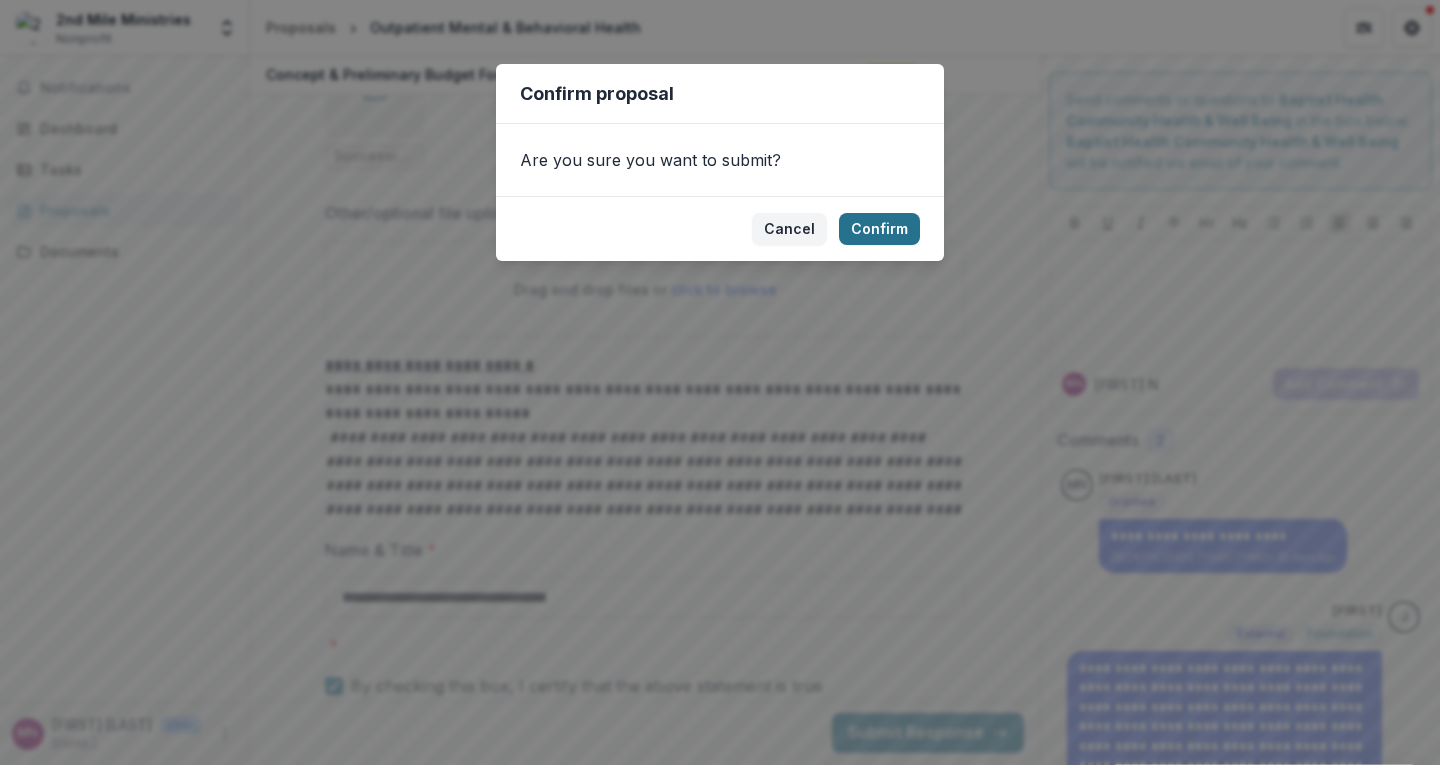 click on "Confirm" at bounding box center (879, 229) 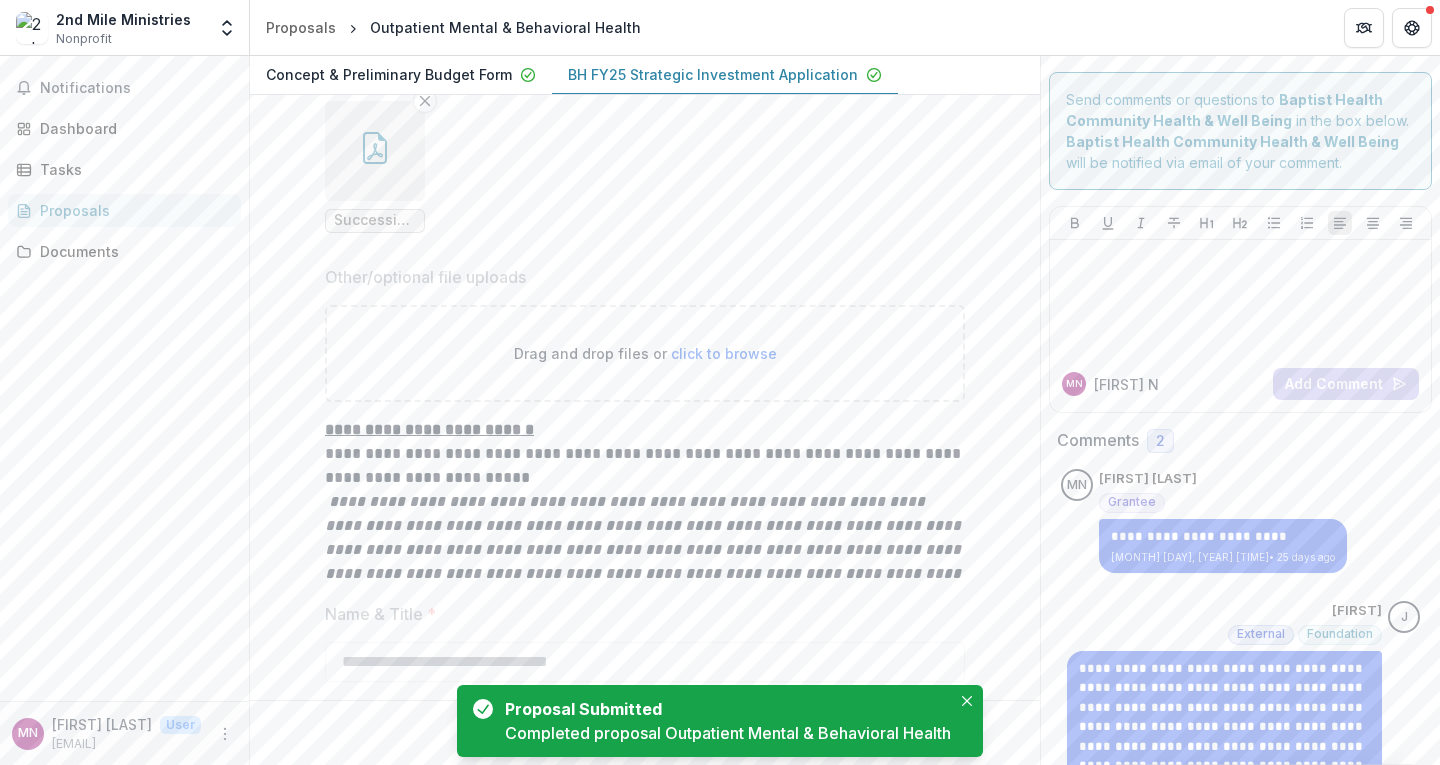 scroll, scrollTop: 14952, scrollLeft: 0, axis: vertical 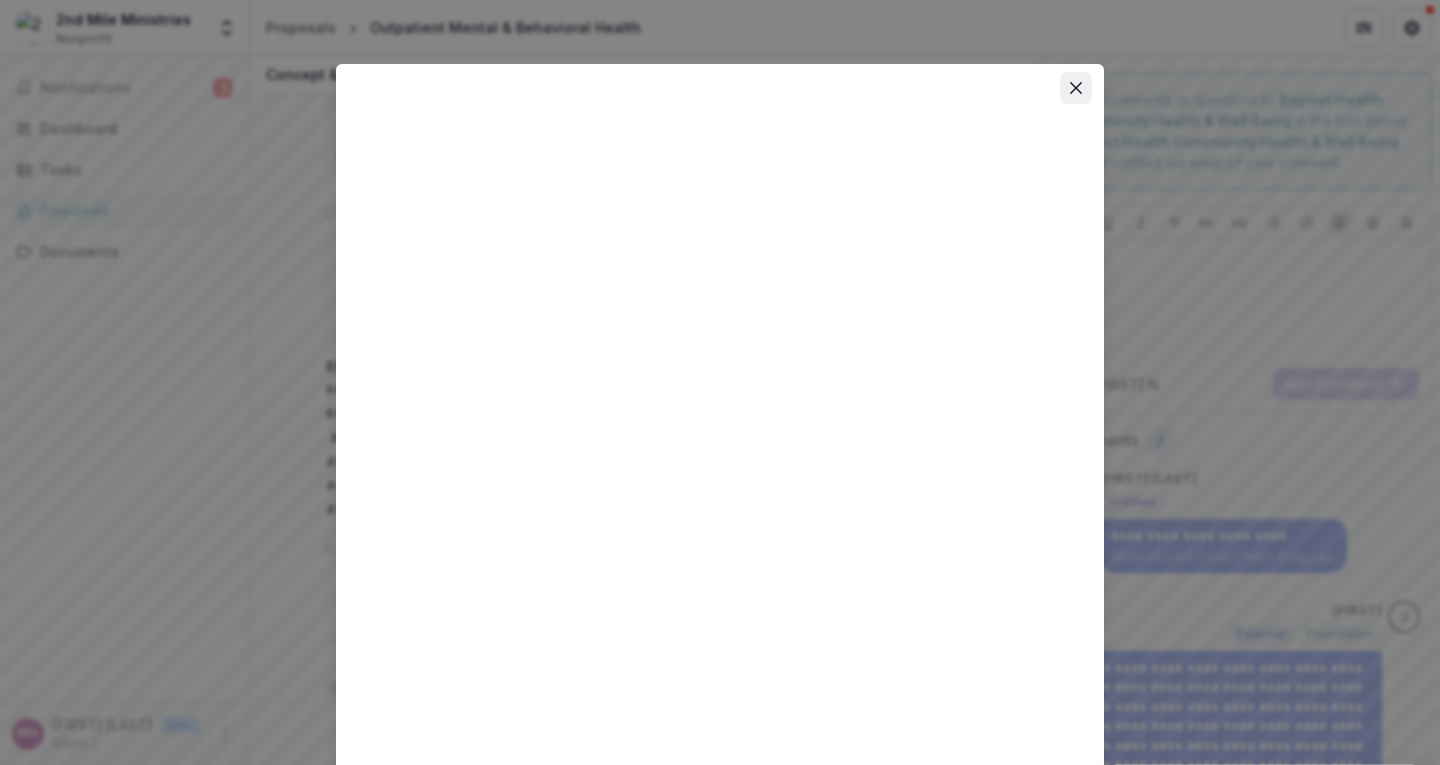 click 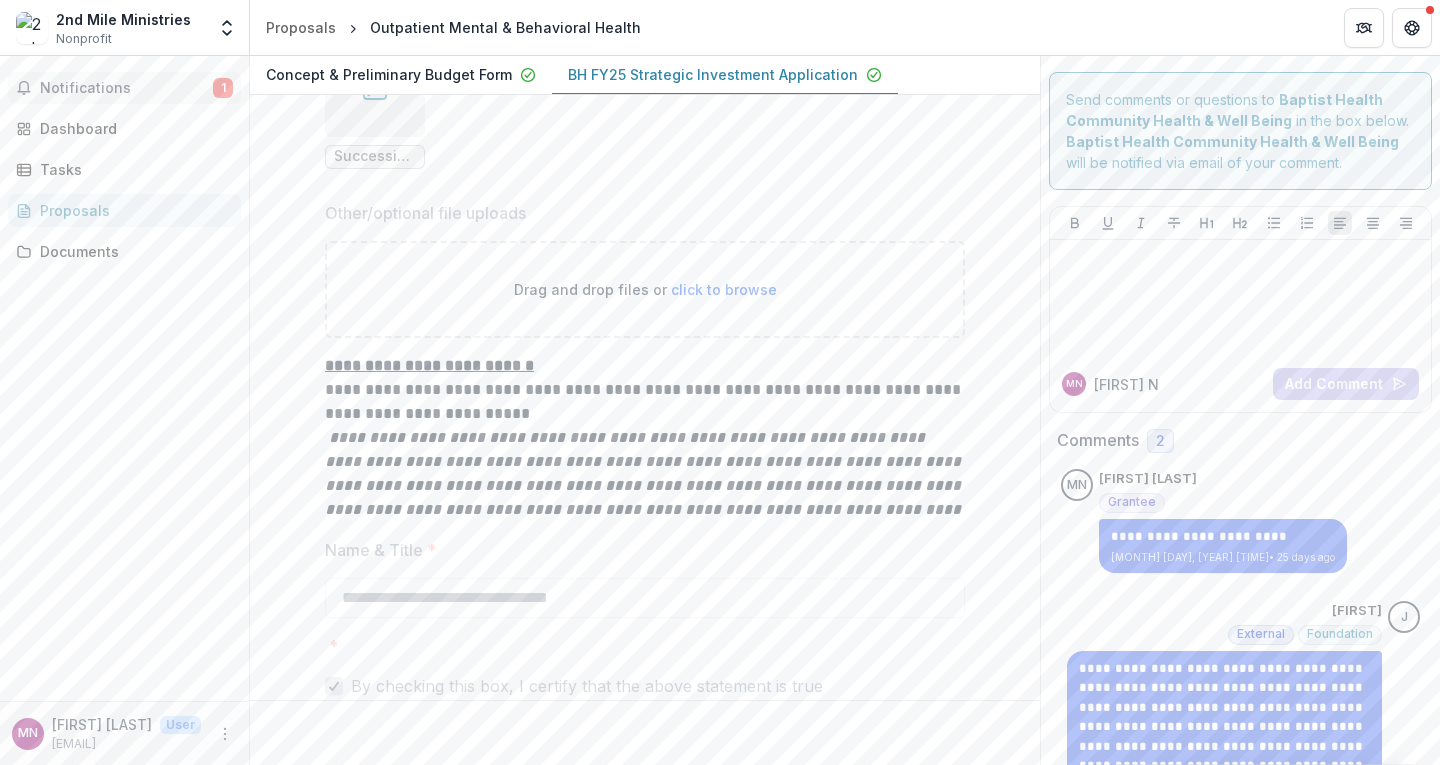 click on "Notifications" at bounding box center (126, 88) 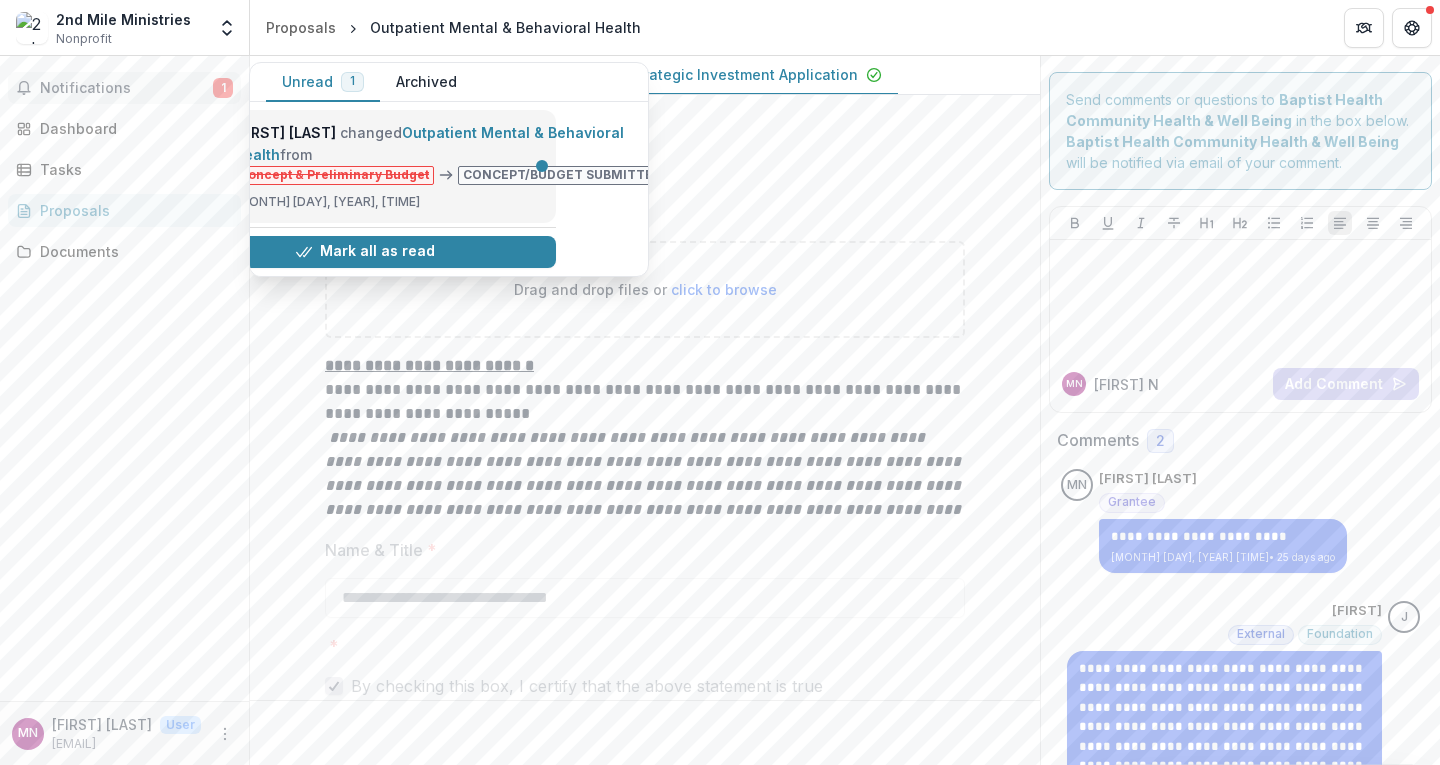 scroll, scrollTop: 0, scrollLeft: 0, axis: both 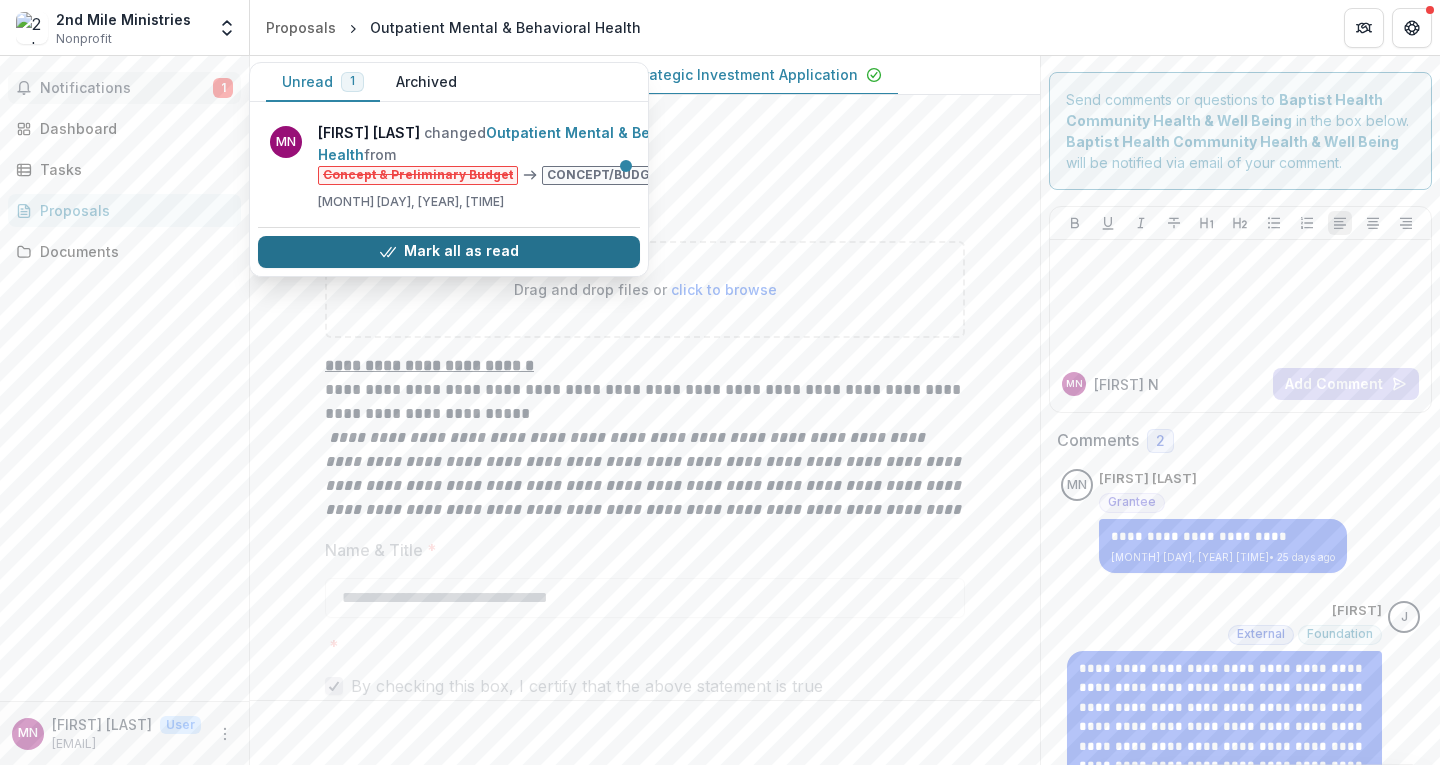click on "Mark all as read" at bounding box center (449, 252) 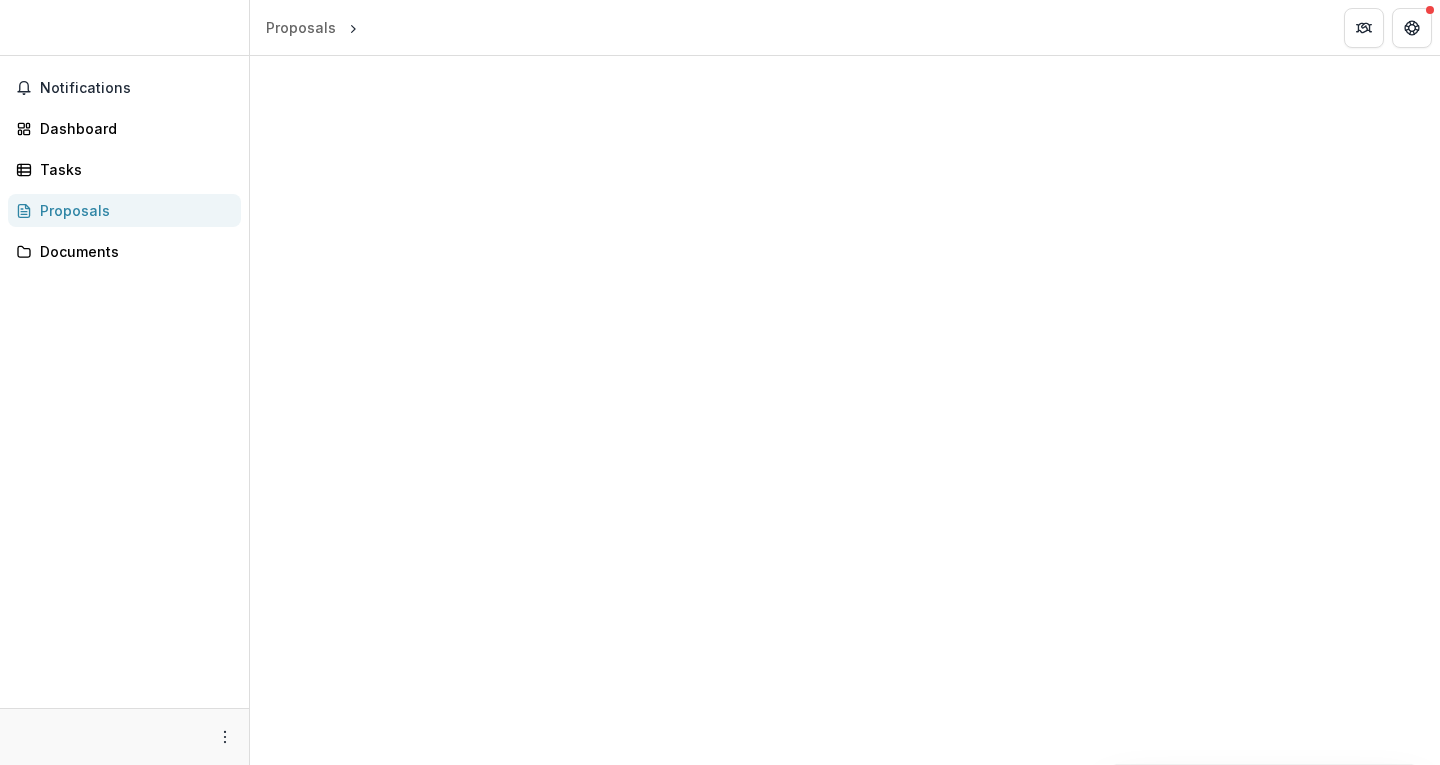 scroll, scrollTop: 0, scrollLeft: 0, axis: both 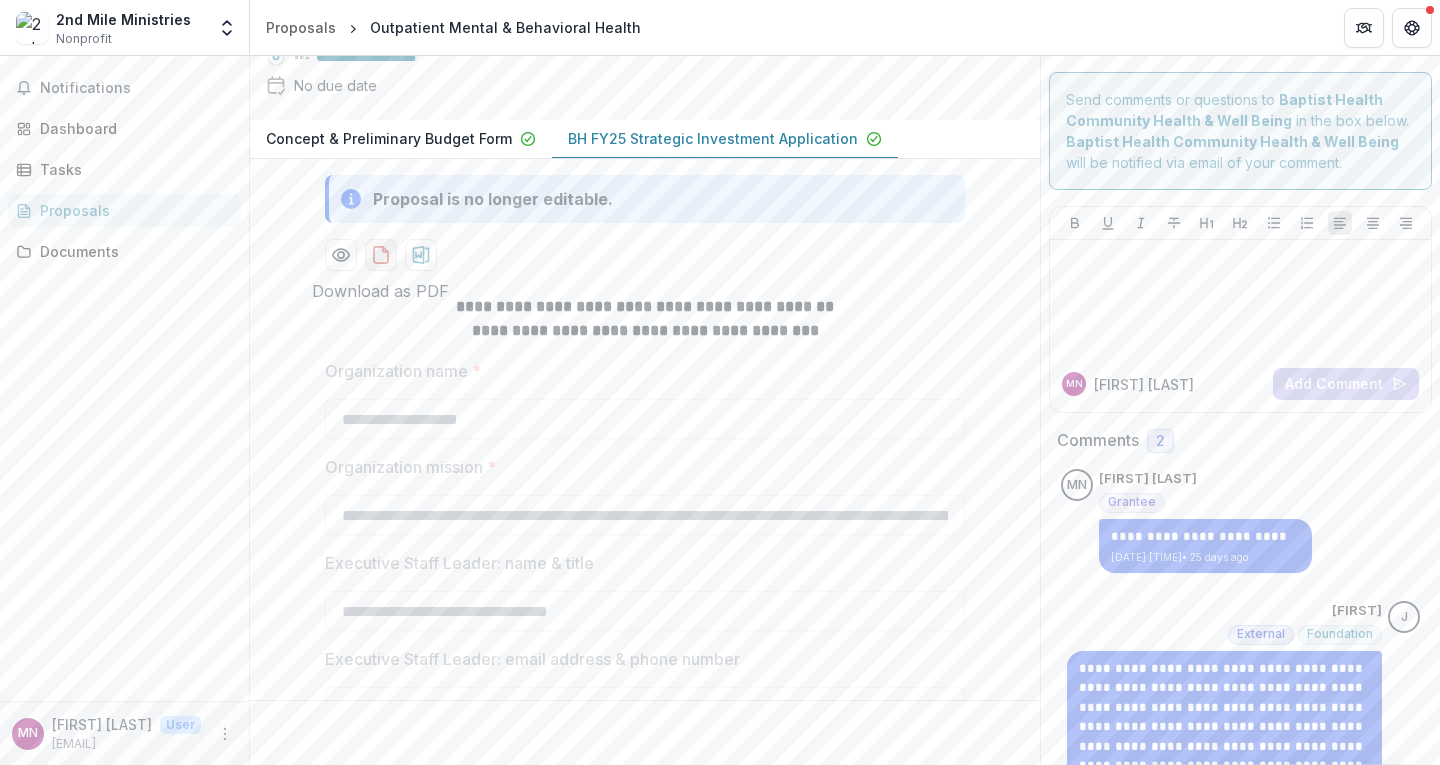 click 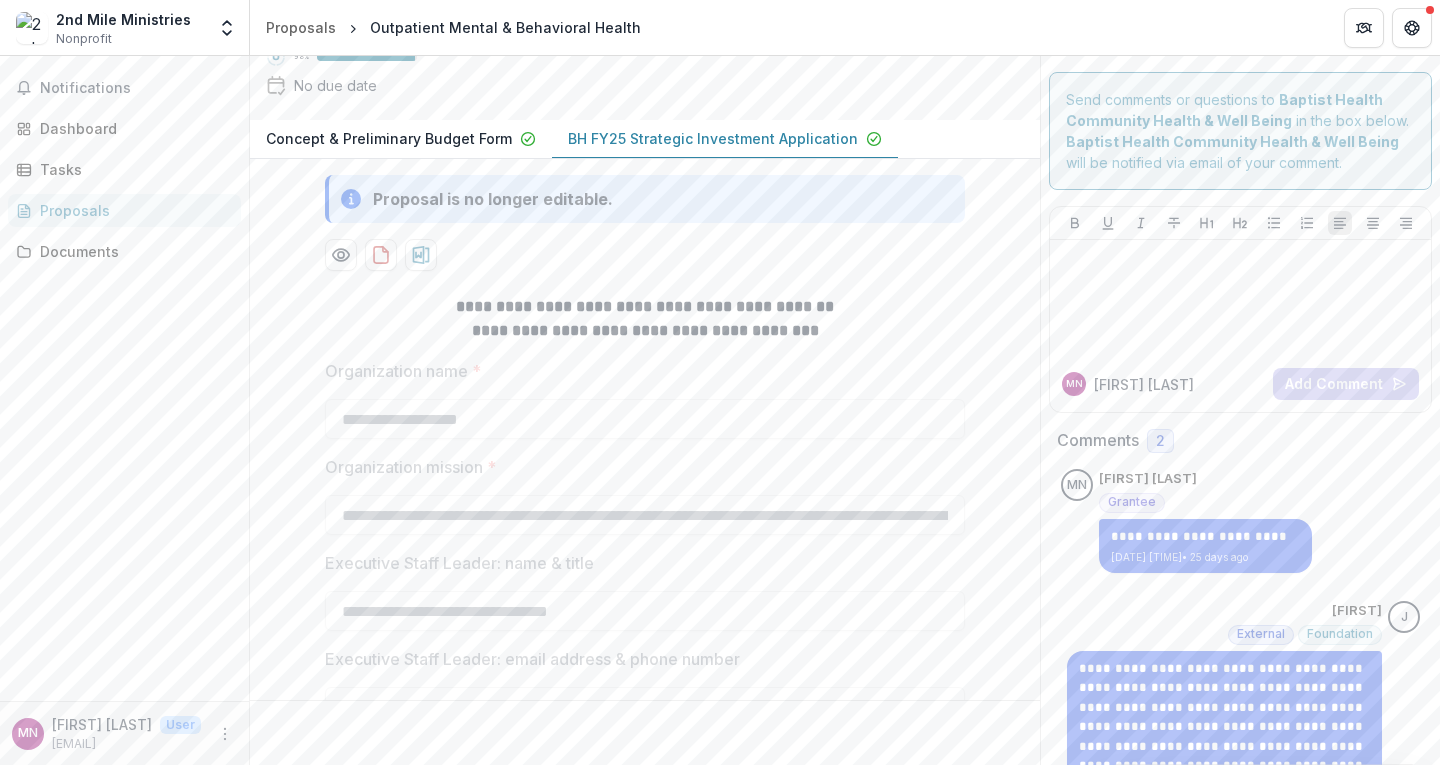 scroll, scrollTop: 0, scrollLeft: 0, axis: both 